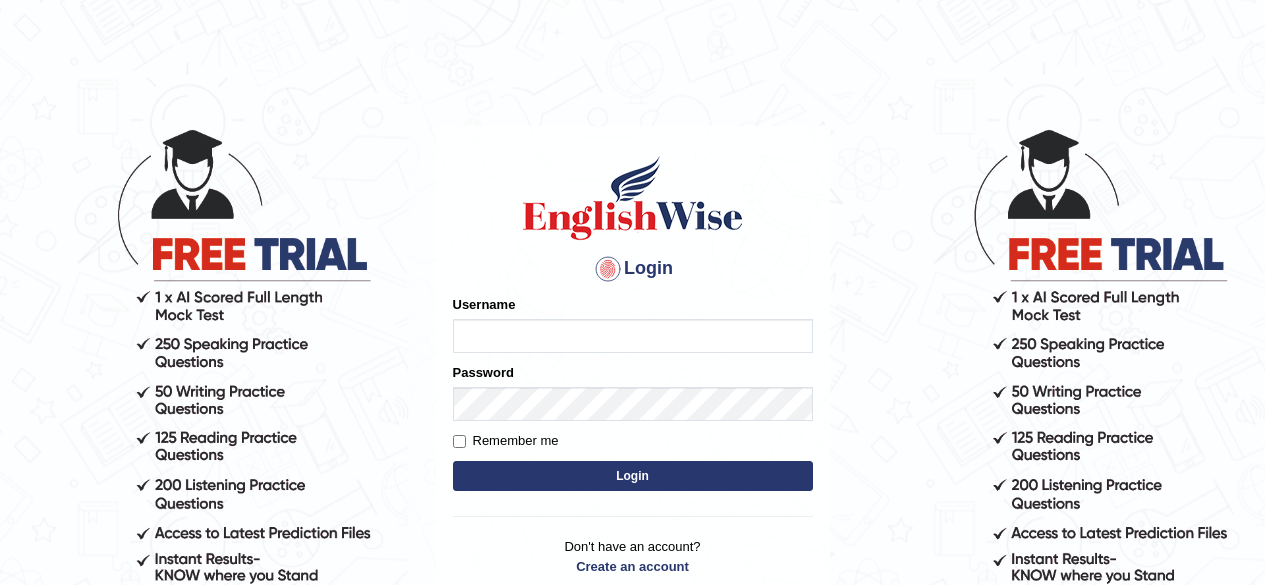 scroll, scrollTop: 0, scrollLeft: 0, axis: both 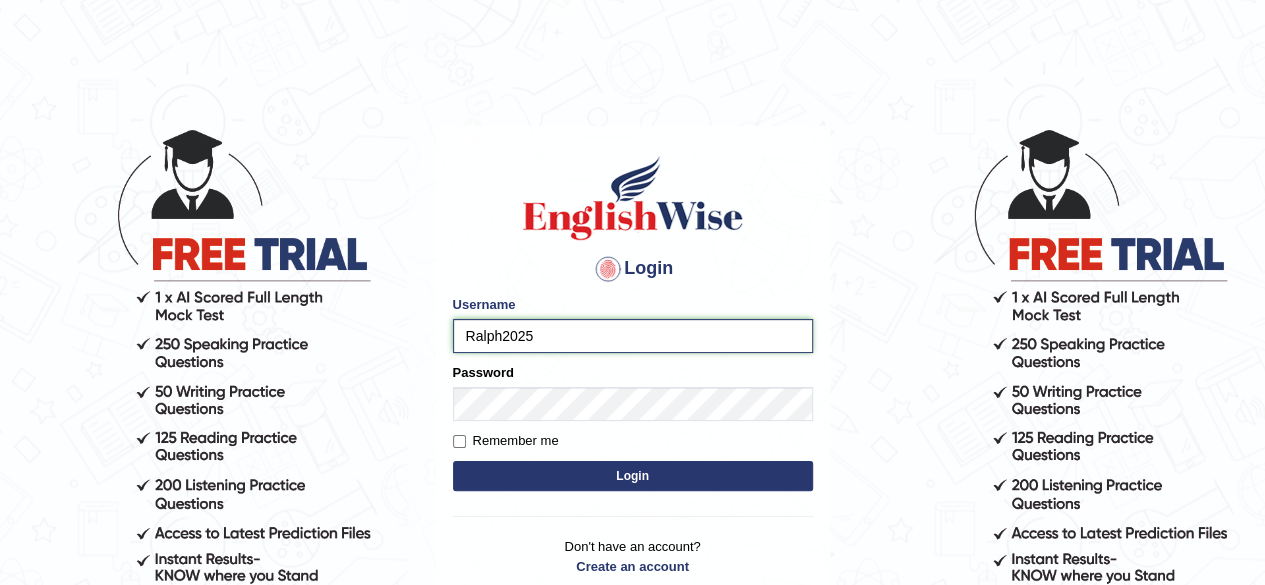 type on "Ralph2025" 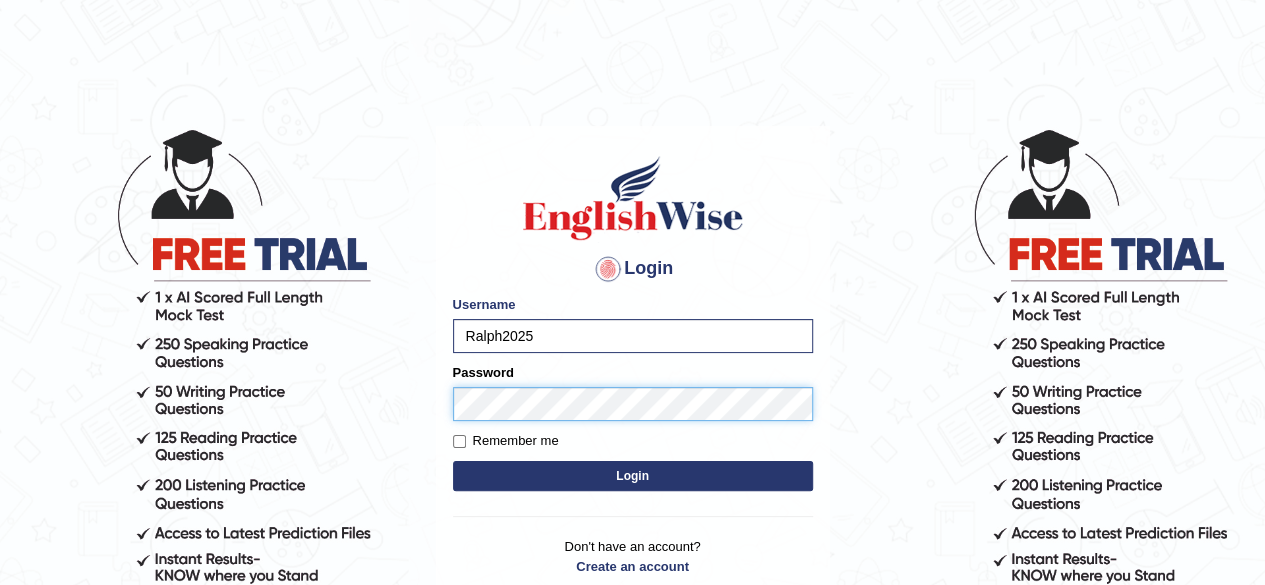 click on "Login" at bounding box center [633, 476] 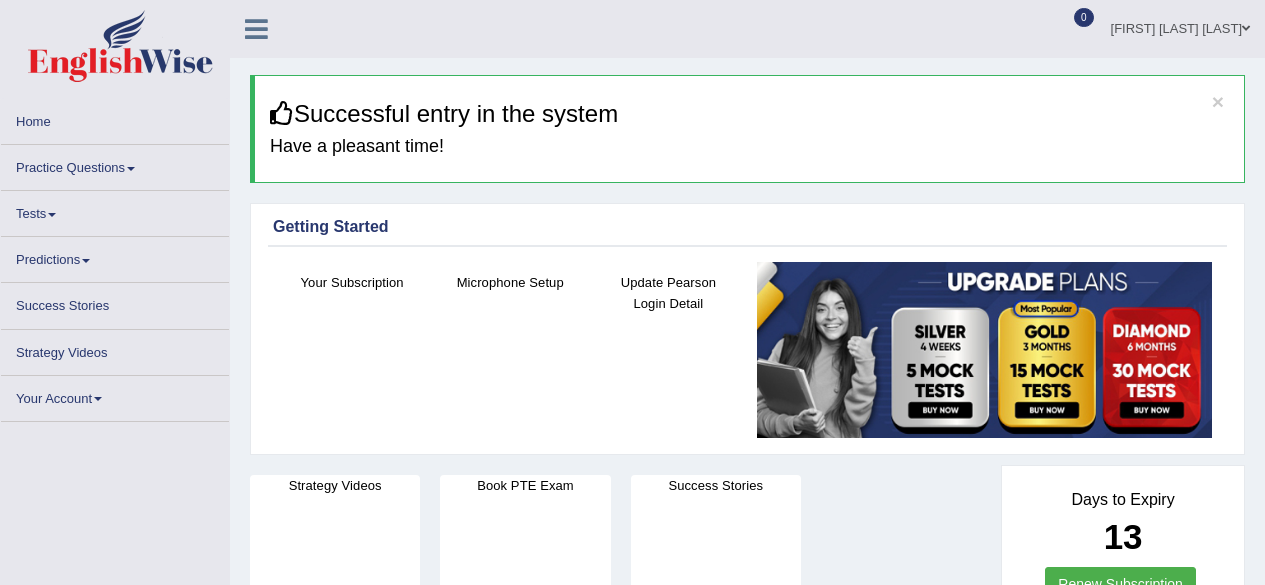 scroll, scrollTop: 0, scrollLeft: 0, axis: both 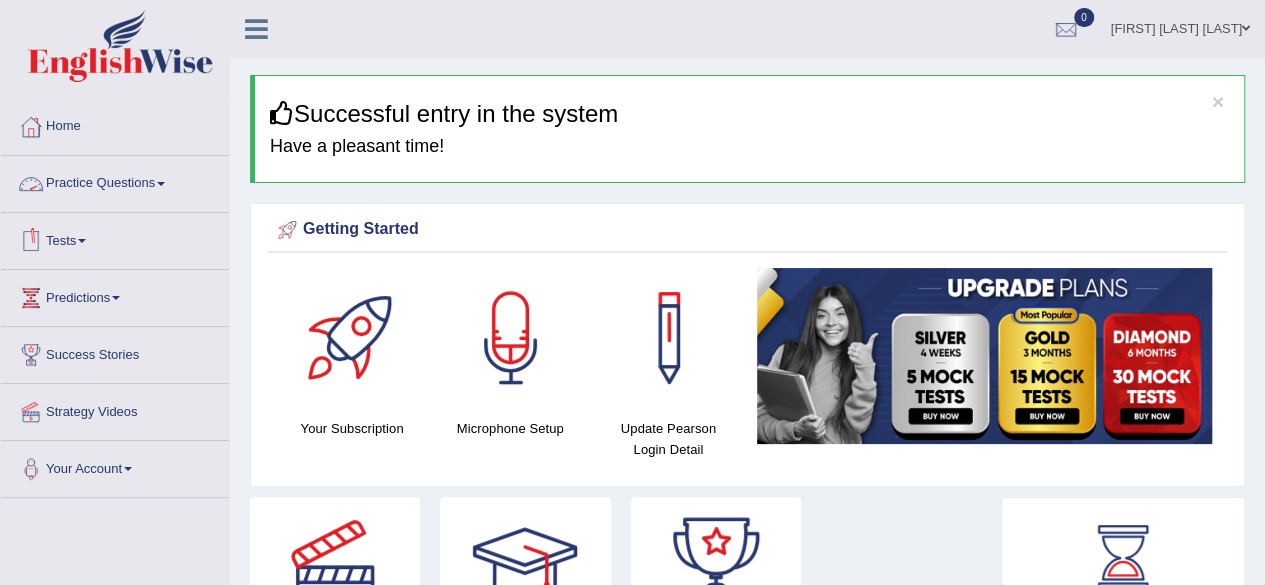 click on "Practice Questions" at bounding box center [115, 181] 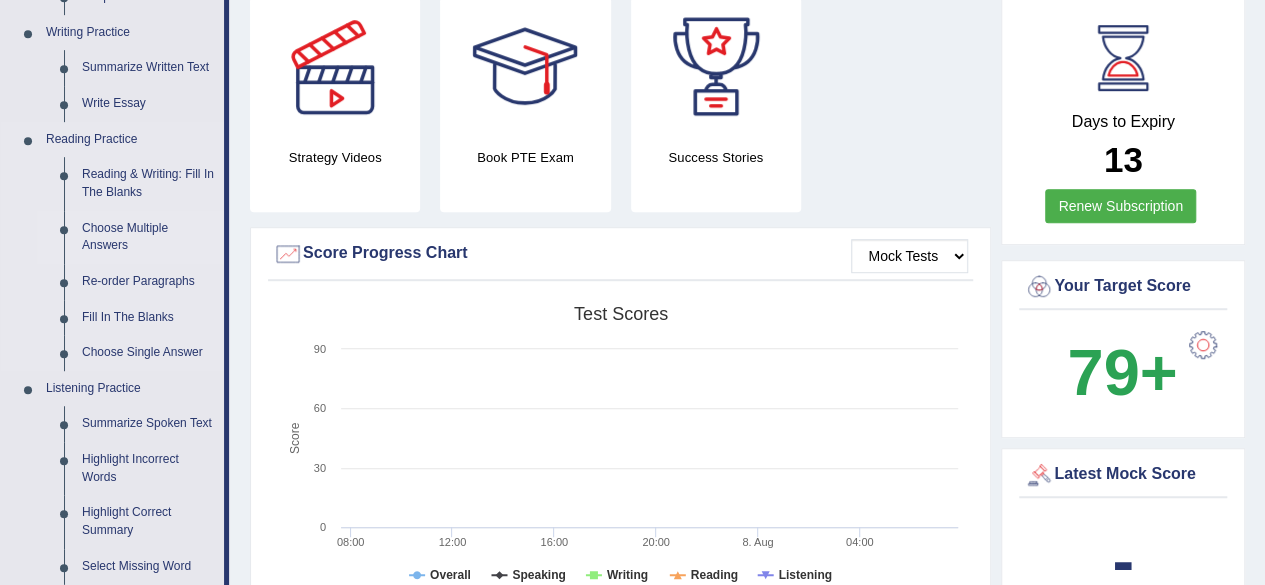 scroll, scrollTop: 700, scrollLeft: 0, axis: vertical 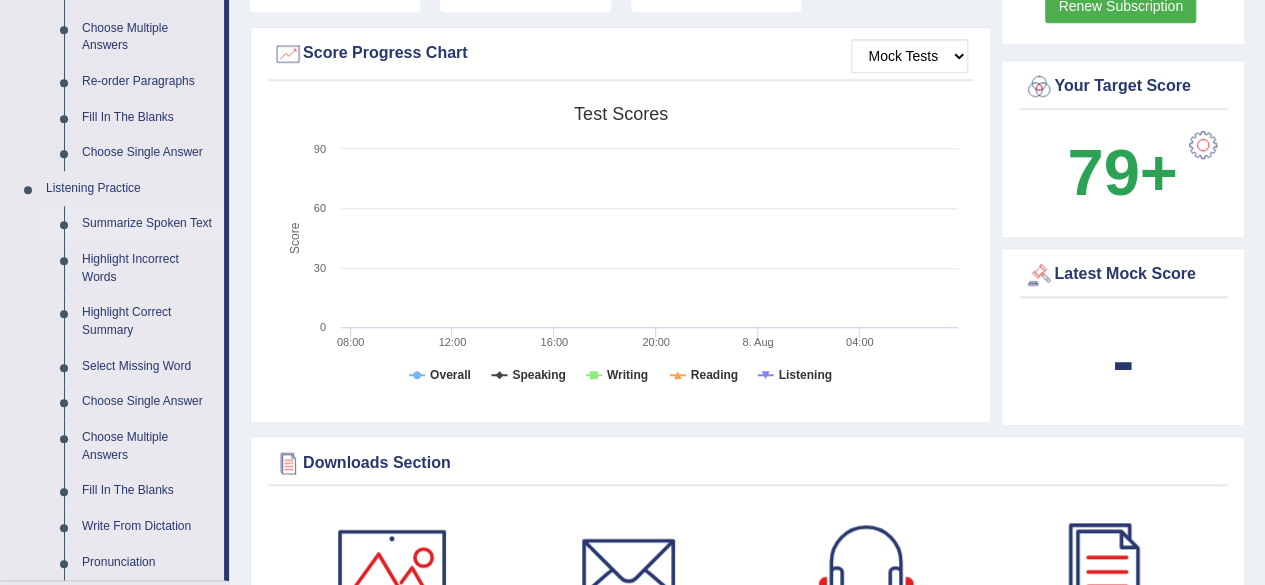 click on "Summarize Spoken Text" at bounding box center [148, 224] 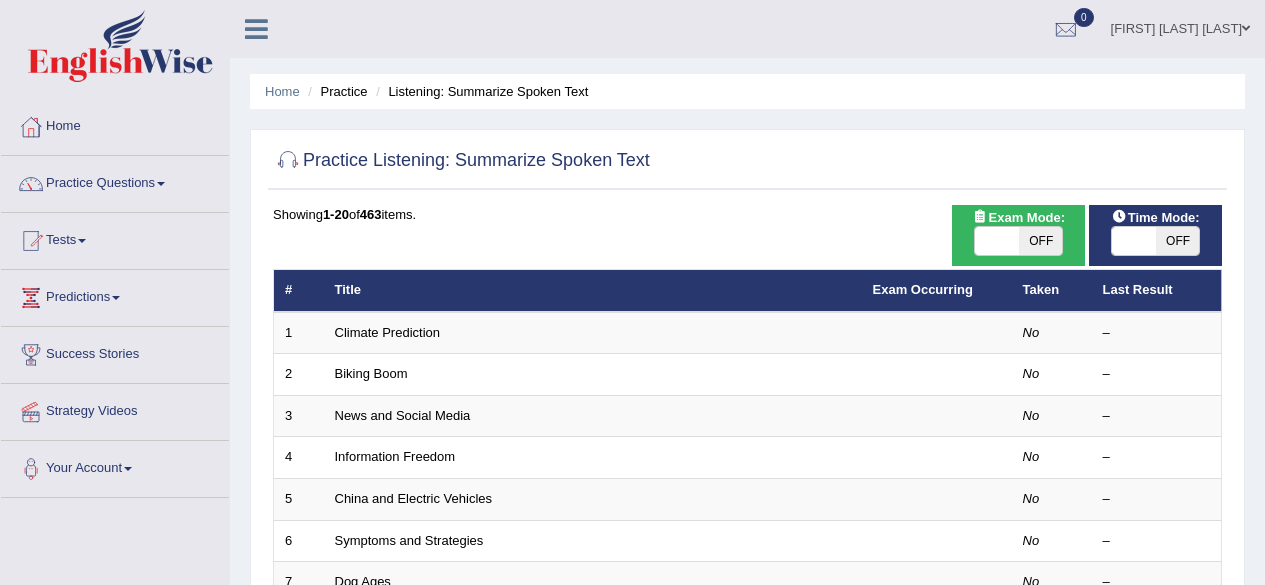 scroll, scrollTop: 0, scrollLeft: 0, axis: both 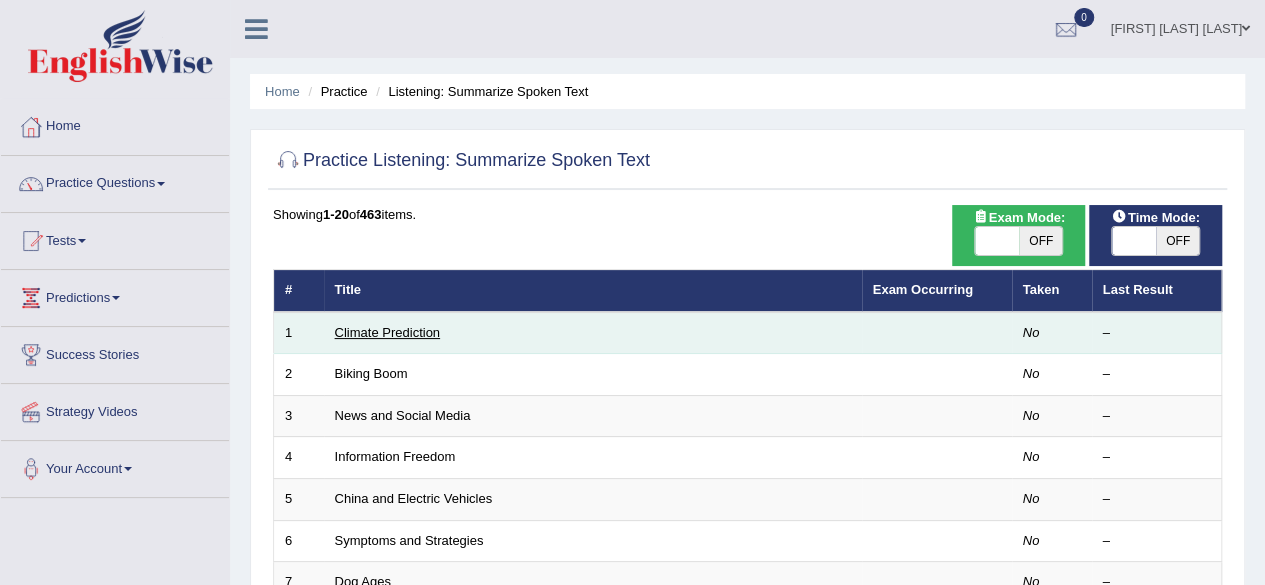 click on "Climate Prediction" at bounding box center [388, 332] 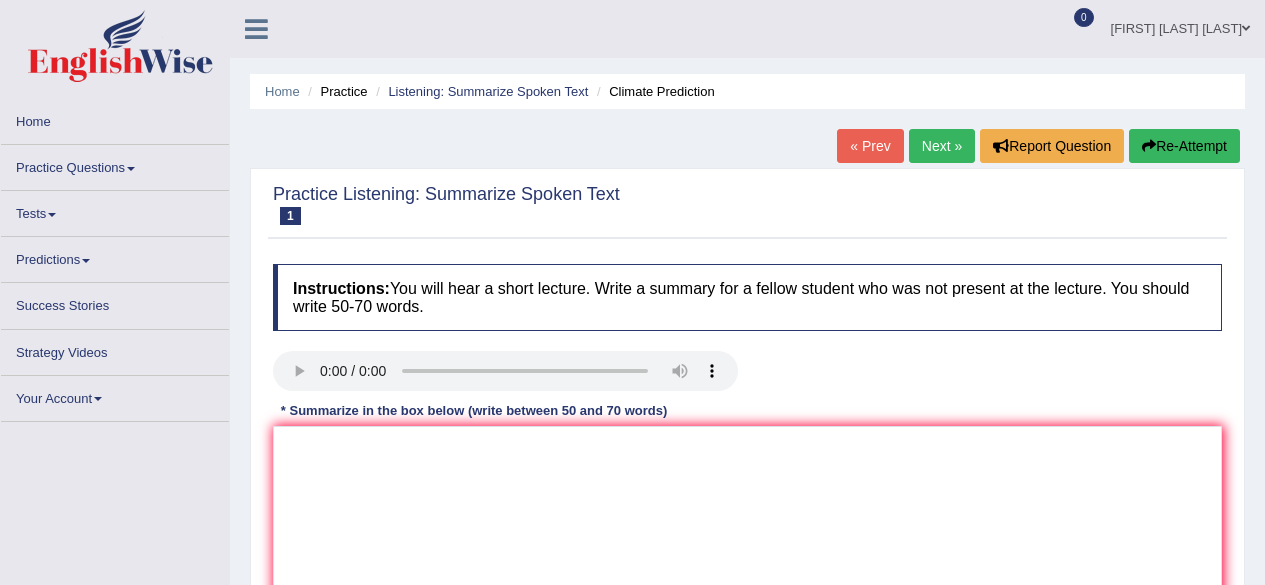 scroll, scrollTop: 0, scrollLeft: 0, axis: both 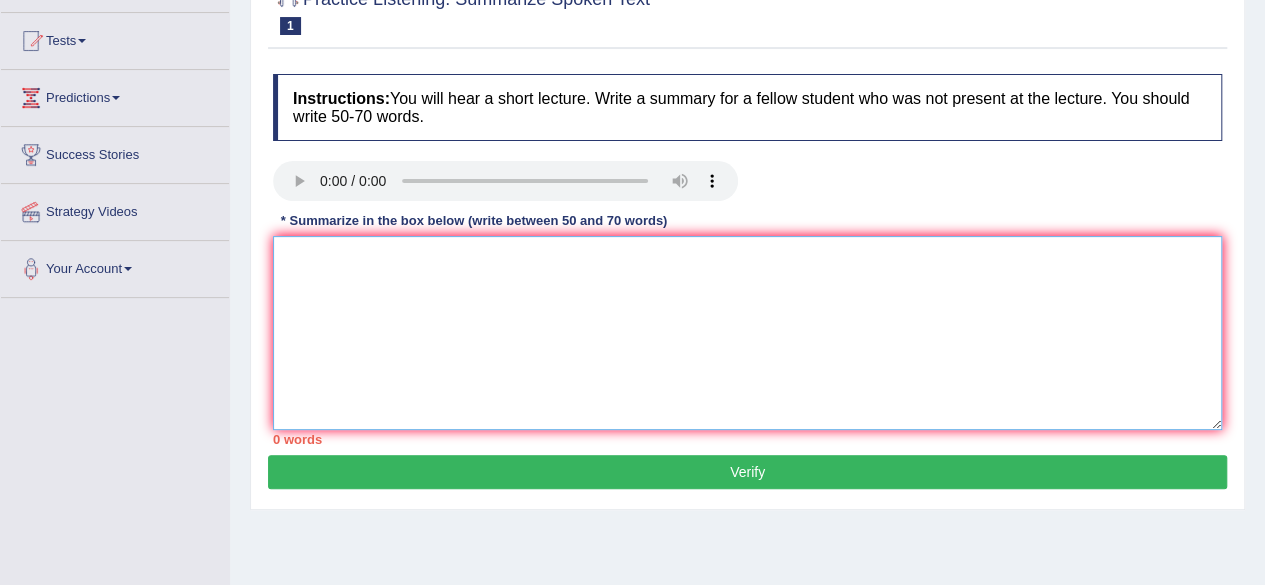 click at bounding box center [747, 333] 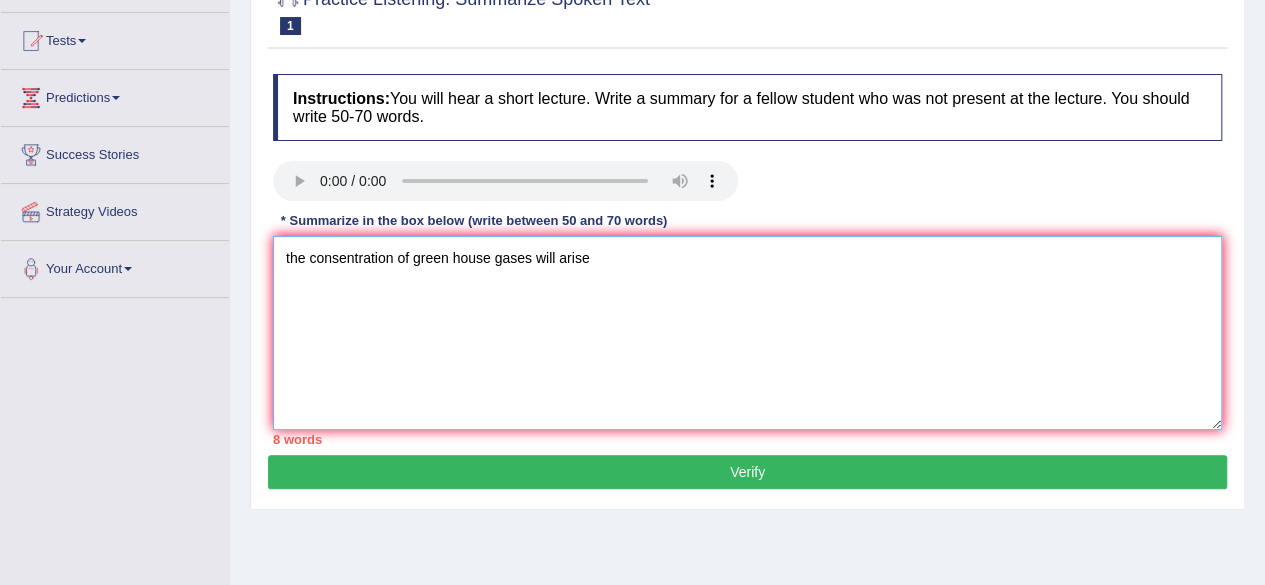 type on "the consentration of green house gases will arise" 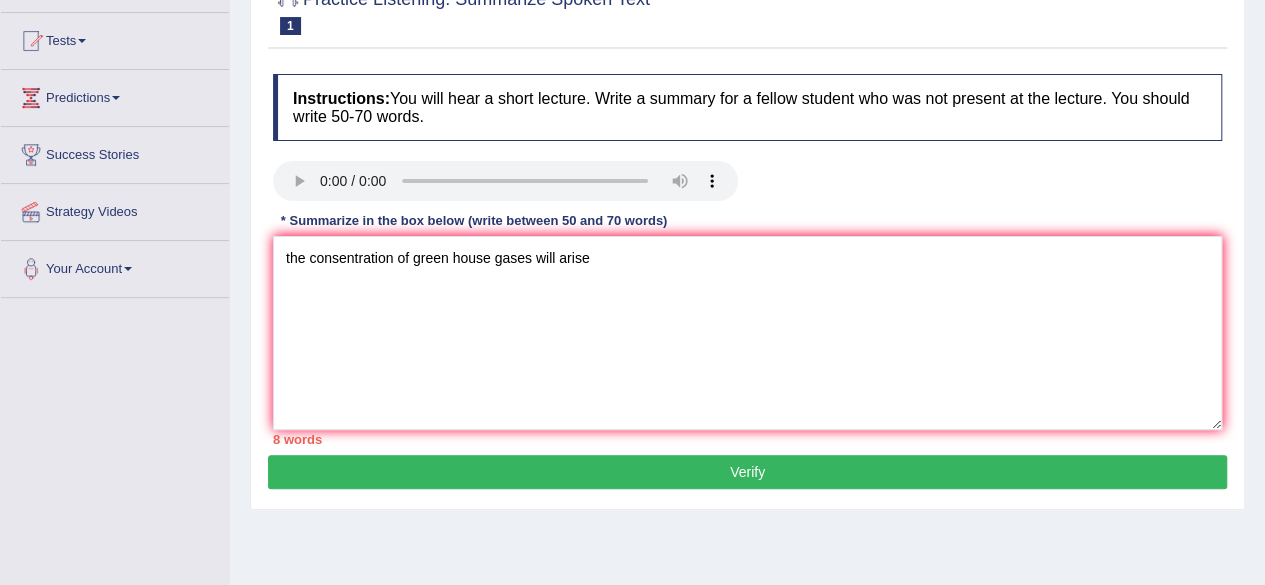 click on "Verify" at bounding box center (747, 472) 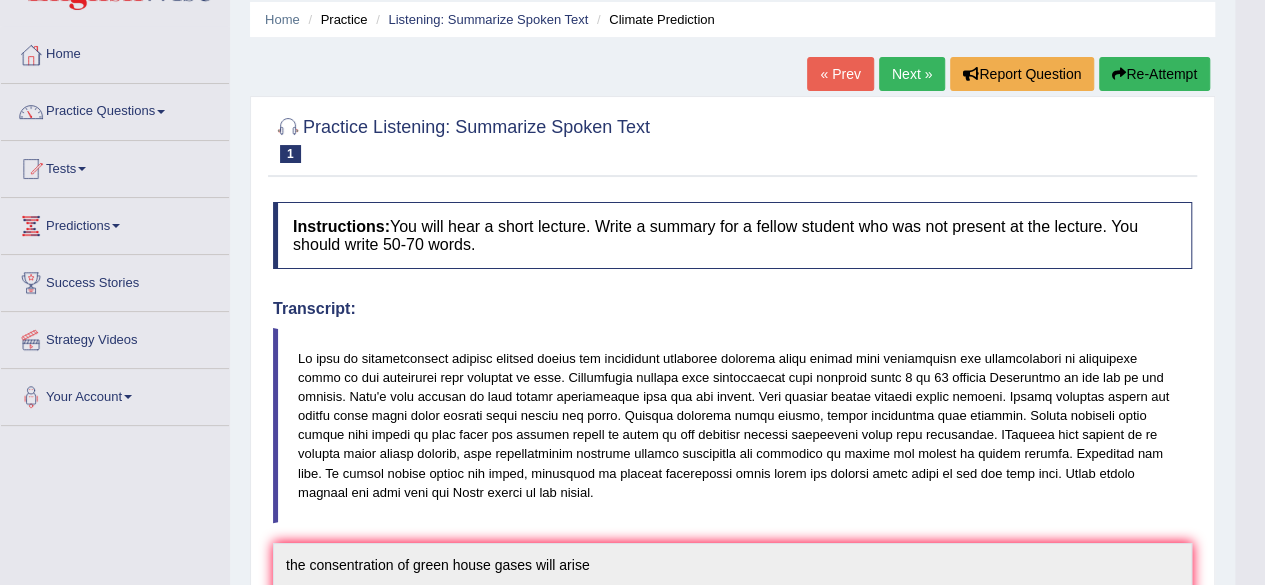 scroll, scrollTop: 0, scrollLeft: 0, axis: both 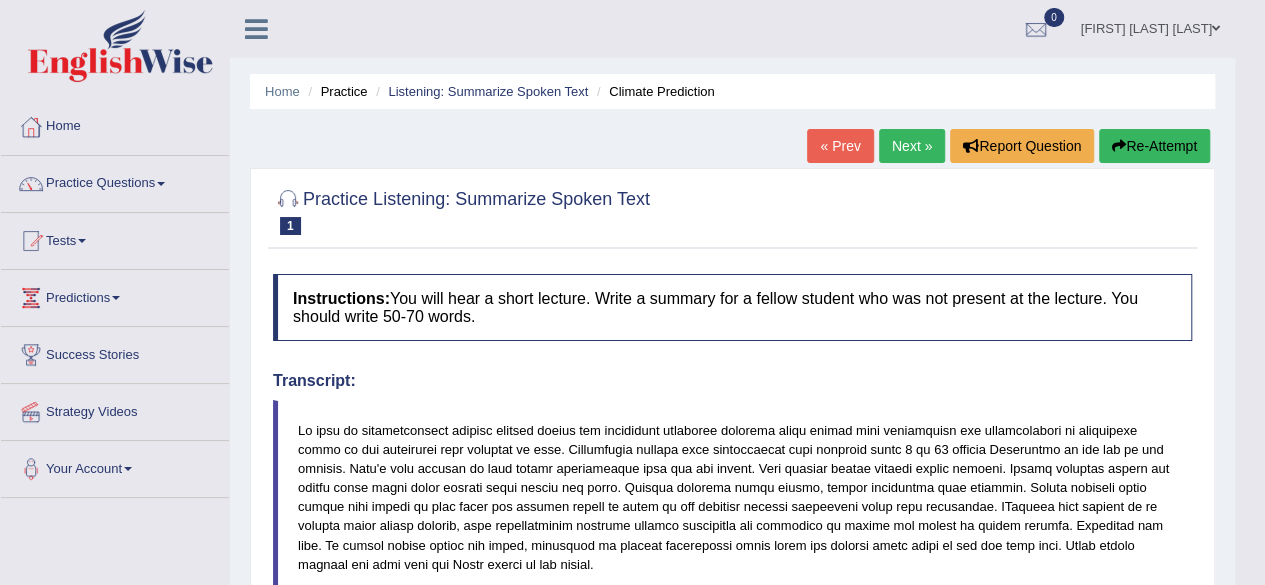 click on "Practice Questions" at bounding box center [115, 181] 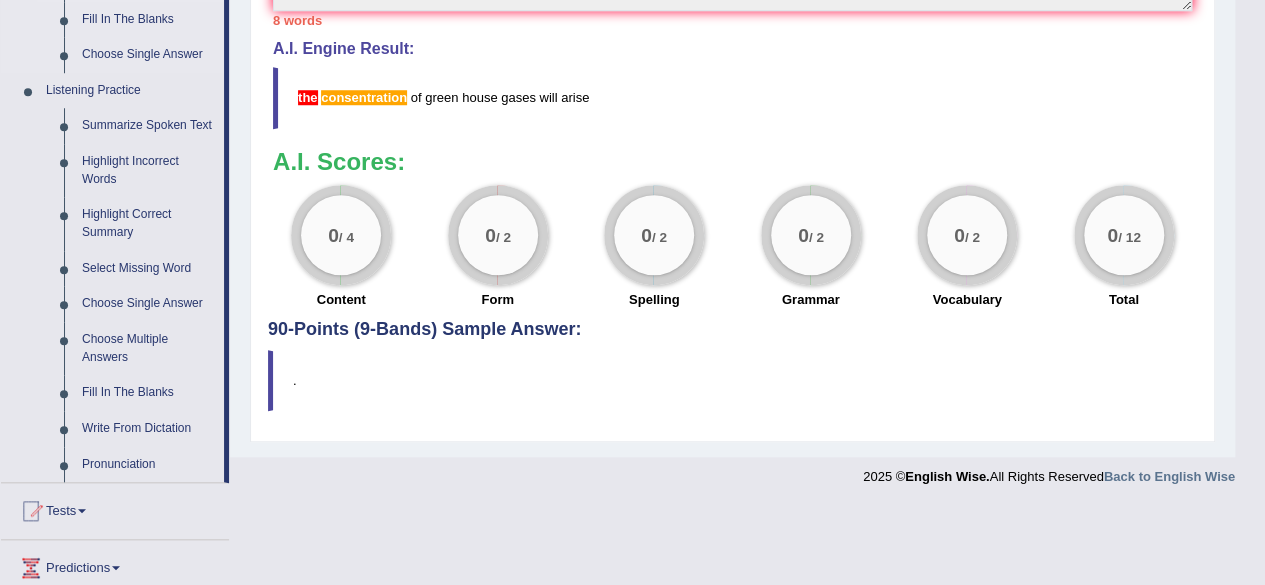scroll, scrollTop: 800, scrollLeft: 0, axis: vertical 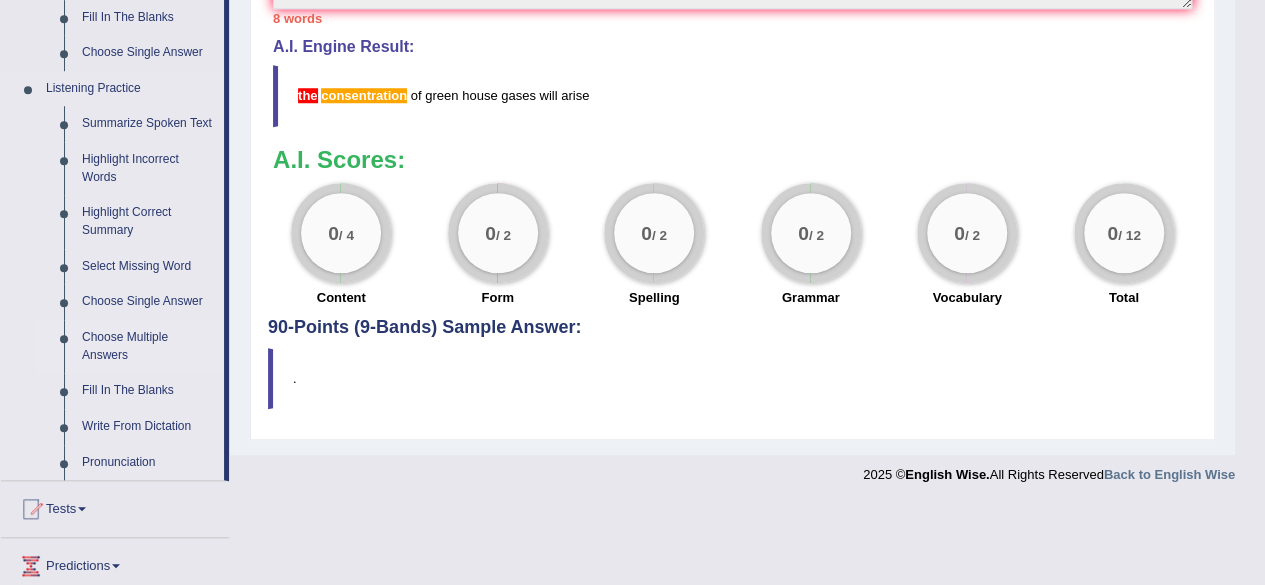 click on "Choose Multiple Answers" at bounding box center (148, 346) 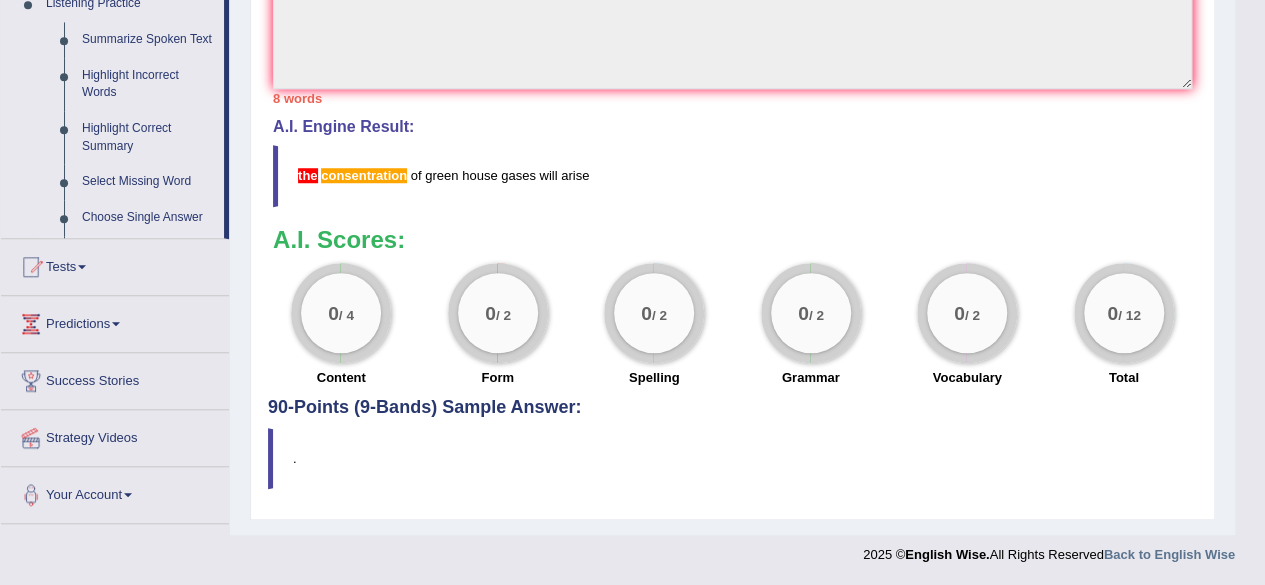 scroll, scrollTop: 715, scrollLeft: 0, axis: vertical 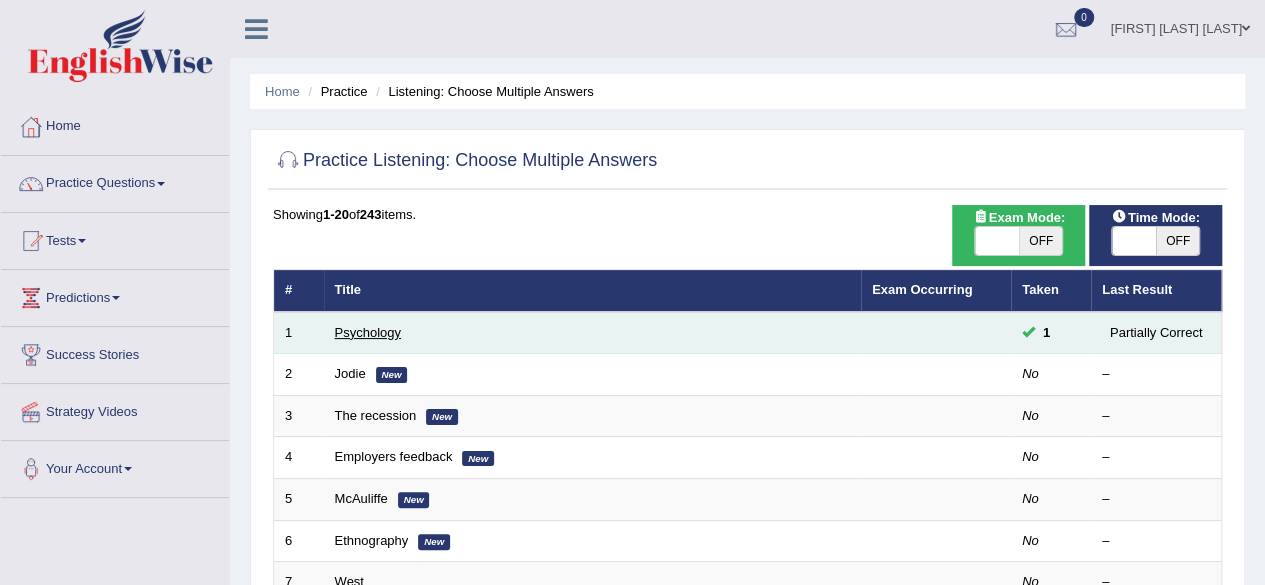 click on "Psychology" at bounding box center [368, 332] 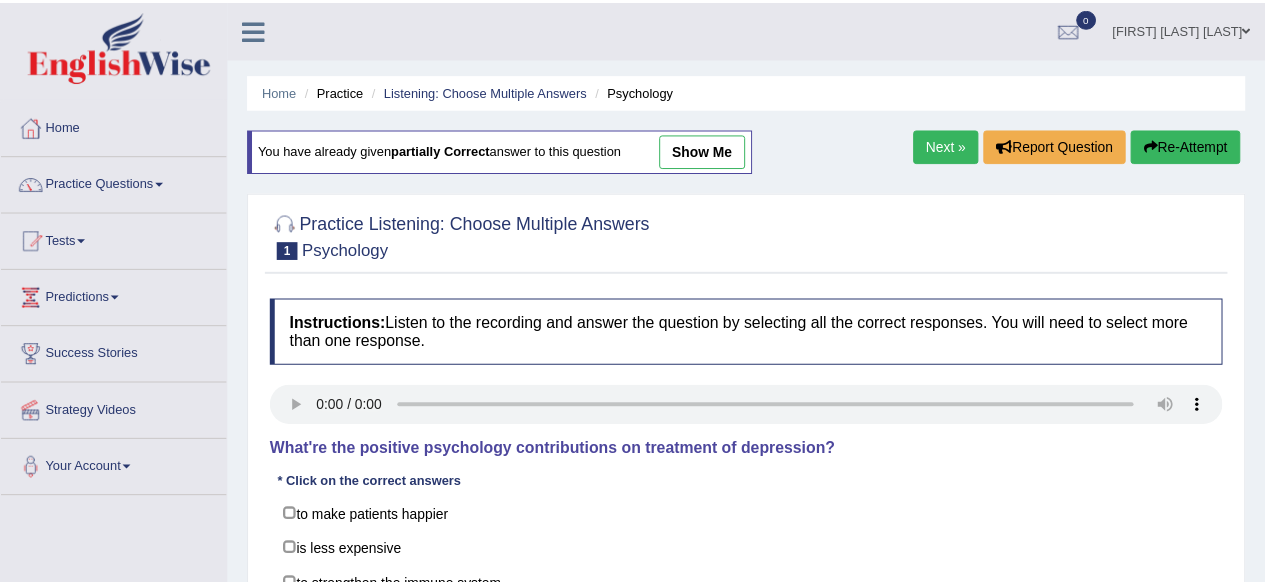 scroll, scrollTop: 0, scrollLeft: 0, axis: both 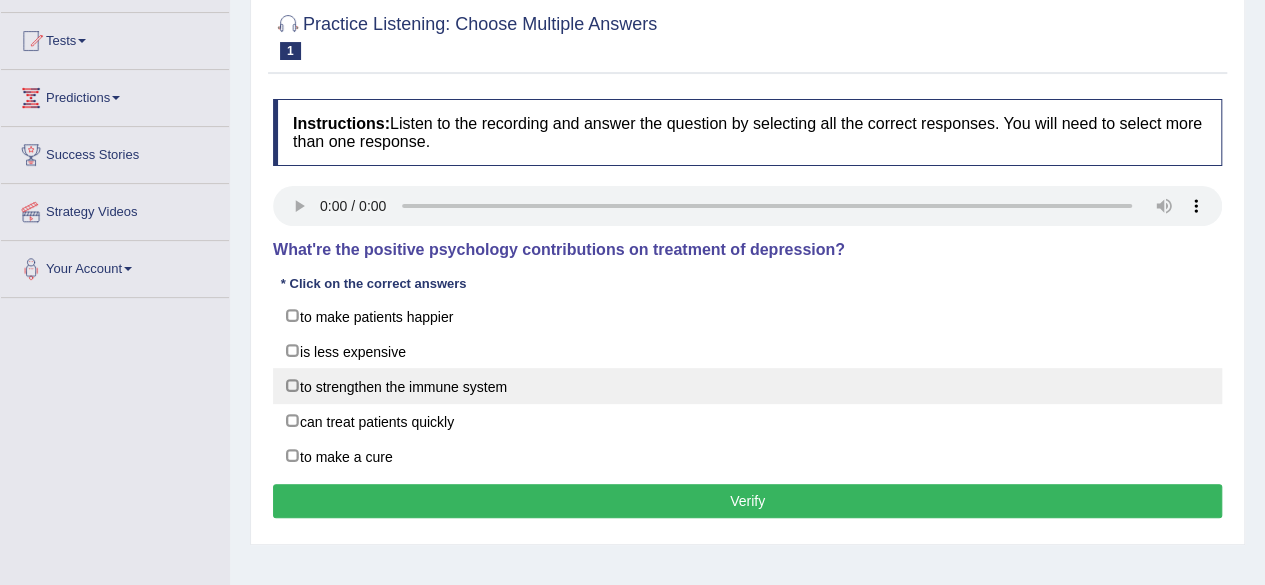 click on "to strengthen the immune system" at bounding box center [747, 386] 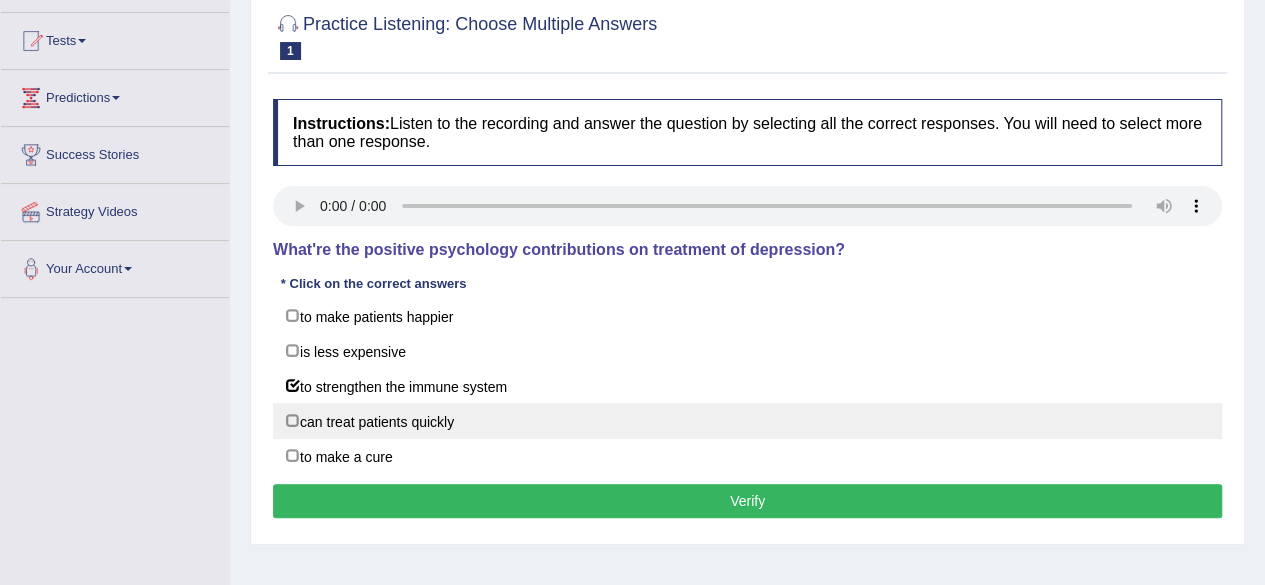 click on "can treat patients quickly" at bounding box center (747, 421) 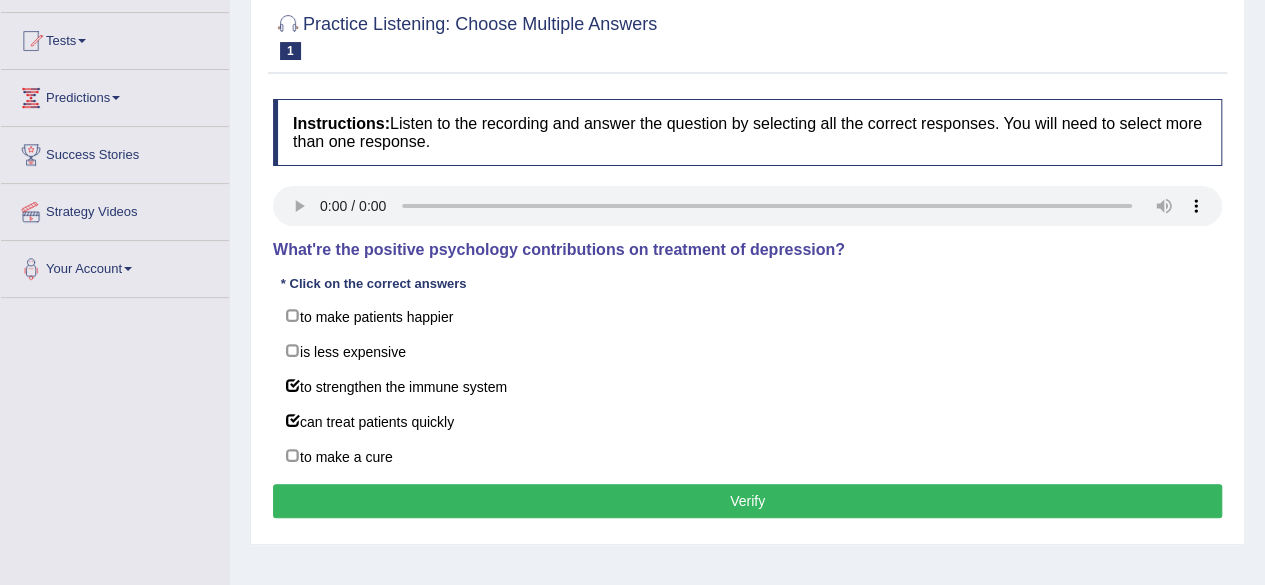 click on "Verify" at bounding box center (747, 501) 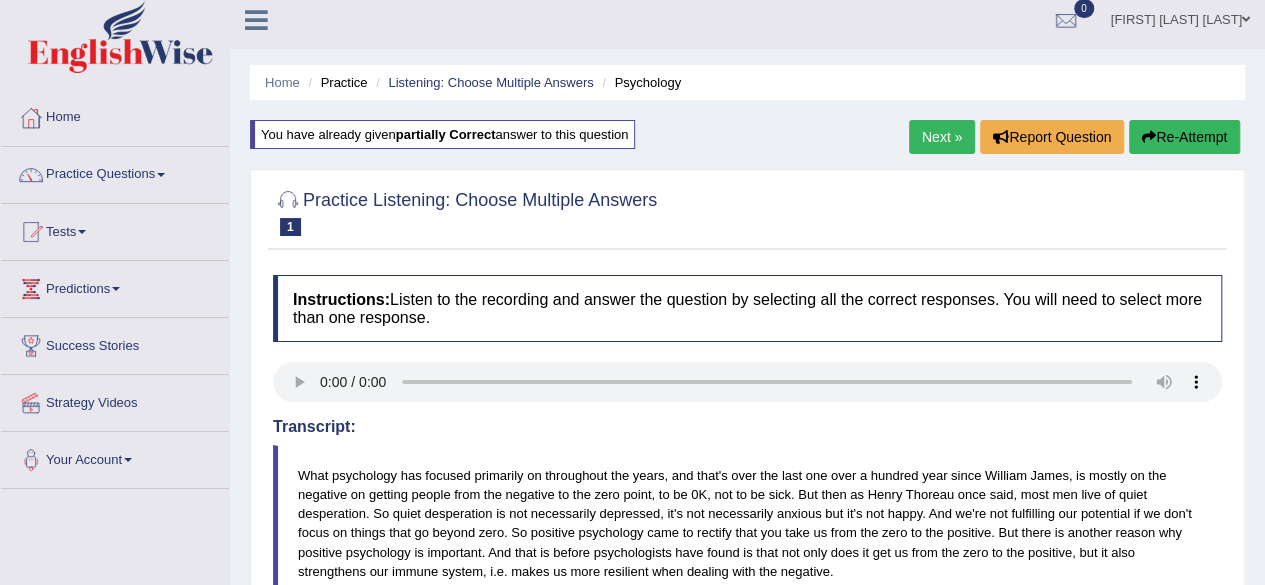 scroll, scrollTop: 0, scrollLeft: 0, axis: both 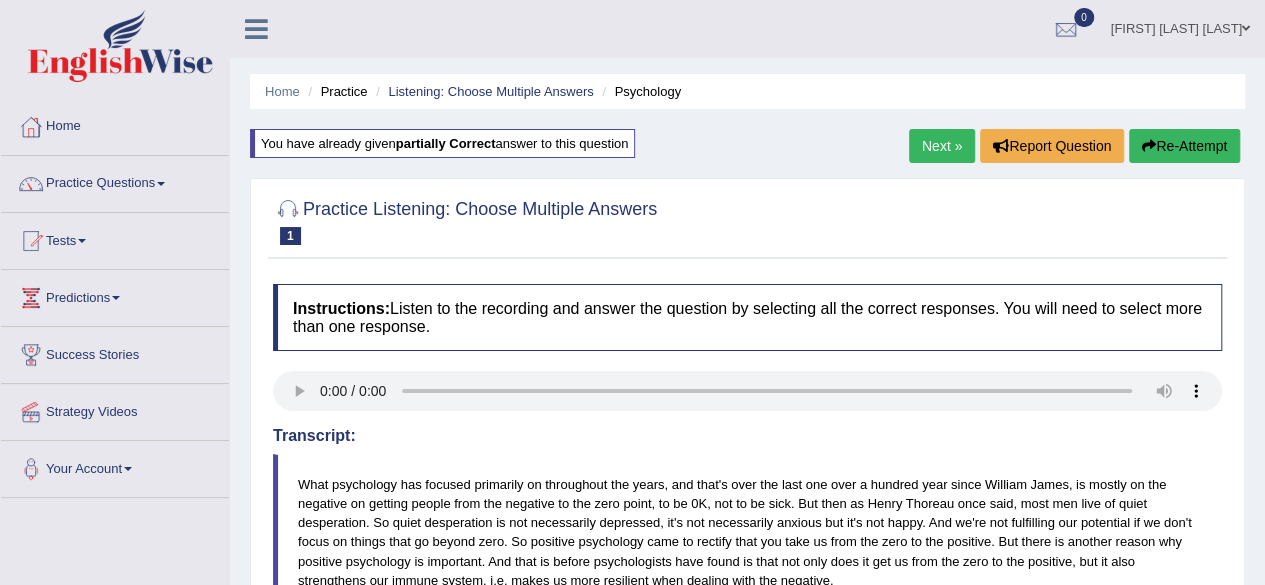 click on "Next »" at bounding box center (942, 146) 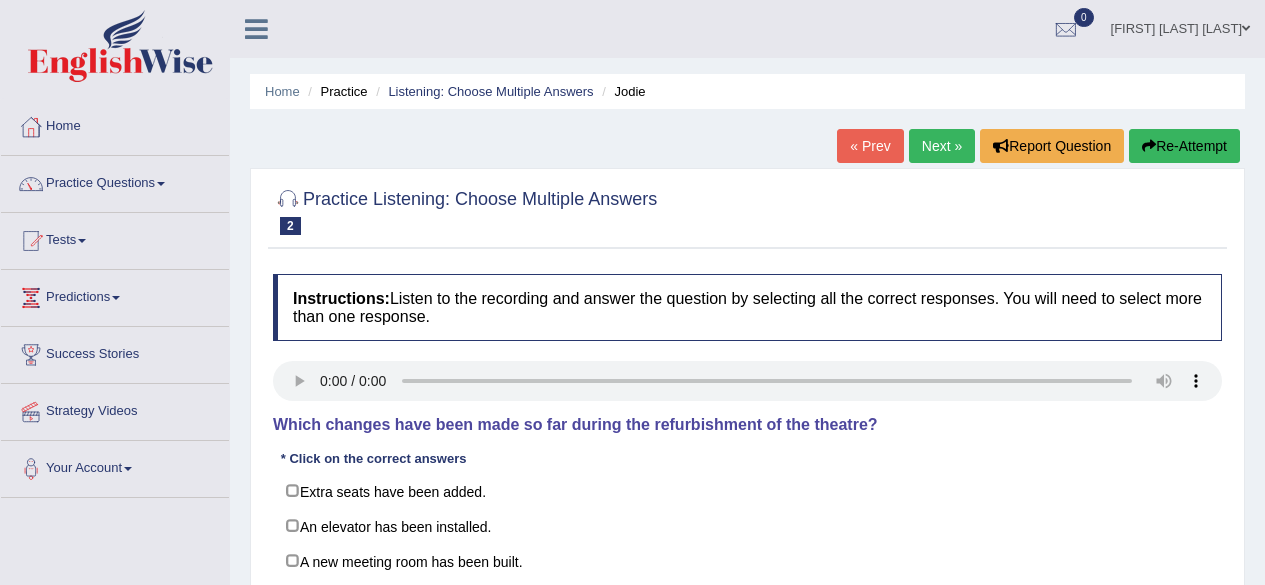 scroll, scrollTop: 200, scrollLeft: 0, axis: vertical 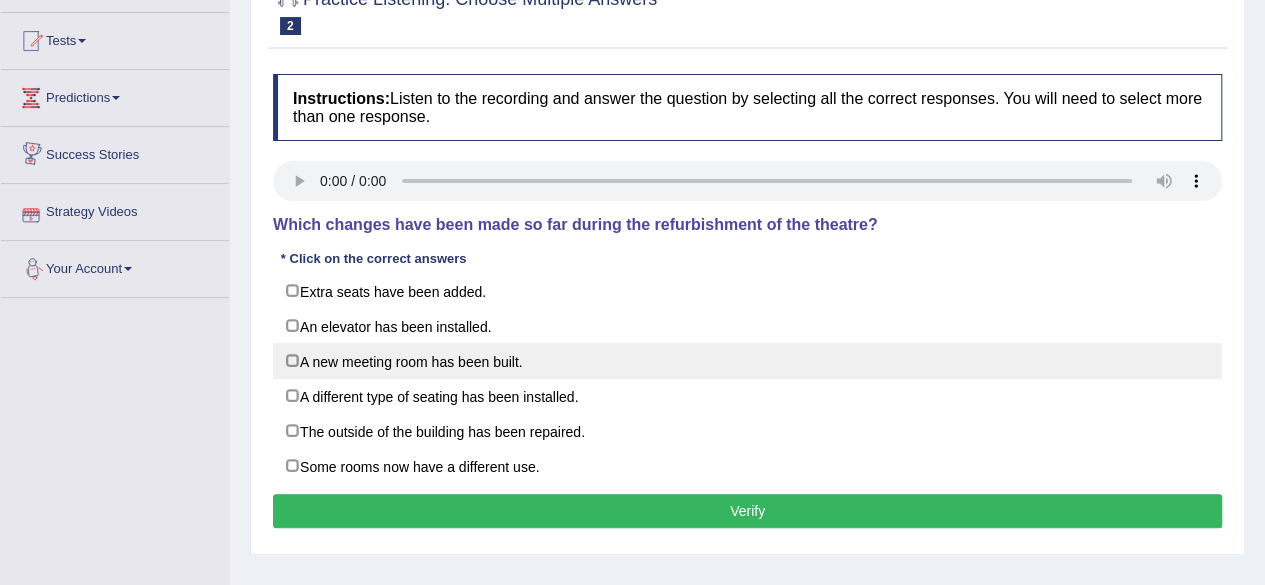 click on "A new meeting room has been built." at bounding box center (747, 361) 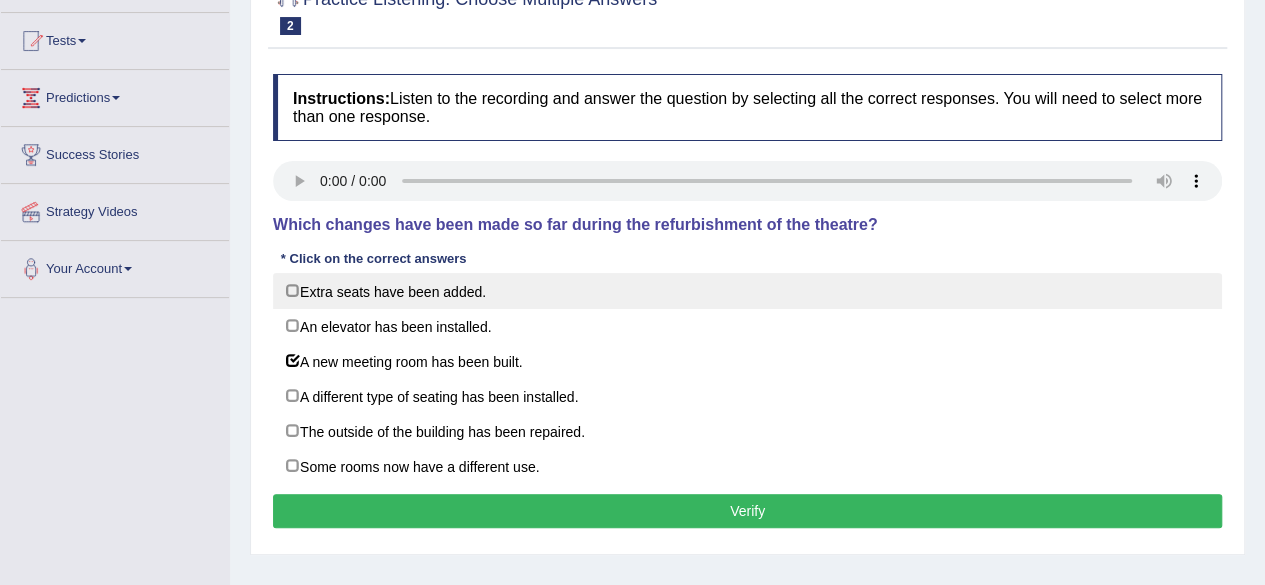 click on "Extra seats have been added." at bounding box center (747, 291) 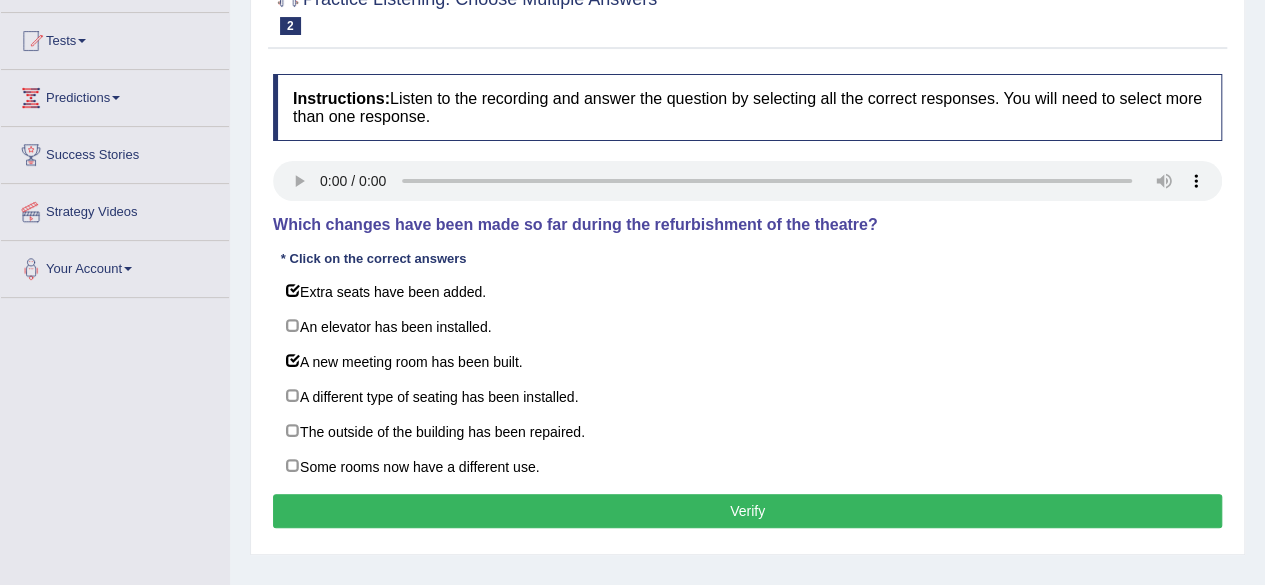 click on "Verify" at bounding box center (747, 511) 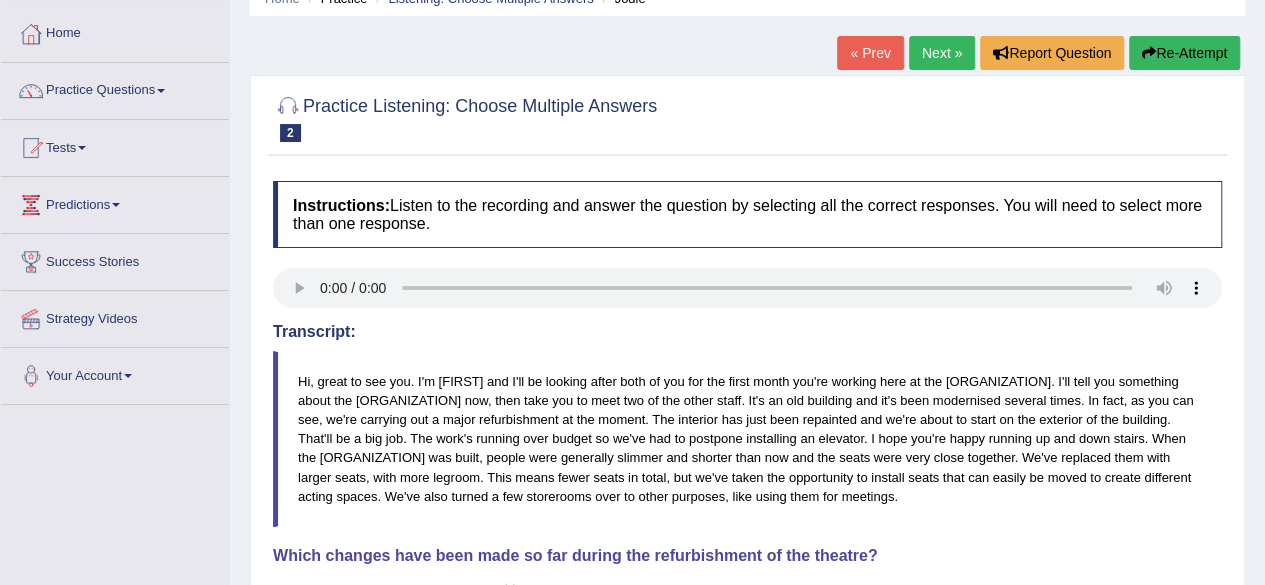 scroll, scrollTop: 0, scrollLeft: 0, axis: both 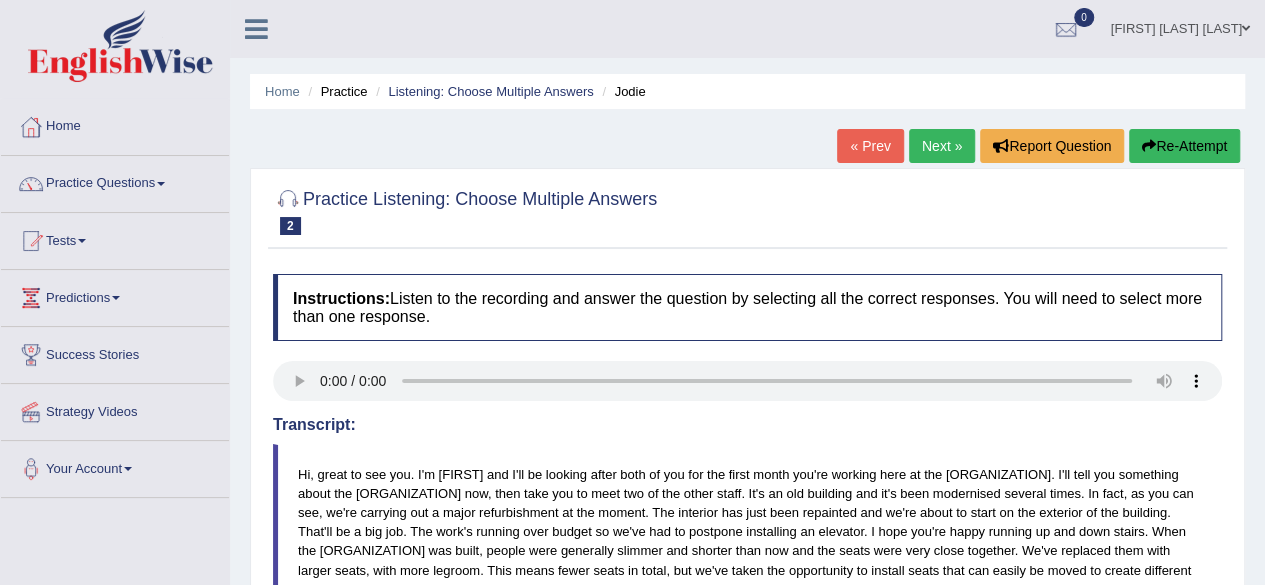 click on "Re-Attempt" at bounding box center (1184, 146) 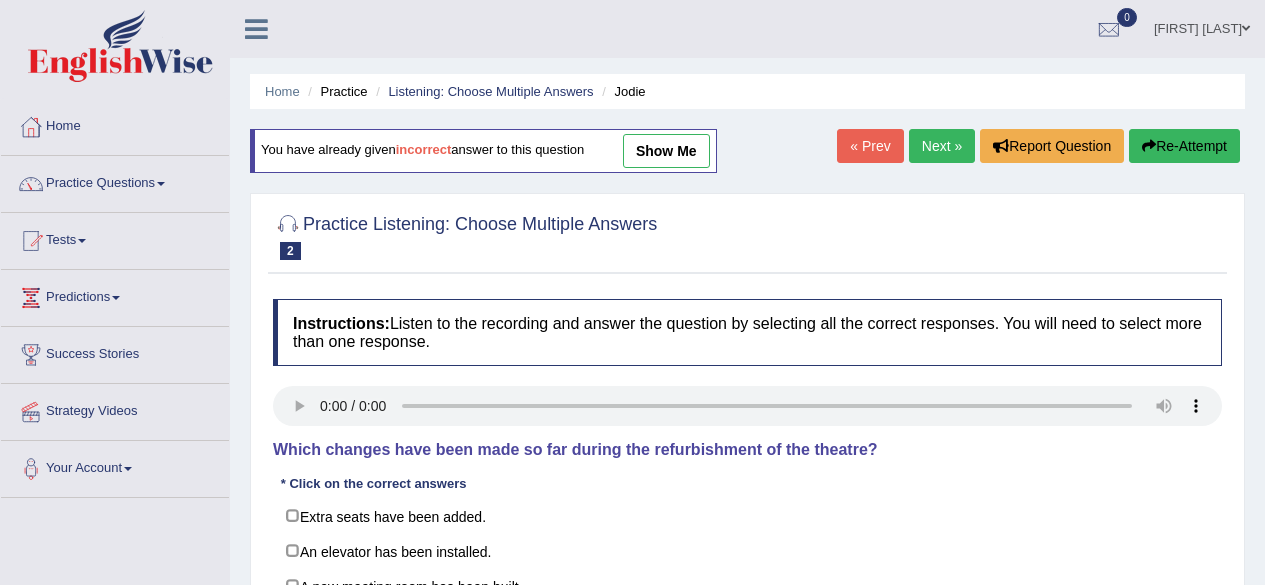 scroll, scrollTop: 0, scrollLeft: 0, axis: both 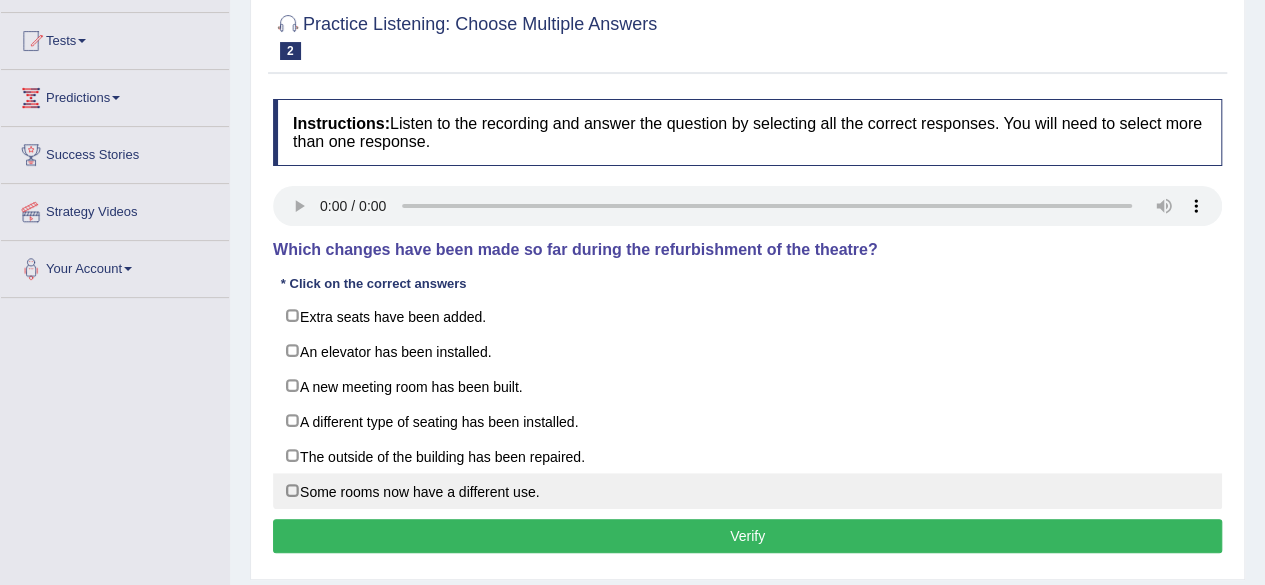 click on "Some rooms now have a different use." at bounding box center [747, 491] 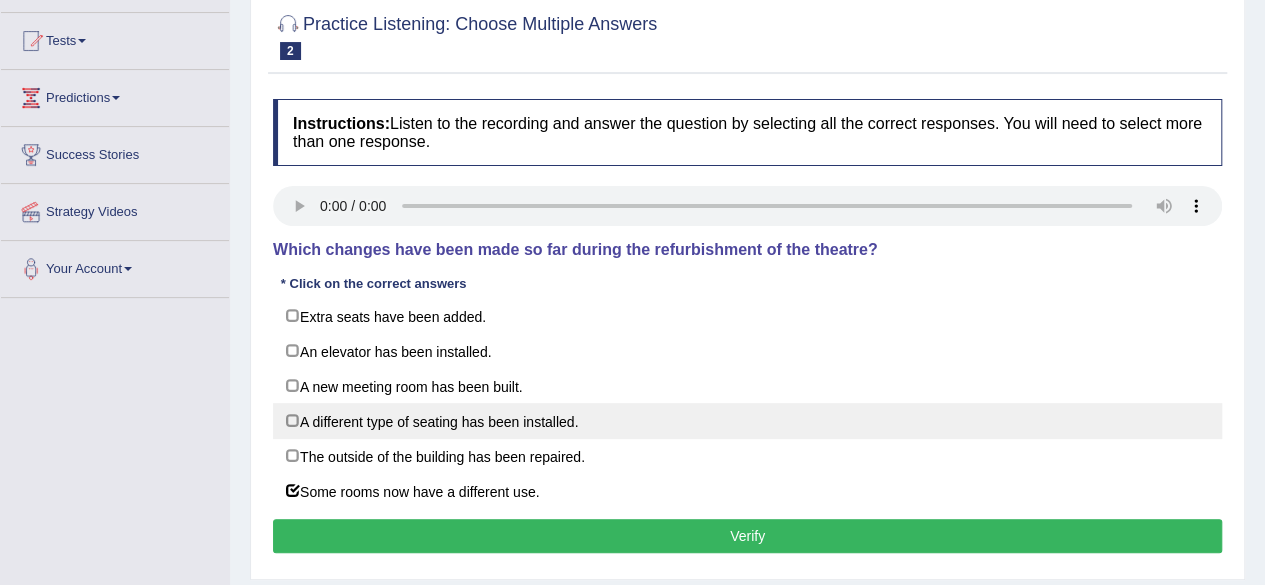 click on "A different type of seating has been installed." at bounding box center [747, 421] 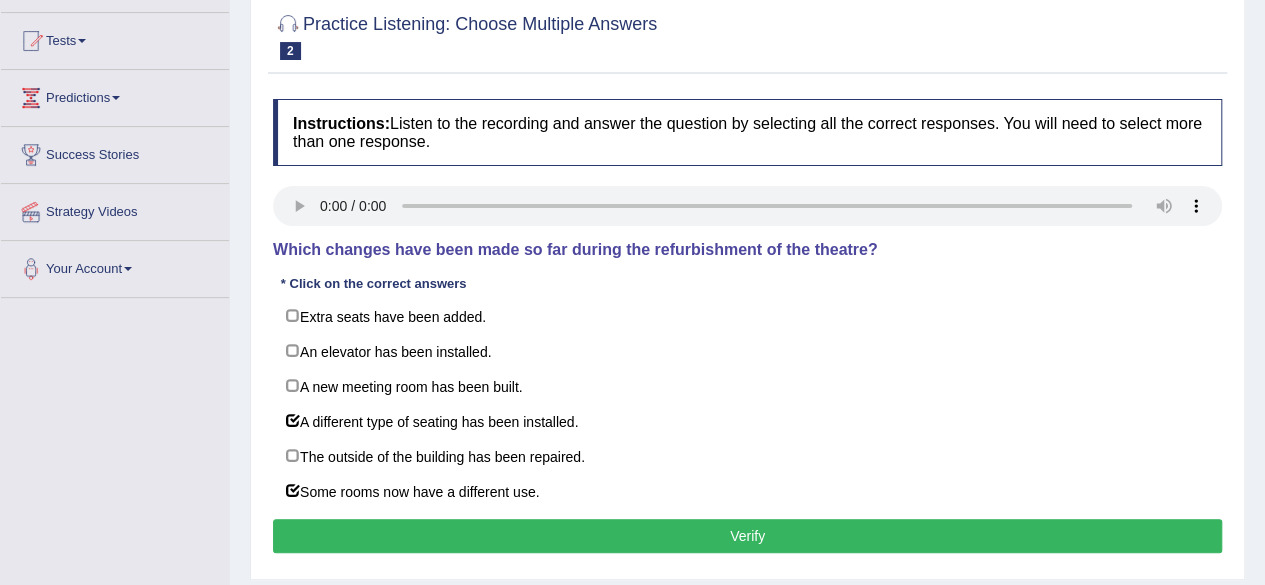 click on "Verify" at bounding box center (747, 536) 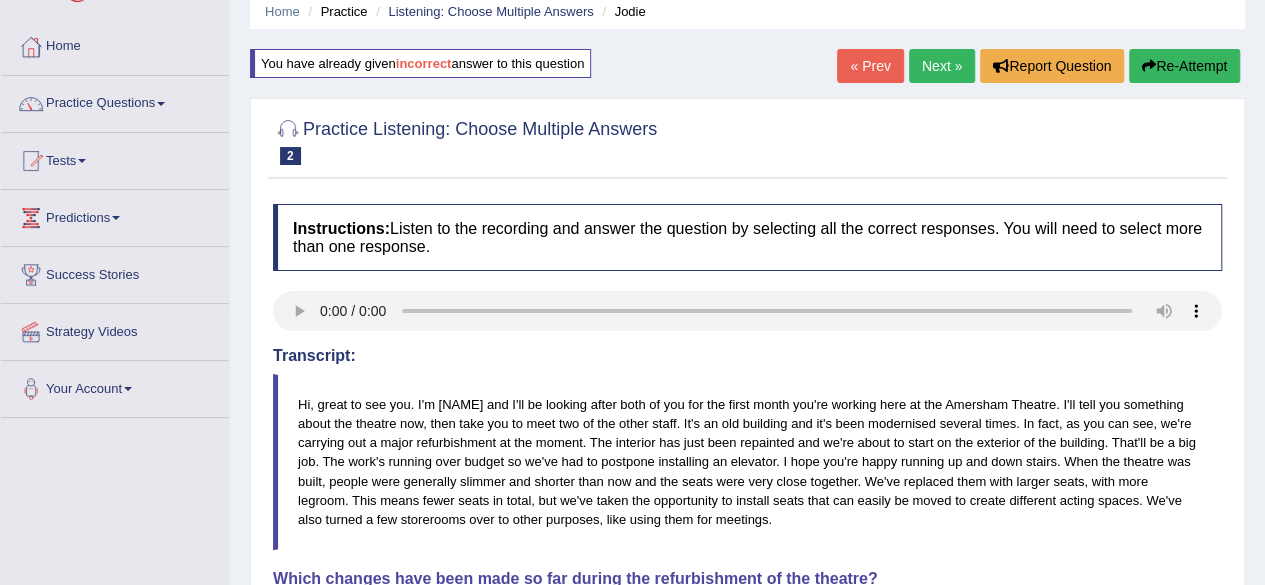 scroll, scrollTop: 0, scrollLeft: 0, axis: both 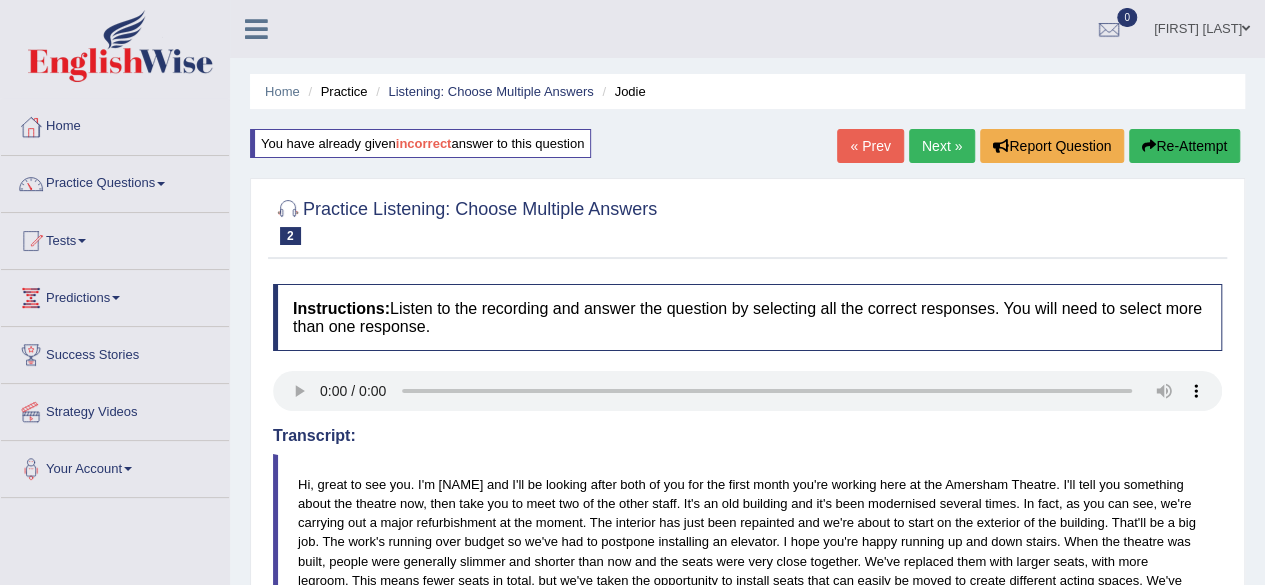 click on "Next »" at bounding box center [942, 146] 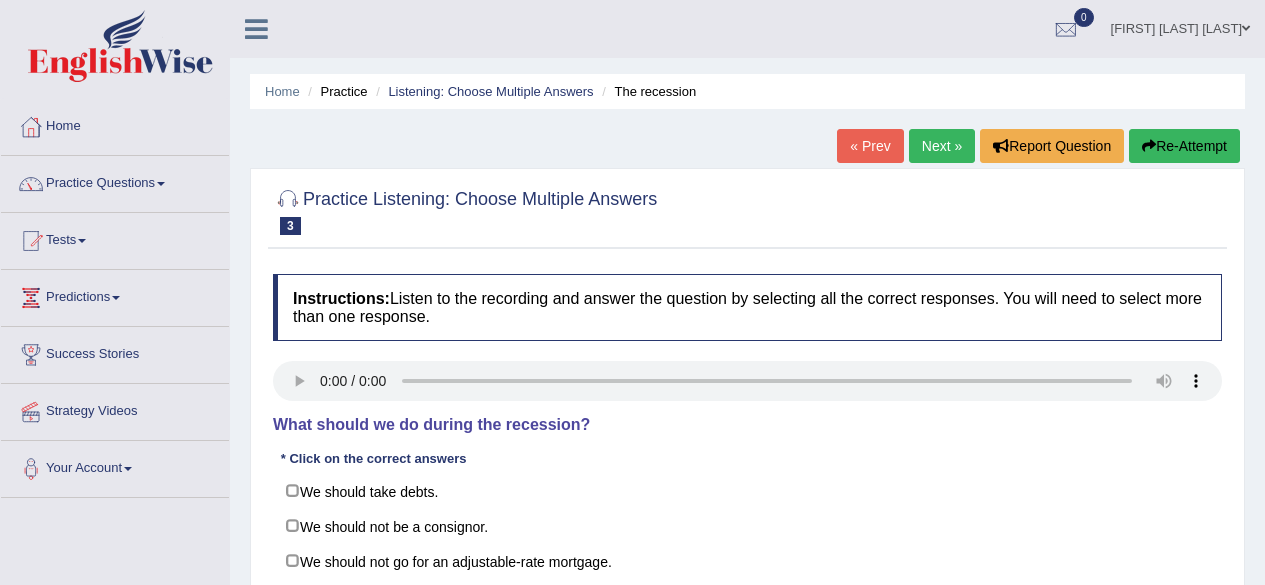 scroll, scrollTop: 0, scrollLeft: 0, axis: both 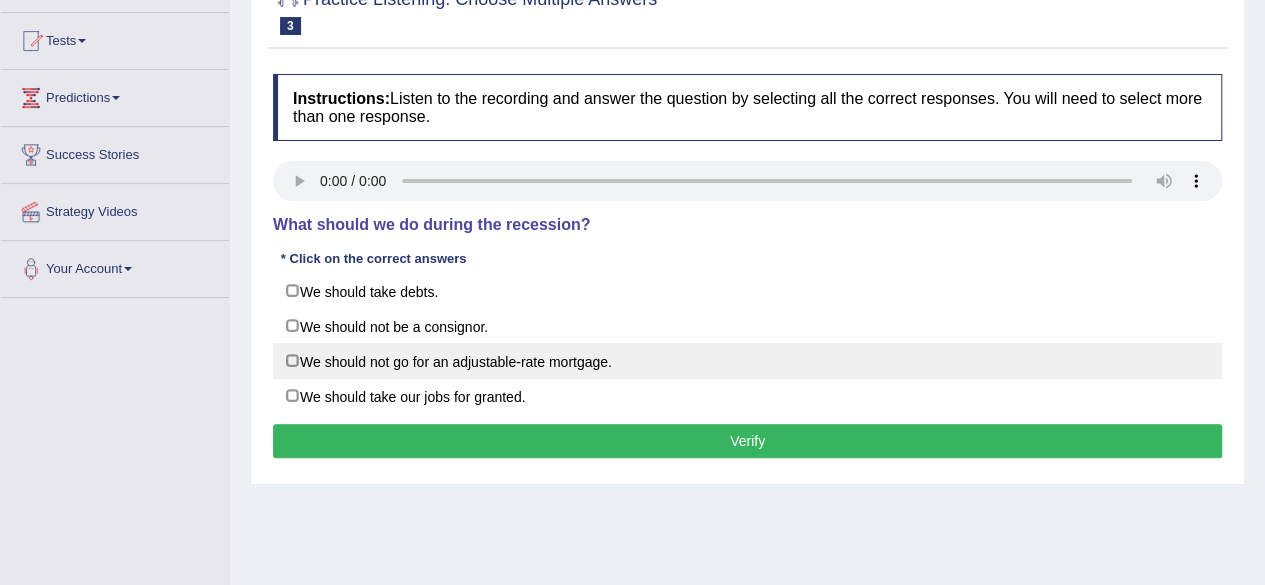 click on "We should not go for an adjustable-rate mortgage." at bounding box center (747, 361) 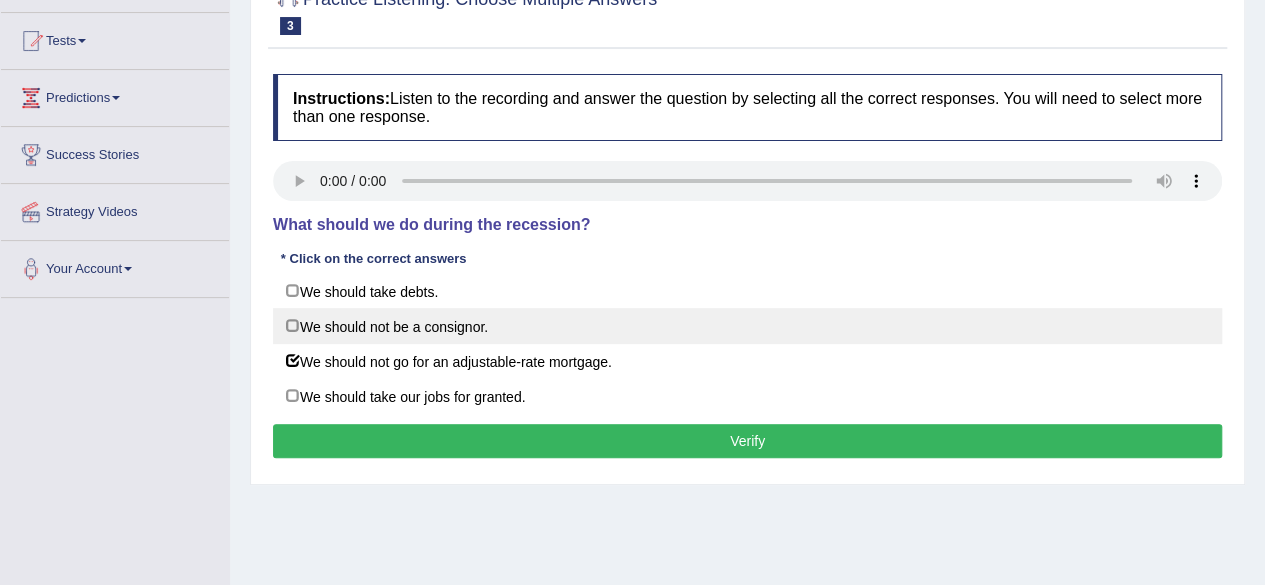 click on "We should not be a consignor." at bounding box center [747, 326] 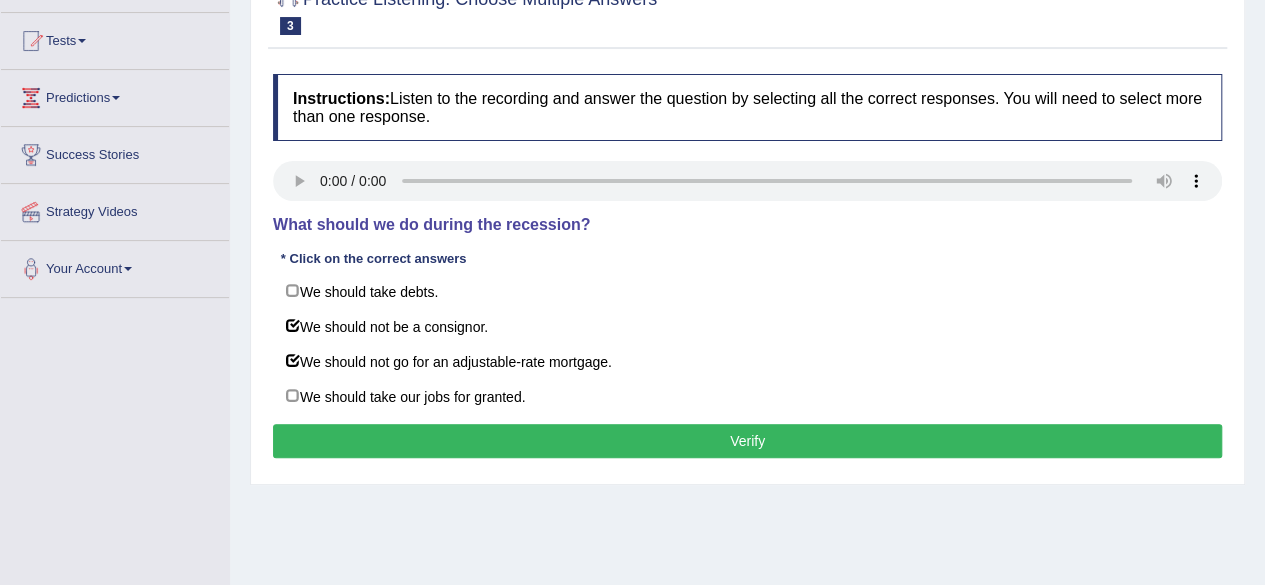 click on "Instructions:  Listen to the recording and answer the question by selecting all the correct responses. You will need to select more than one response.
Transcript: The recession is one factor which affected and may affect many people. There are many things we should not do during the recession. Never be a consigner. If the individual who took fails to repay during the recession, it is the consigner who must pay the loan. When you purchase a house, do not go for adjustable rate mortgage. This could be good in normal situations, but during the recession, the interest rates may go up, leading to increasing monthly EMI. Do not add up debts. It would be varied during you lose a job. Your monthly budget can go for a toss. Do not take your job for granted. During the recession, the process of laying off in large, people who do not respect their jobs would be the first targets. We may not be able to avoid recession, but proper steps can at least make us stay away from bad situations. Result:  Verify" at bounding box center [747, 269] 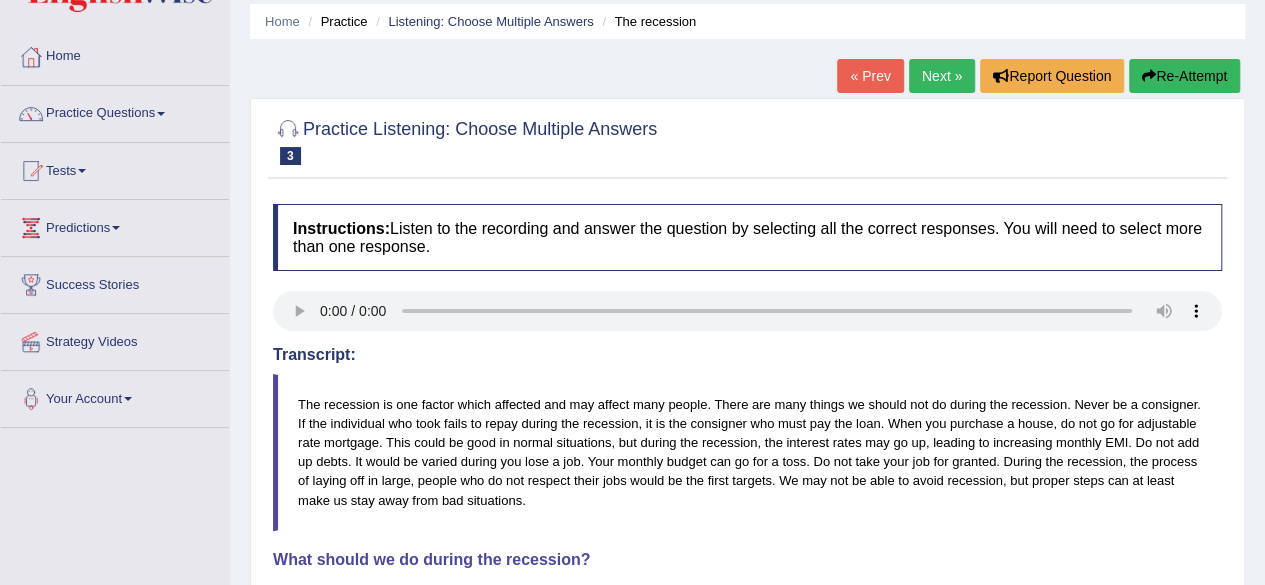 scroll, scrollTop: 0, scrollLeft: 0, axis: both 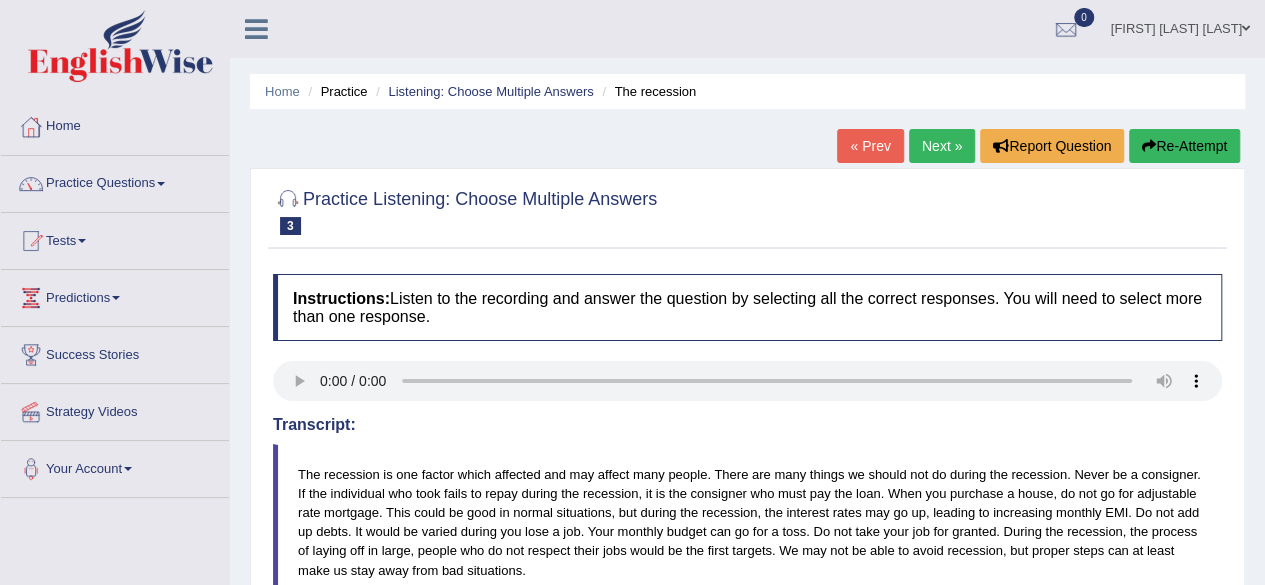 click on "Next »" at bounding box center [942, 146] 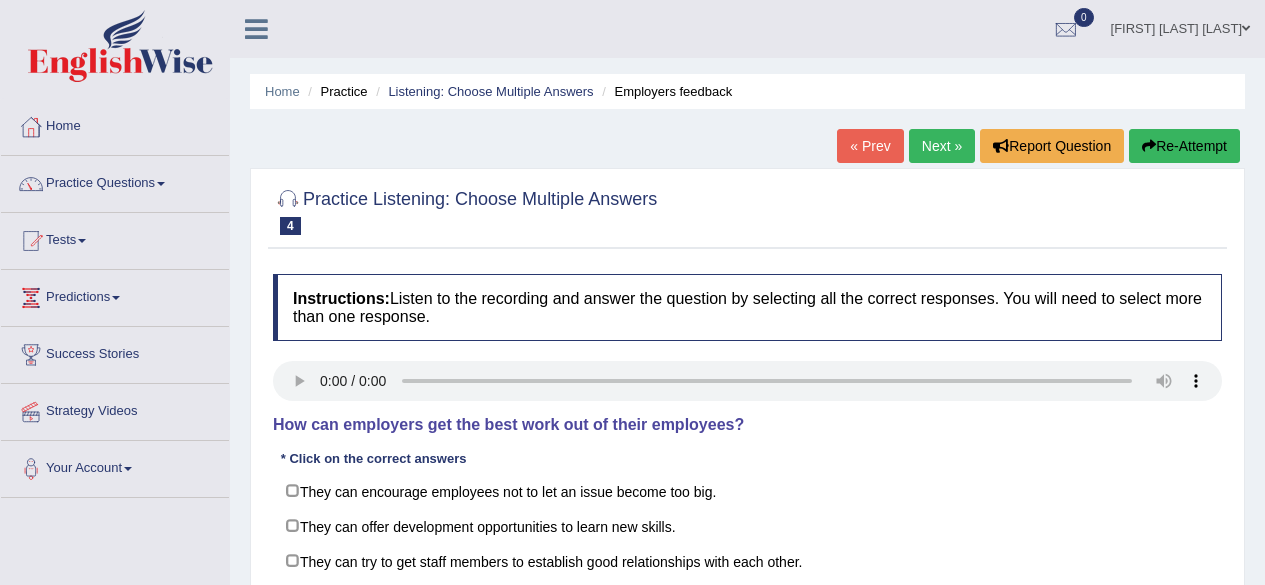 scroll, scrollTop: 0, scrollLeft: 0, axis: both 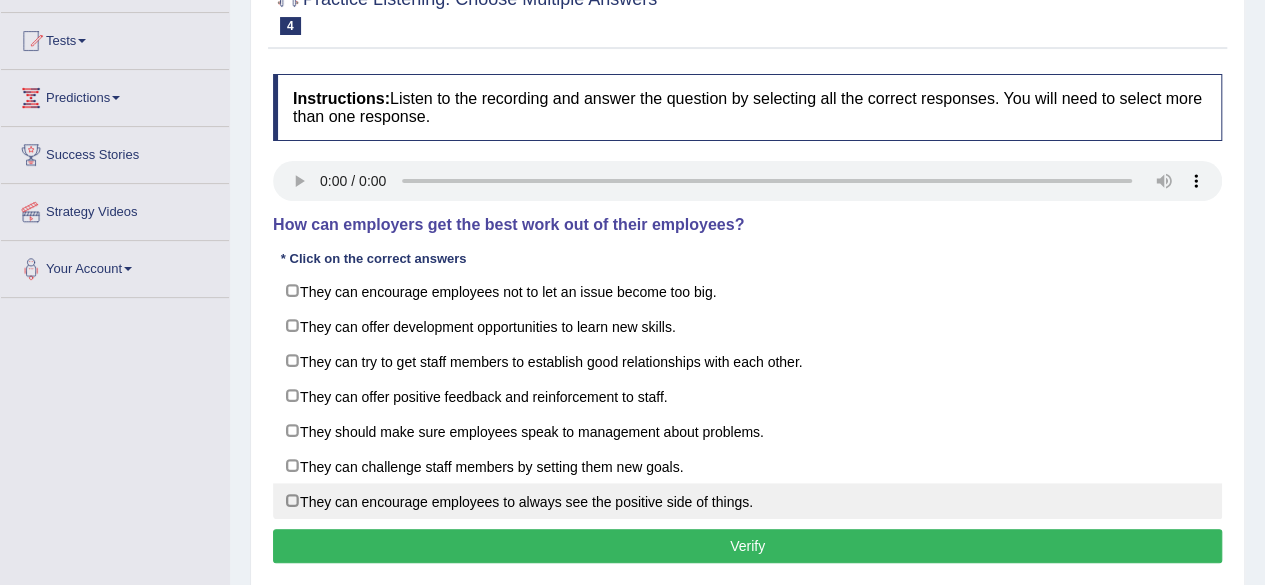click on "They can encourage employees to always see the positive side of things." at bounding box center (747, 501) 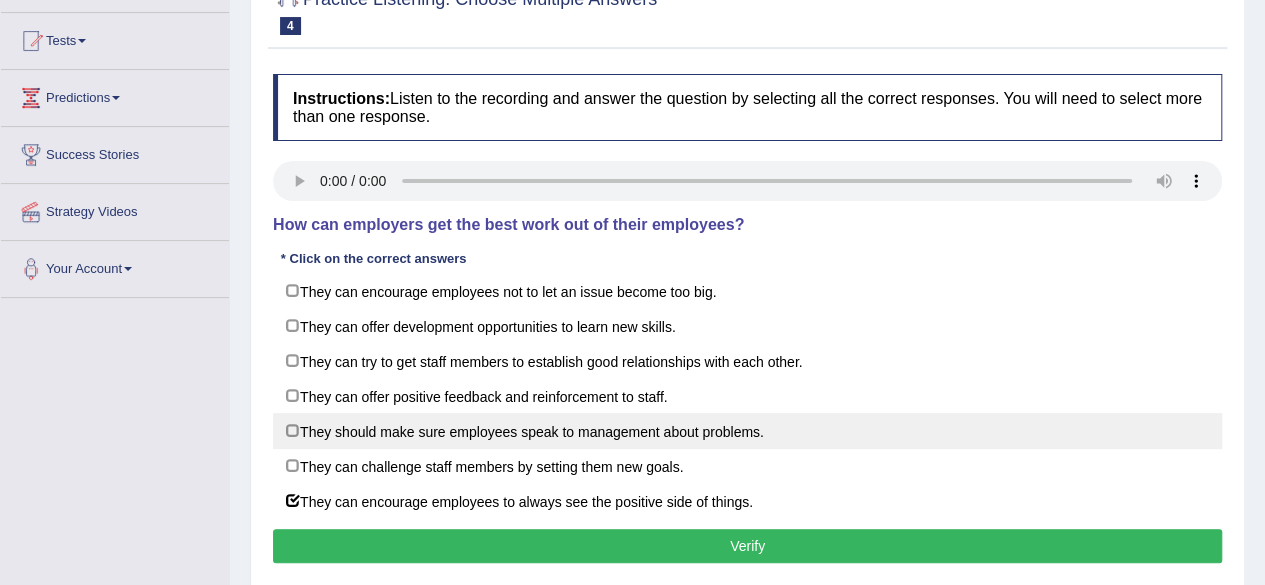 click on "They should make sure employees speak to management about problems." at bounding box center (747, 431) 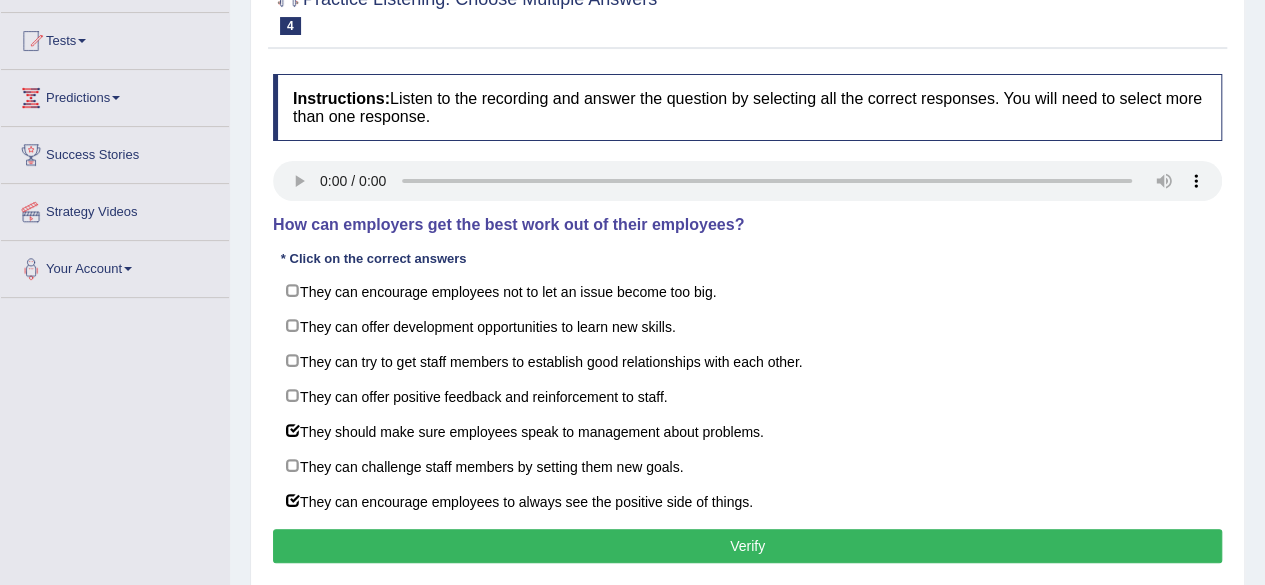 click on "Verify" at bounding box center (747, 546) 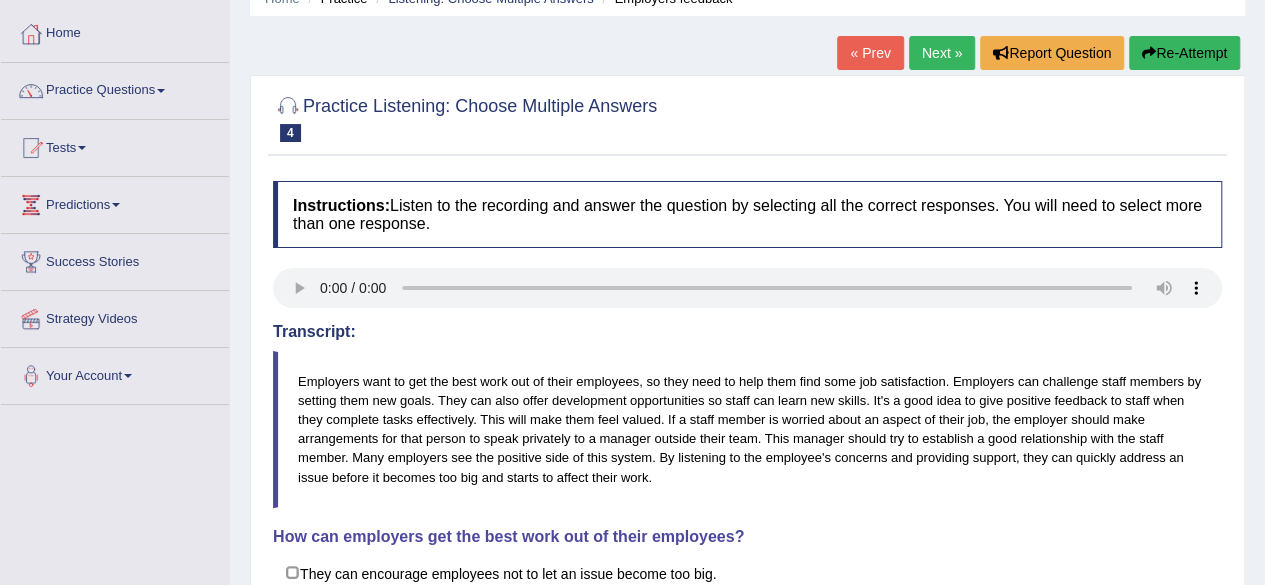 scroll, scrollTop: 0, scrollLeft: 0, axis: both 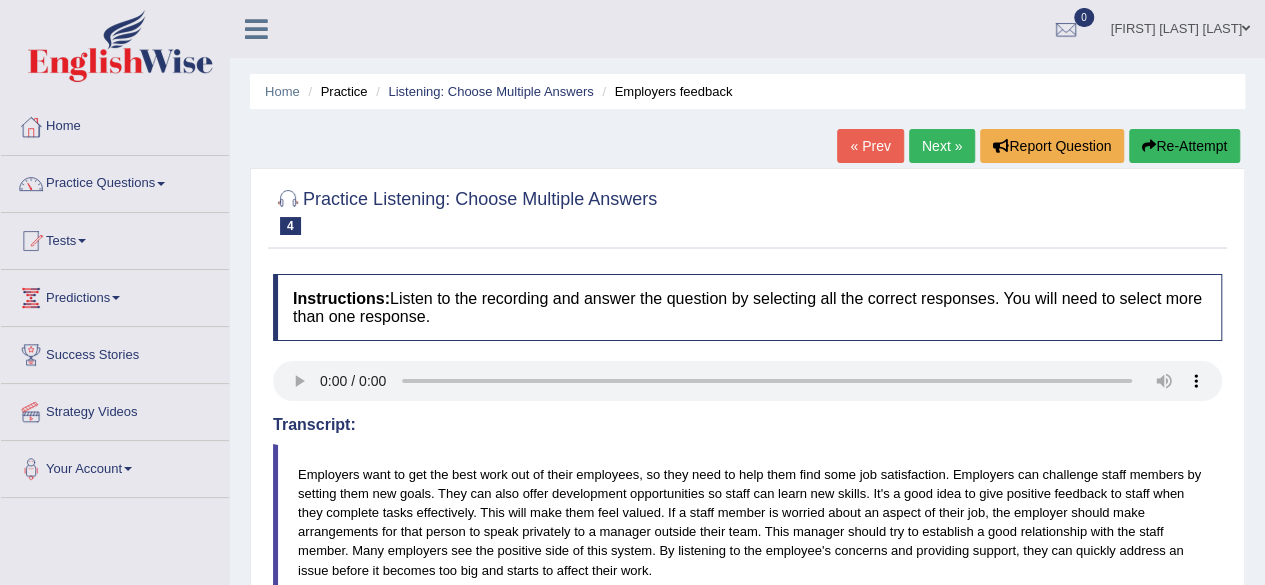 click on "Next »" at bounding box center (942, 146) 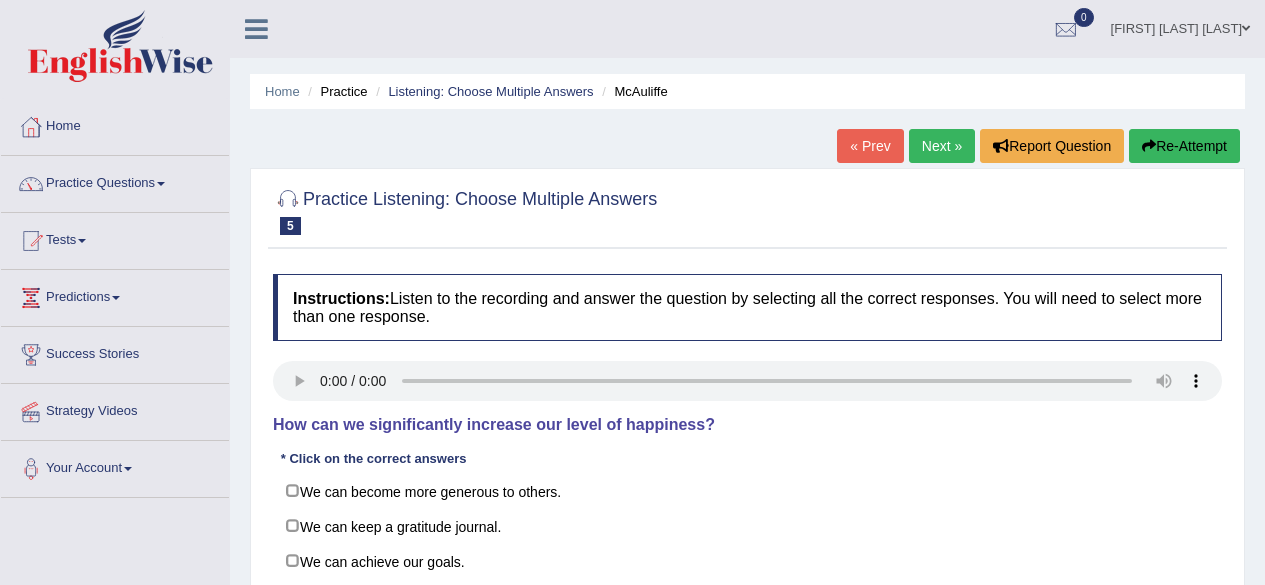 scroll, scrollTop: 0, scrollLeft: 0, axis: both 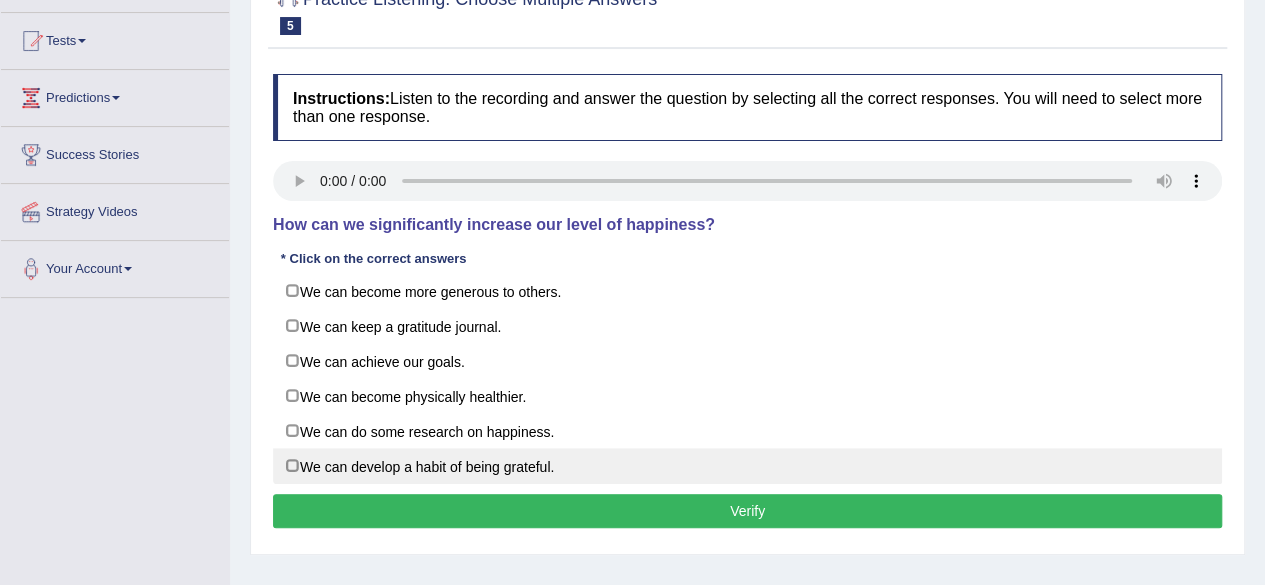 click on "We can develop a habit of being grateful." at bounding box center (747, 466) 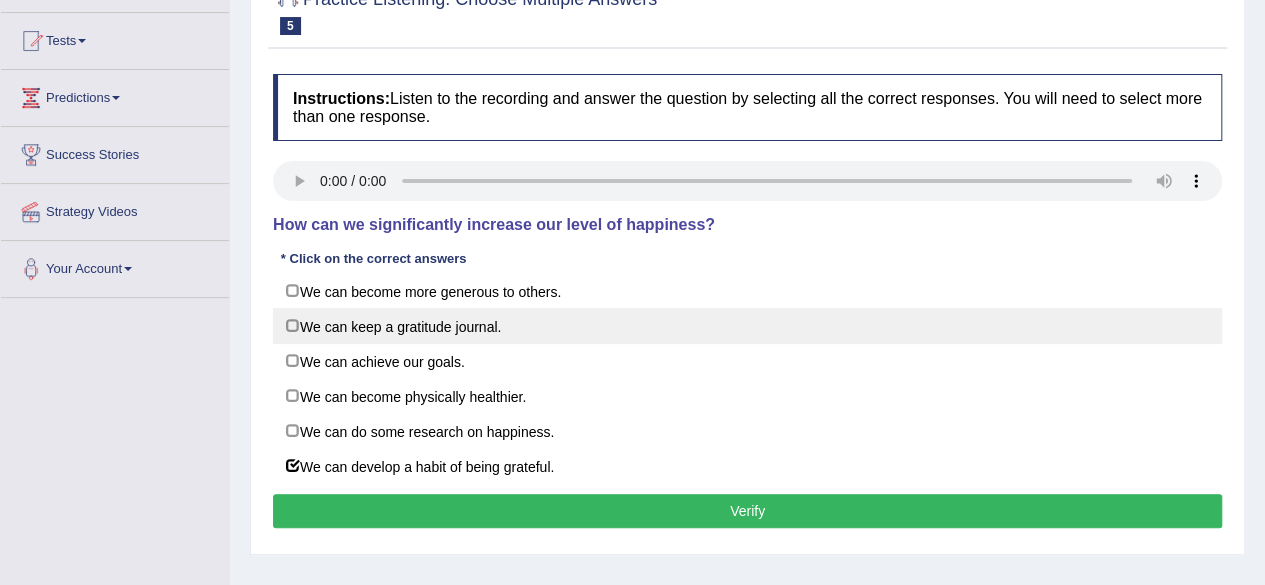 click on "We can keep a gratitude journal." at bounding box center [747, 326] 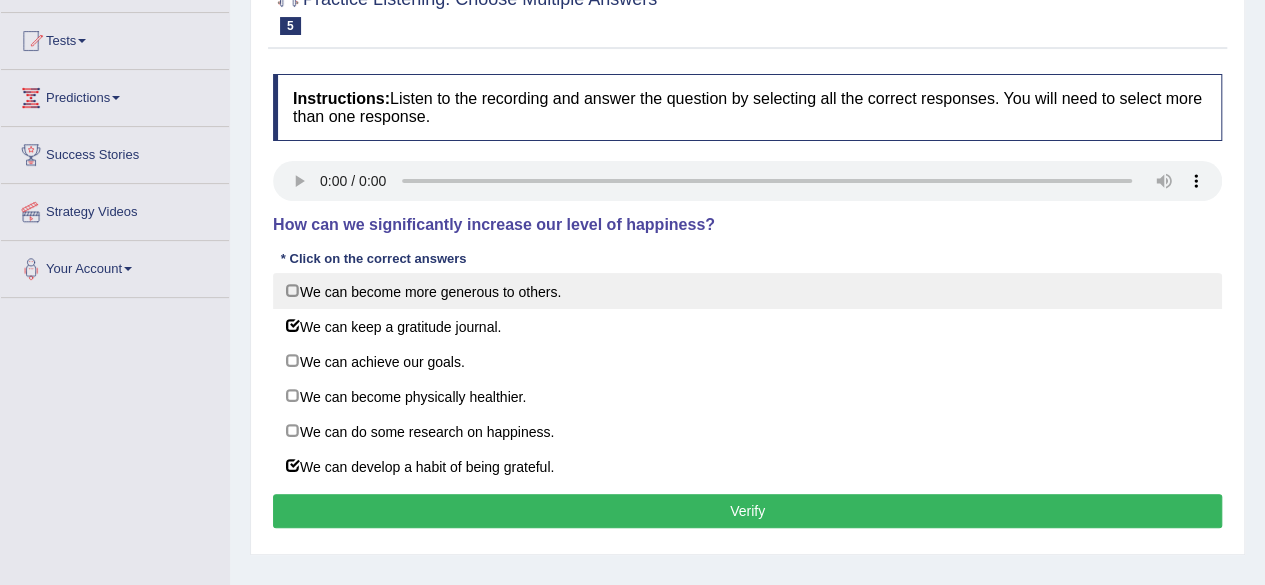 click on "We can become more generous to others." at bounding box center (747, 291) 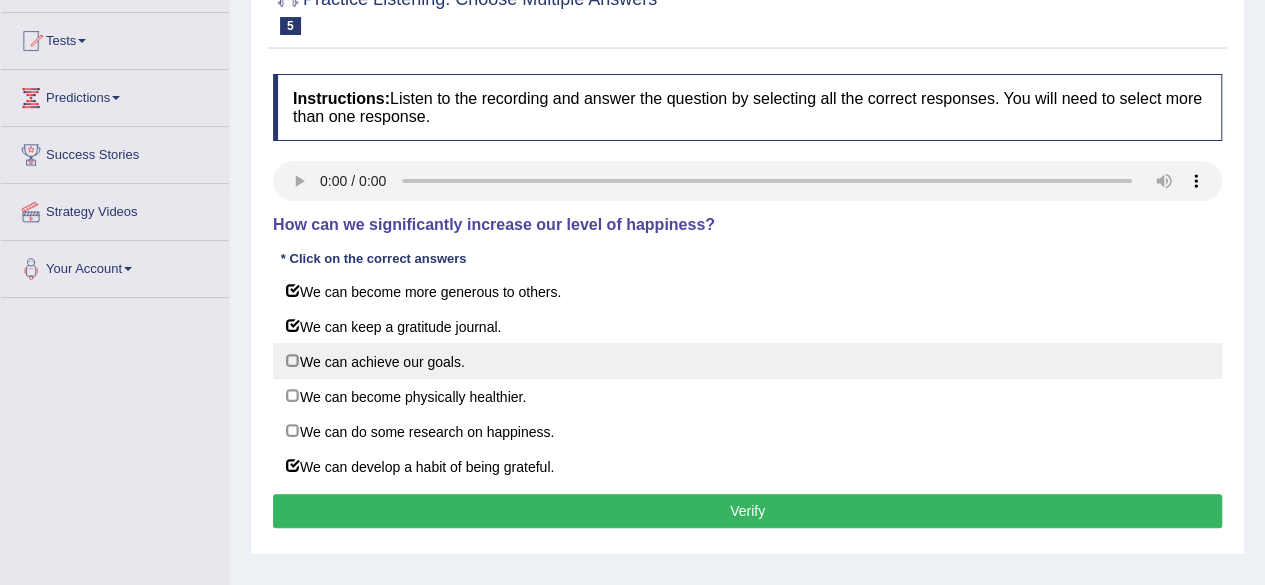 click on "We can achieve our goals." at bounding box center (747, 361) 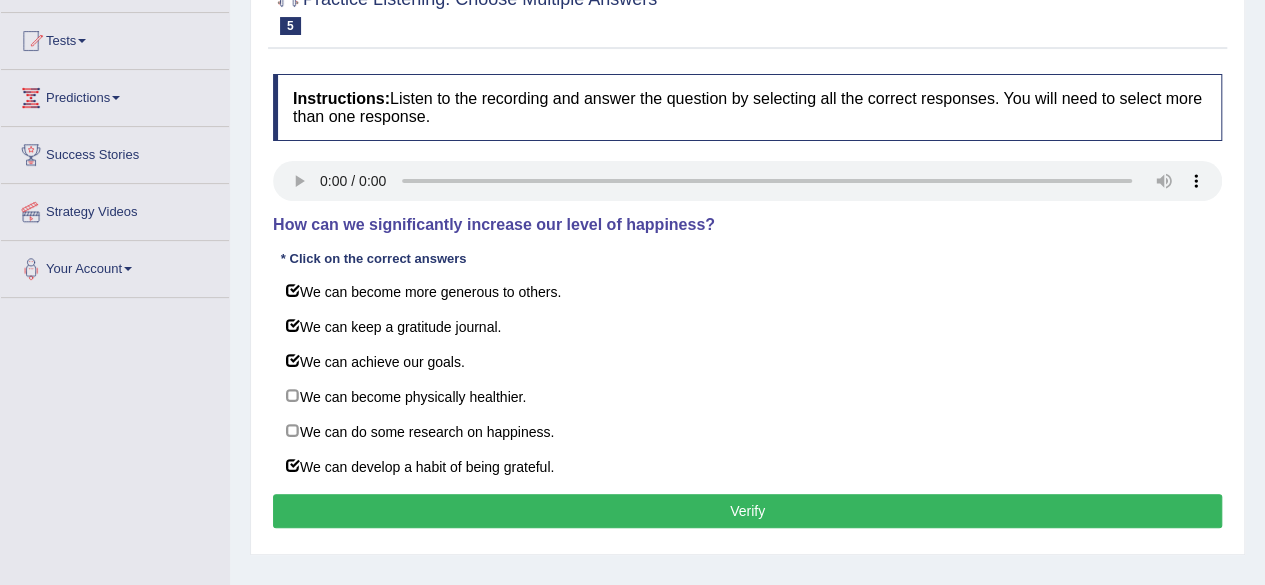 click on "Verify" at bounding box center (747, 511) 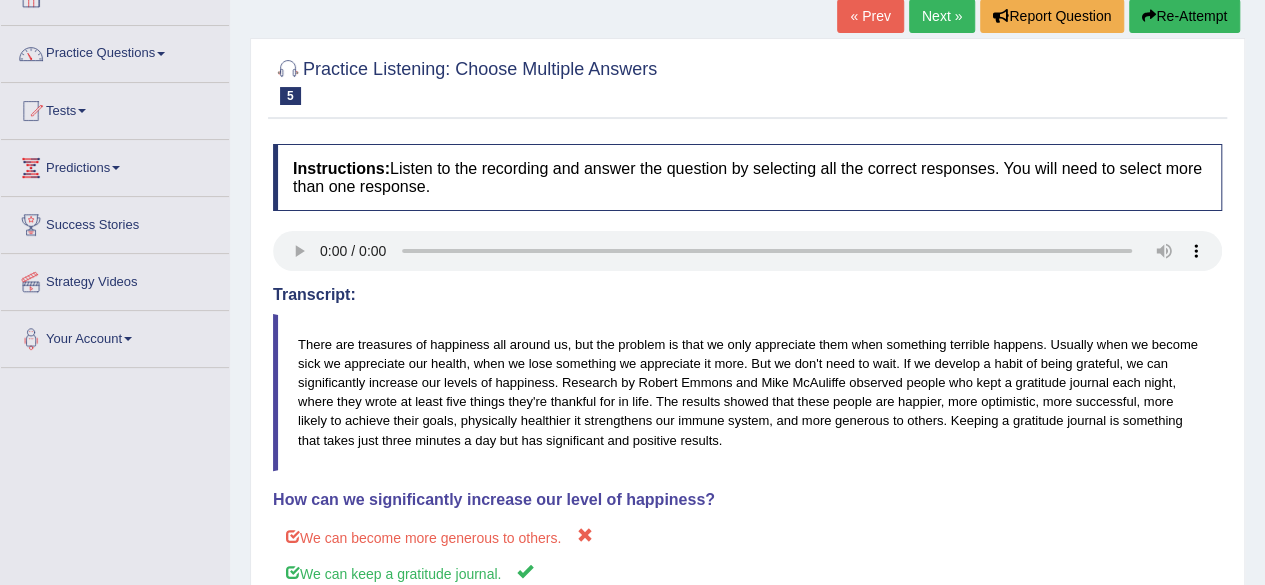 scroll, scrollTop: 100, scrollLeft: 0, axis: vertical 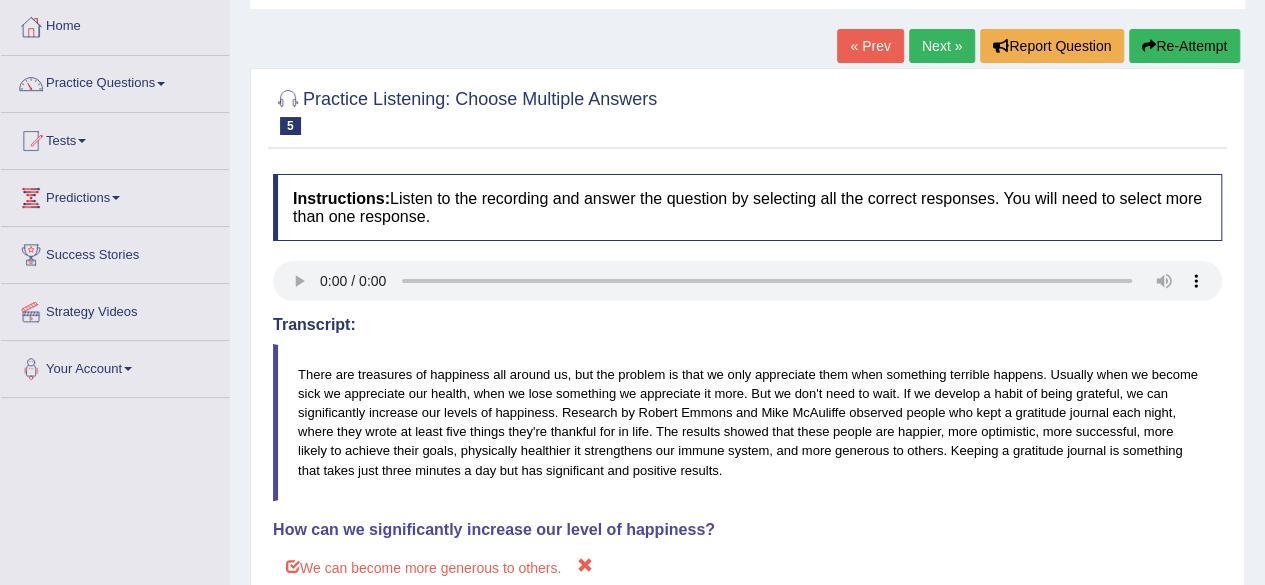 click on "Next »" at bounding box center (942, 46) 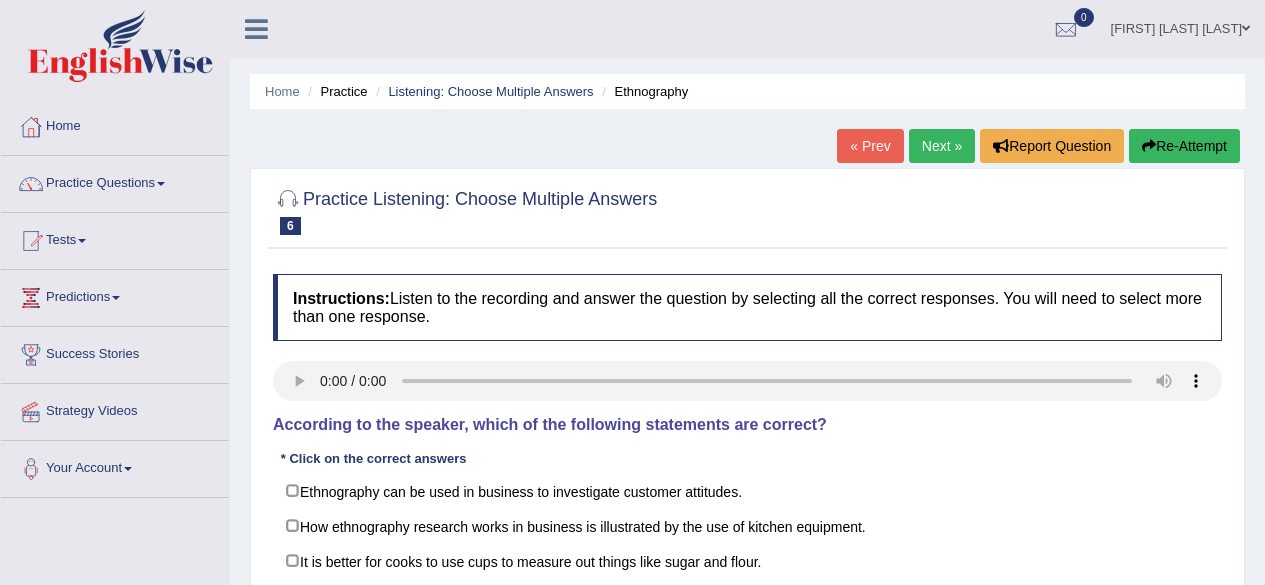 scroll, scrollTop: 0, scrollLeft: 0, axis: both 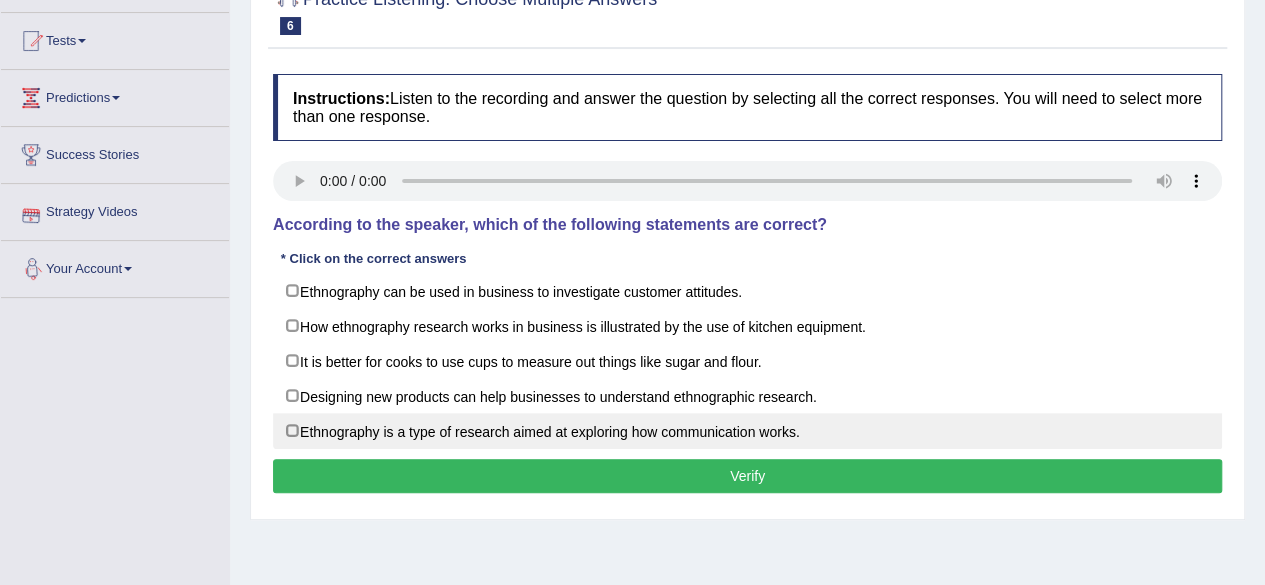 click on "Ethnography is a type of research aimed at exploring how communication works." at bounding box center [747, 431] 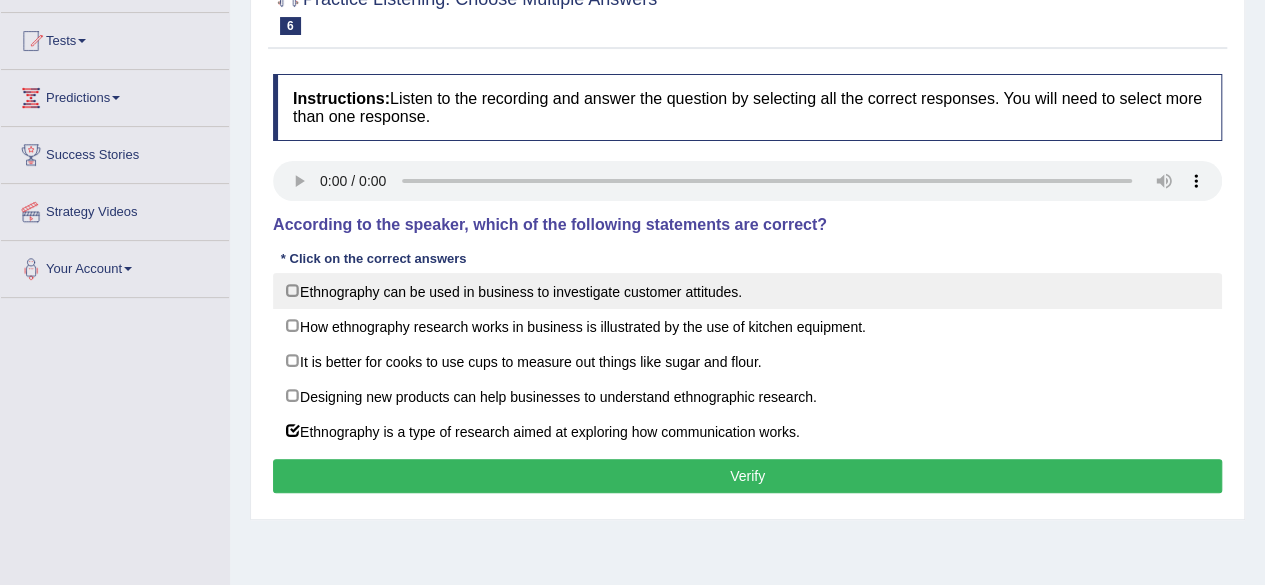 click on "Ethnography can be used in business to investigate customer attitudes." at bounding box center (747, 291) 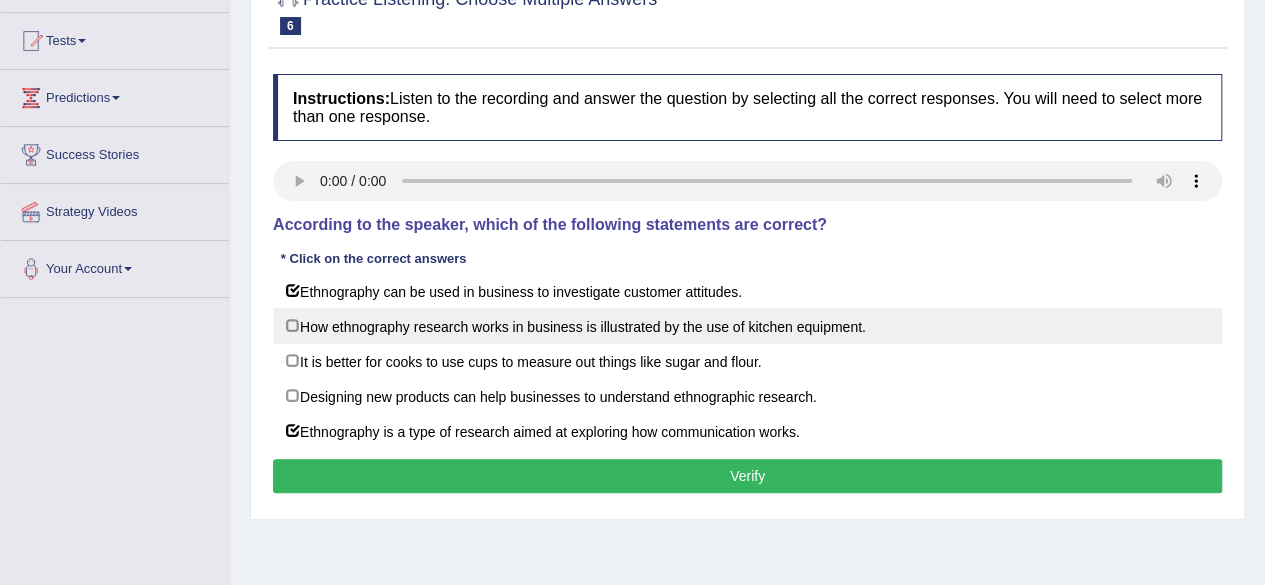 click on "How ethnography research works in business is illustrated by the use of kitchen equipment." at bounding box center (747, 326) 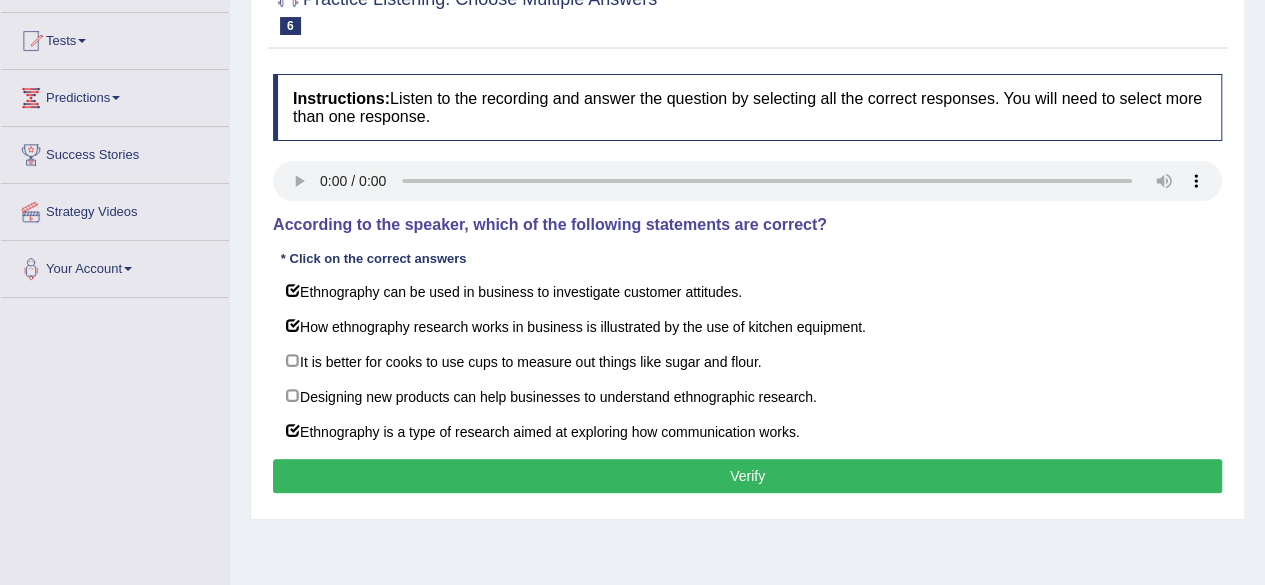 click on "Verify" at bounding box center [747, 476] 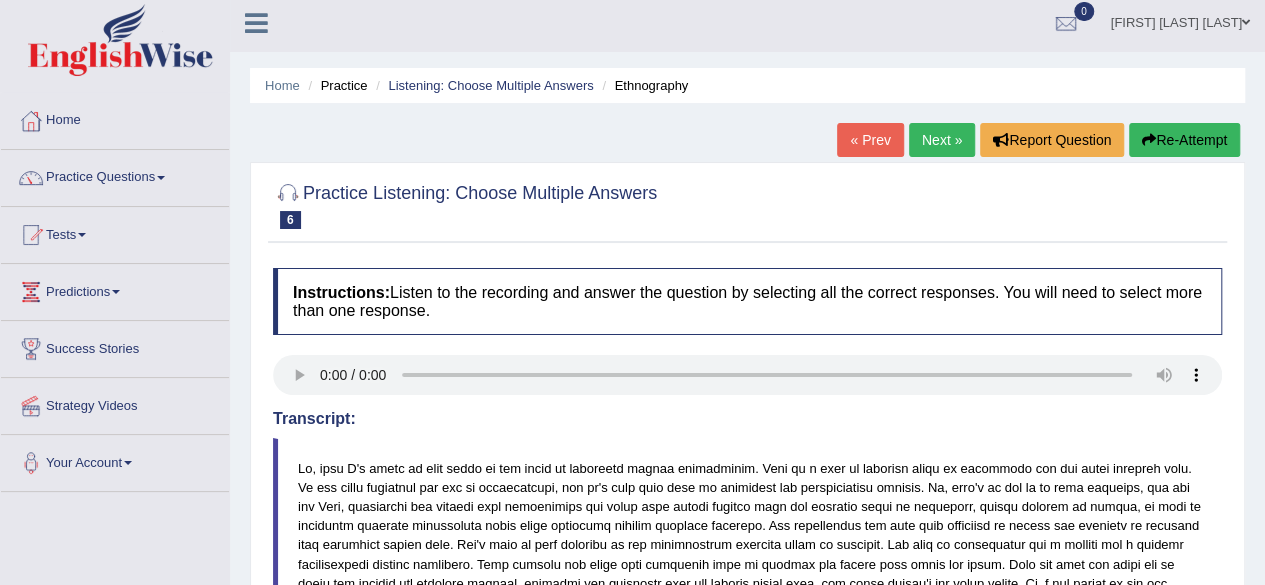 scroll, scrollTop: 0, scrollLeft: 0, axis: both 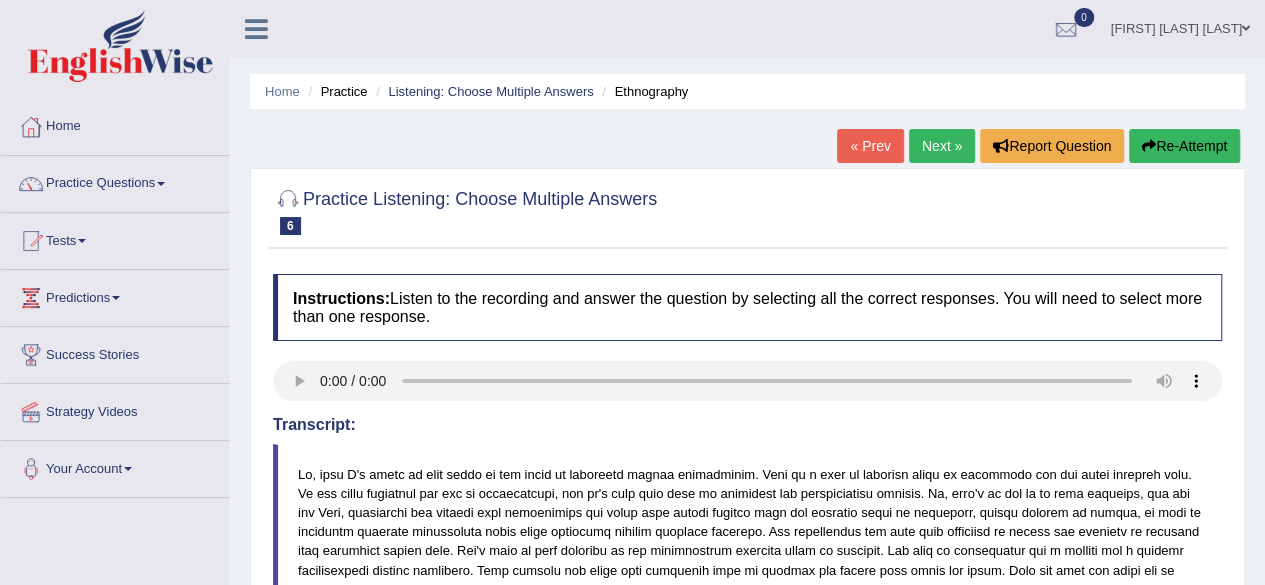 click on "Next »" at bounding box center (942, 146) 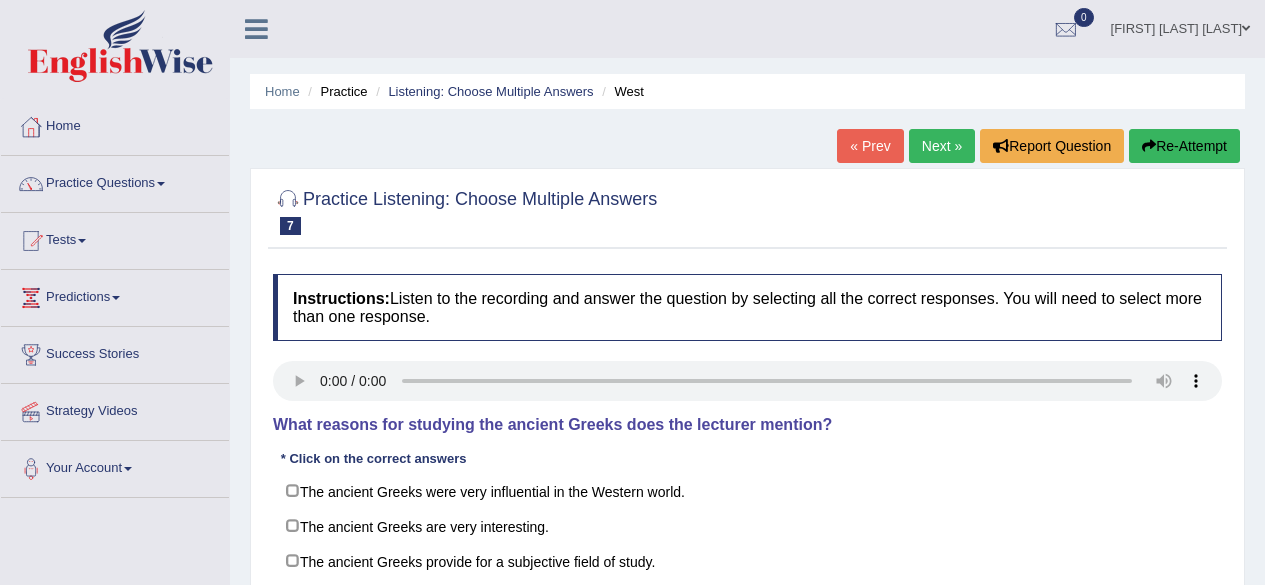 scroll, scrollTop: 0, scrollLeft: 0, axis: both 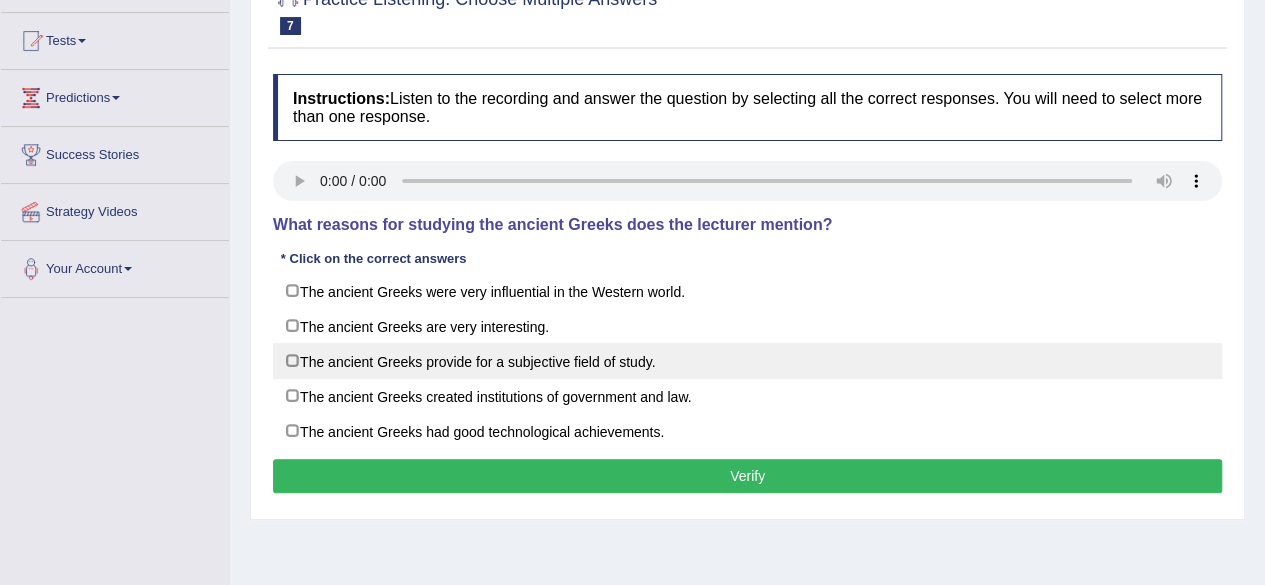click on "The ancient Greeks provide for a subjective field of study." at bounding box center [747, 361] 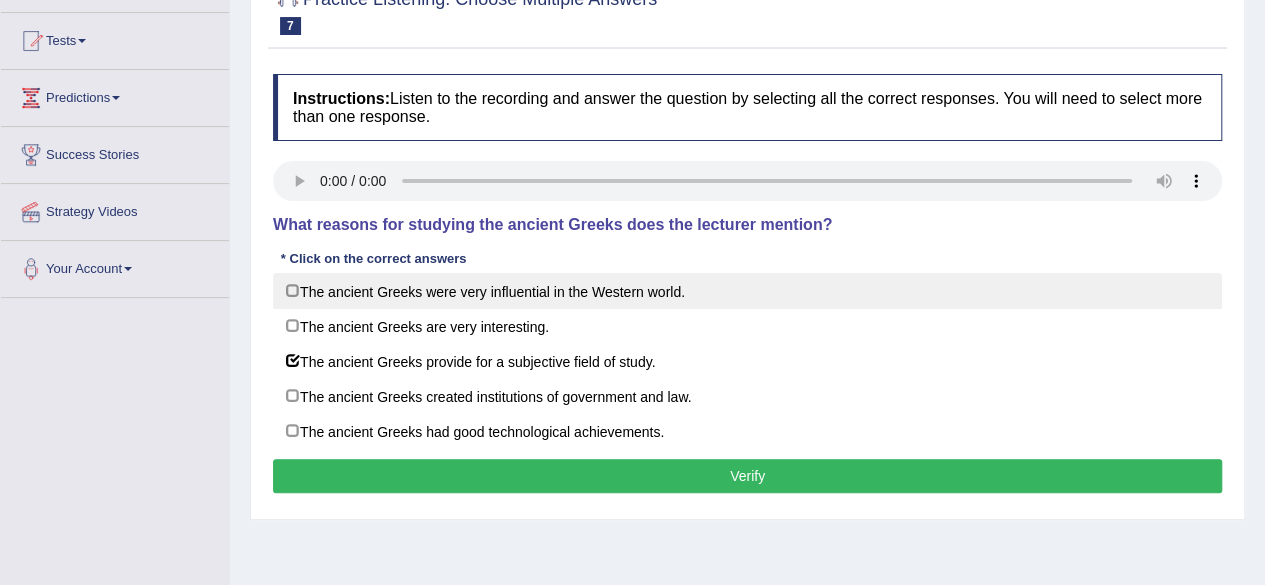click on "The ancient Greeks were very influential in the Western world." at bounding box center [747, 291] 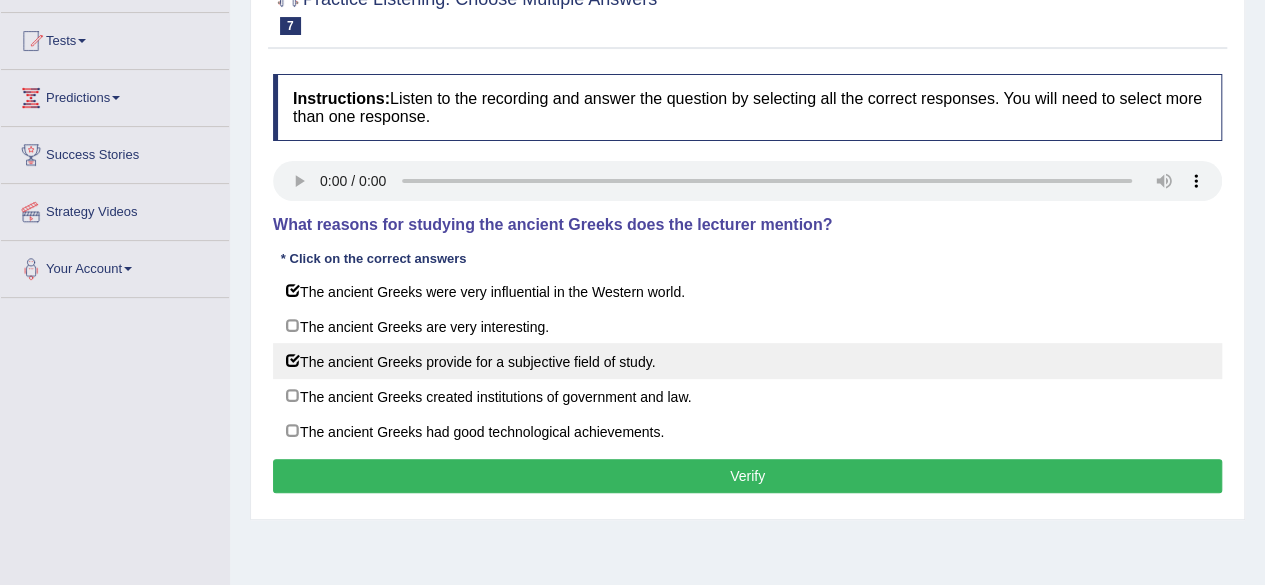 click on "The ancient Greeks provide for a subjective field of study." at bounding box center [747, 361] 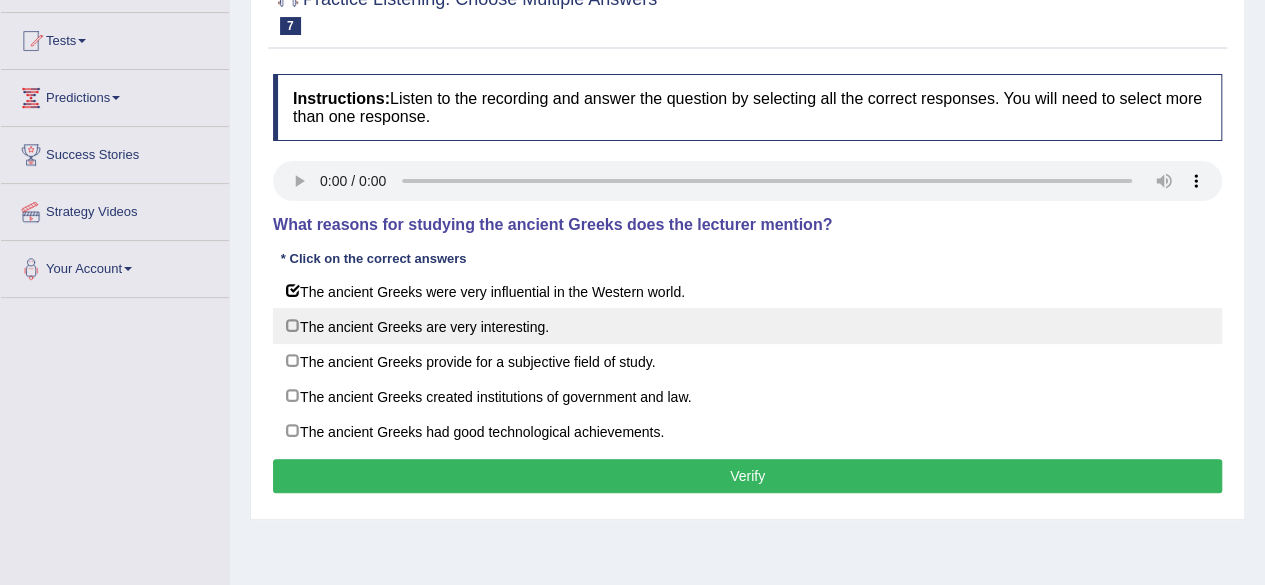 click on "The ancient Greeks are very interesting." at bounding box center (747, 326) 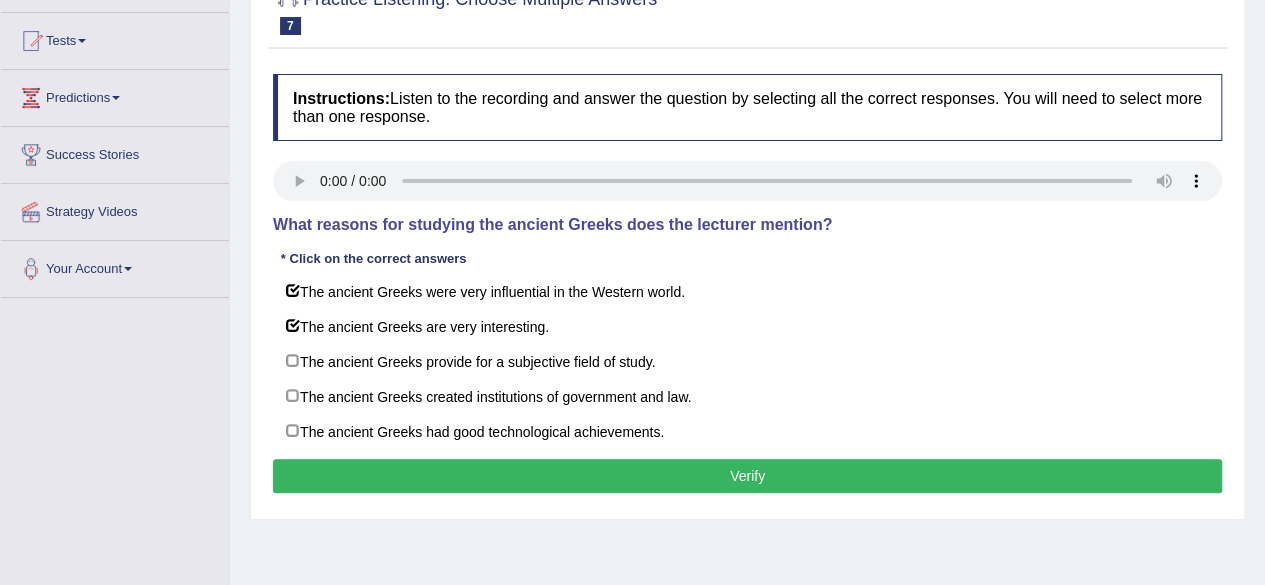 click on "Verify" at bounding box center [747, 476] 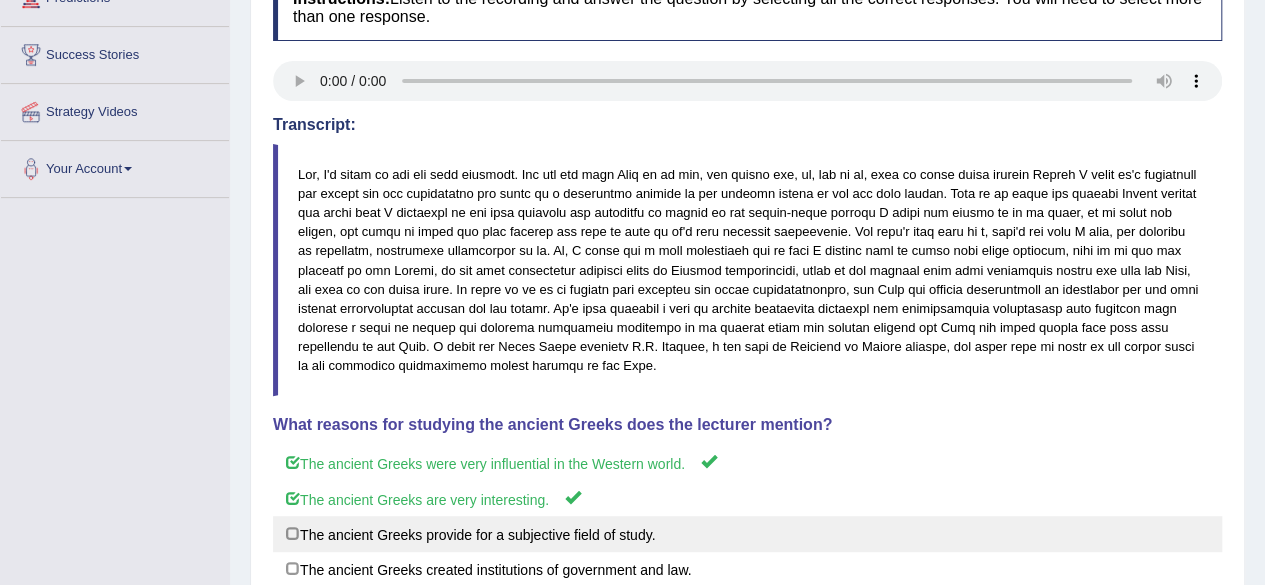 scroll, scrollTop: 0, scrollLeft: 0, axis: both 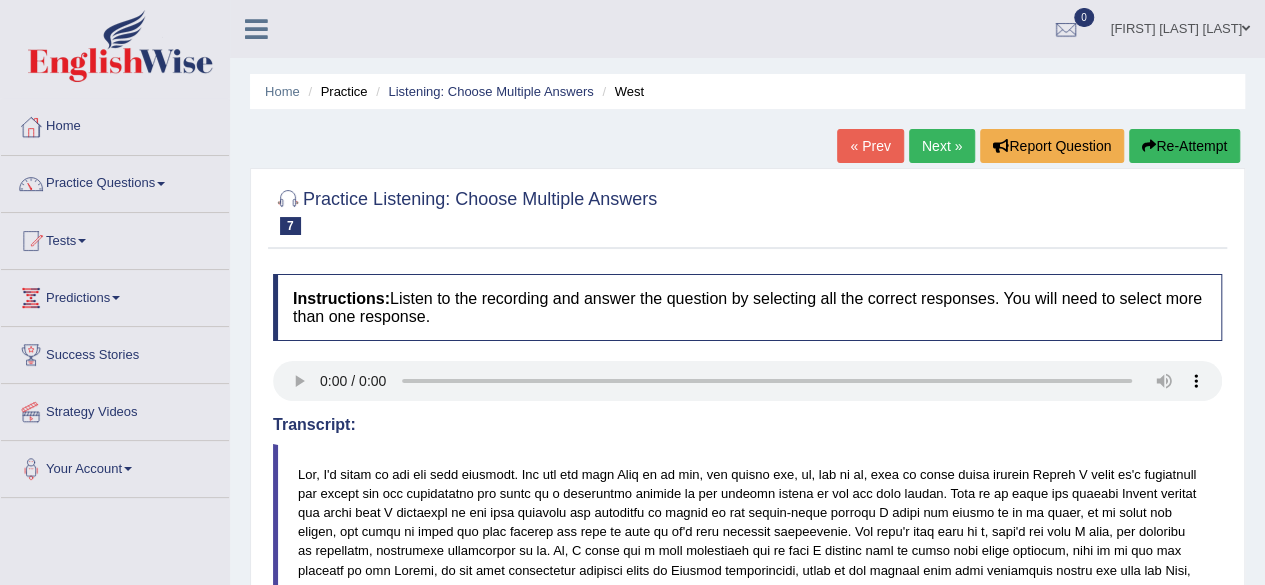 click on "Next »" at bounding box center (942, 146) 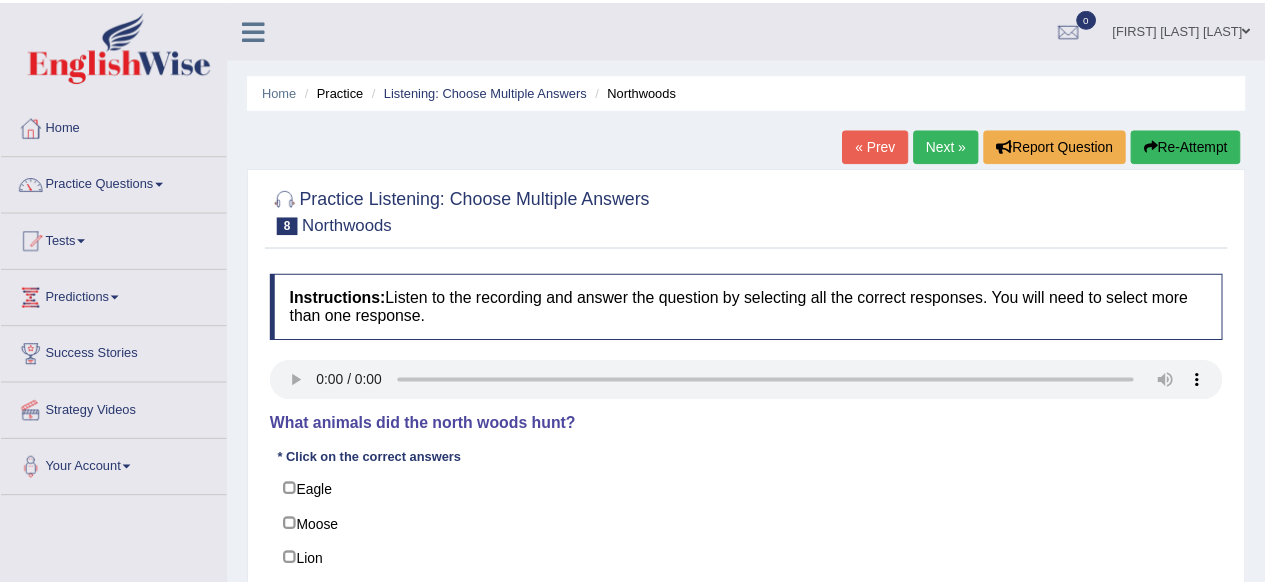 scroll, scrollTop: 0, scrollLeft: 0, axis: both 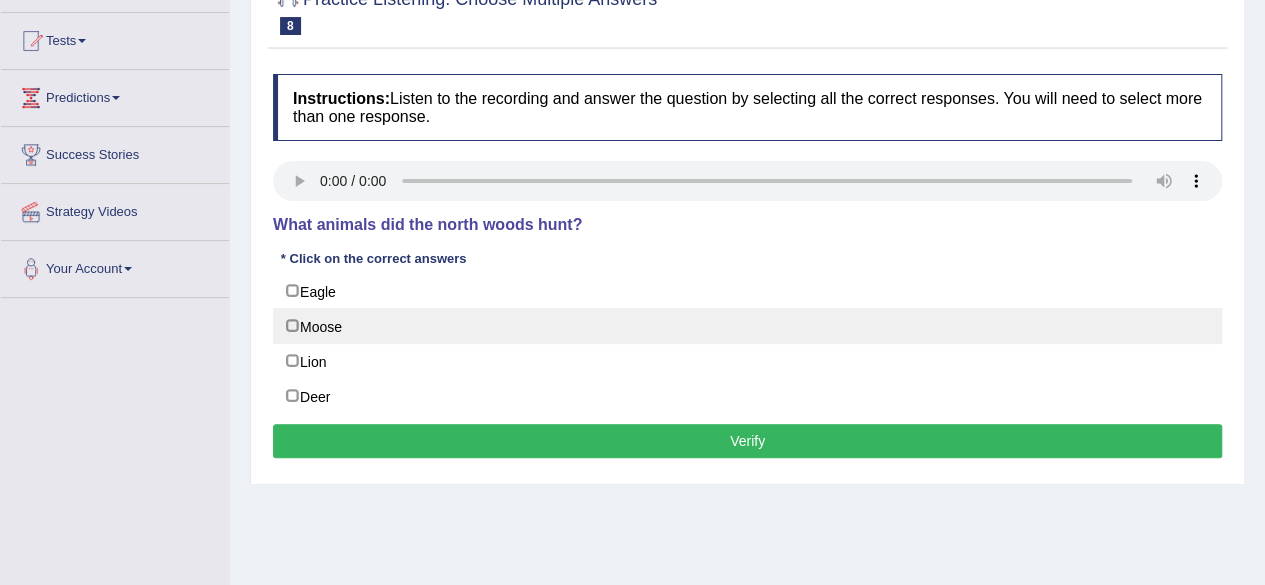 click on "Moose" at bounding box center [747, 326] 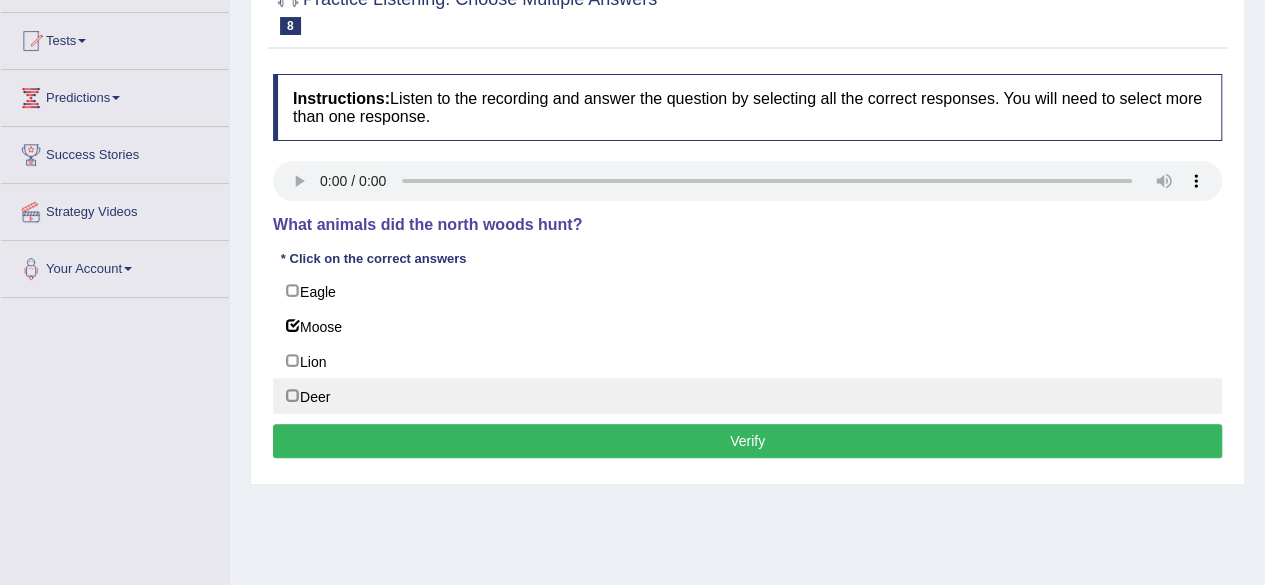 click on "Deer" at bounding box center [747, 396] 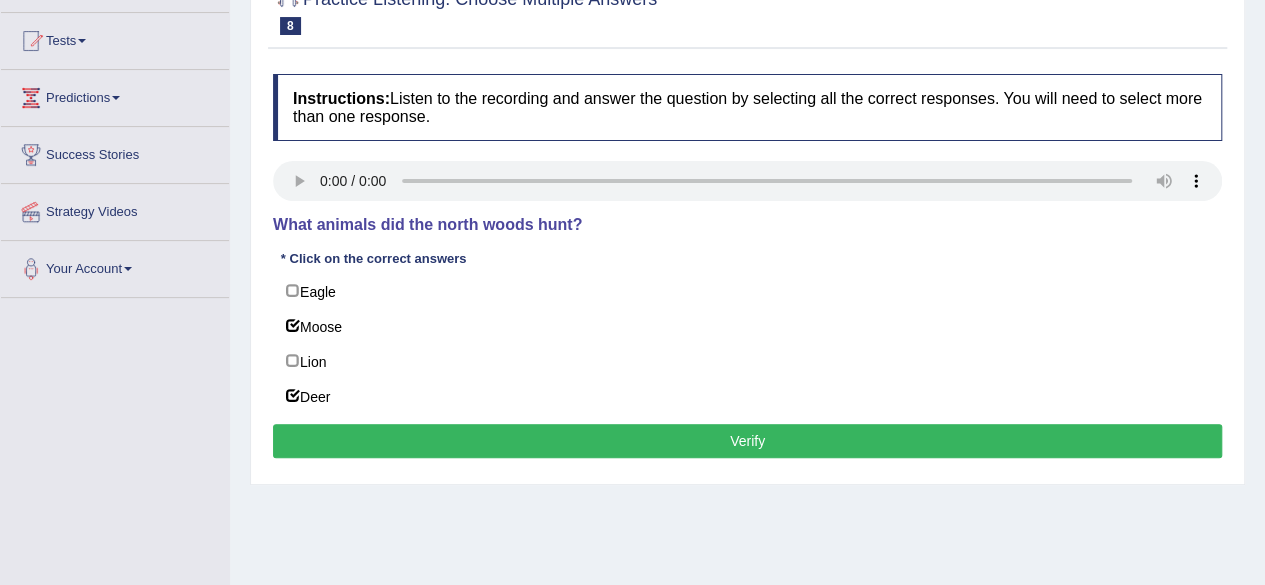 click on "Verify" at bounding box center [747, 441] 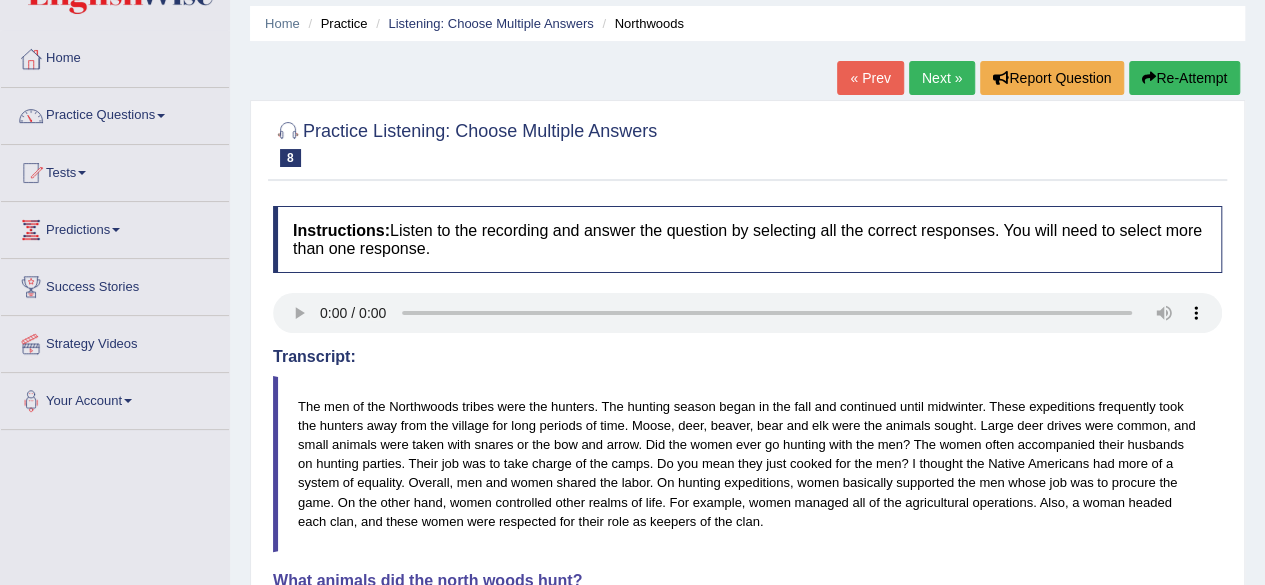 scroll, scrollTop: 0, scrollLeft: 0, axis: both 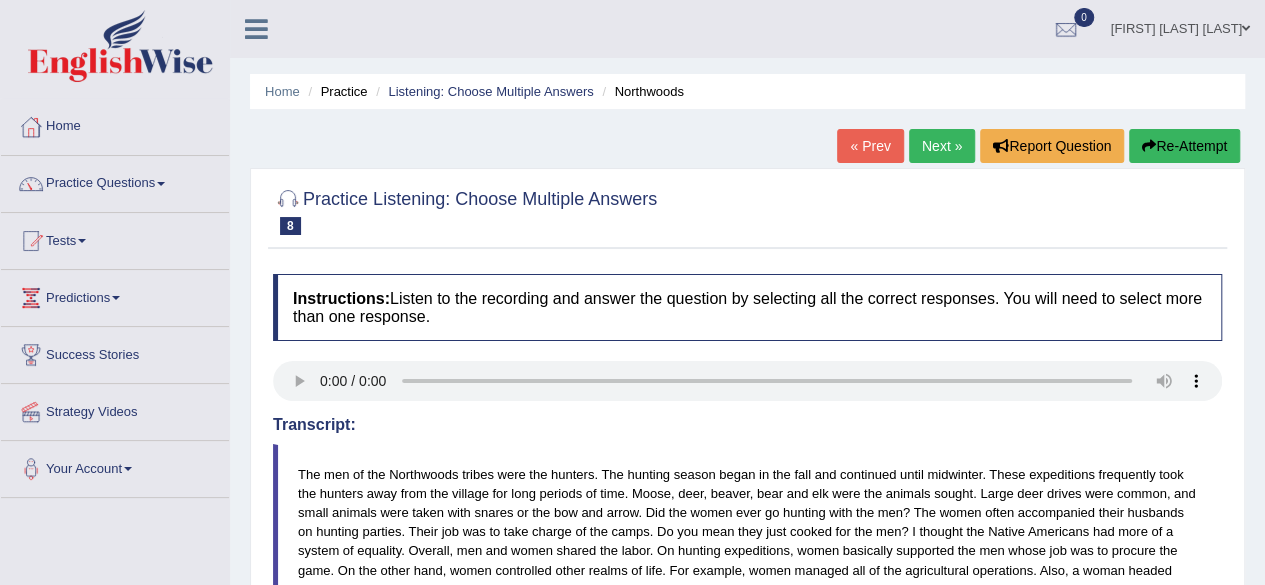 click on "Next »" at bounding box center (942, 146) 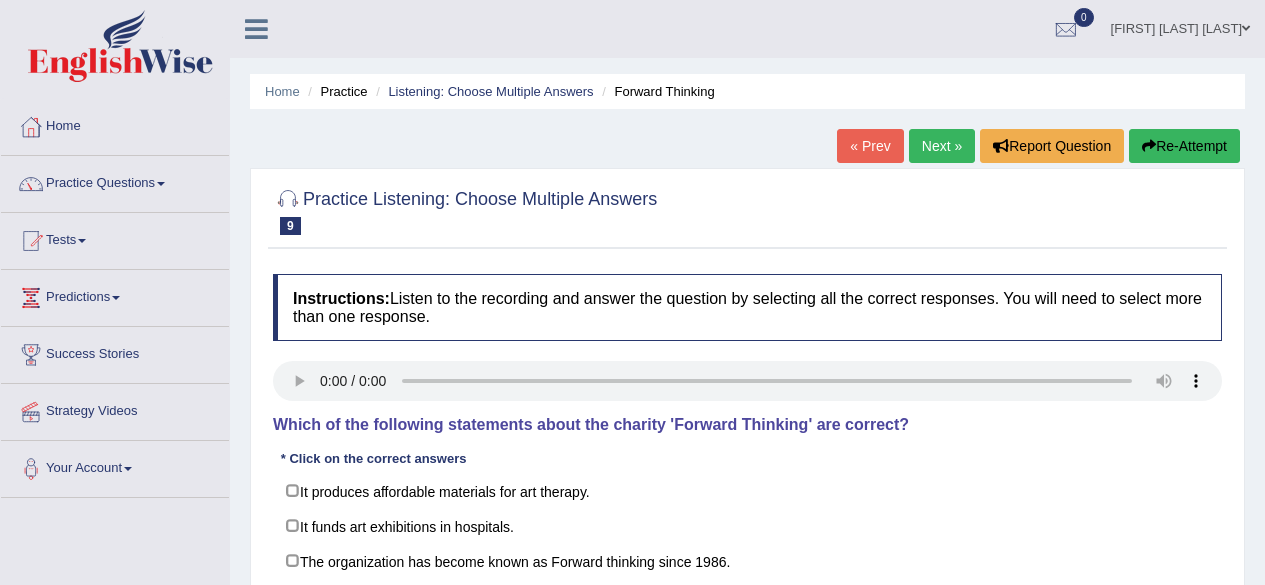 scroll, scrollTop: 0, scrollLeft: 0, axis: both 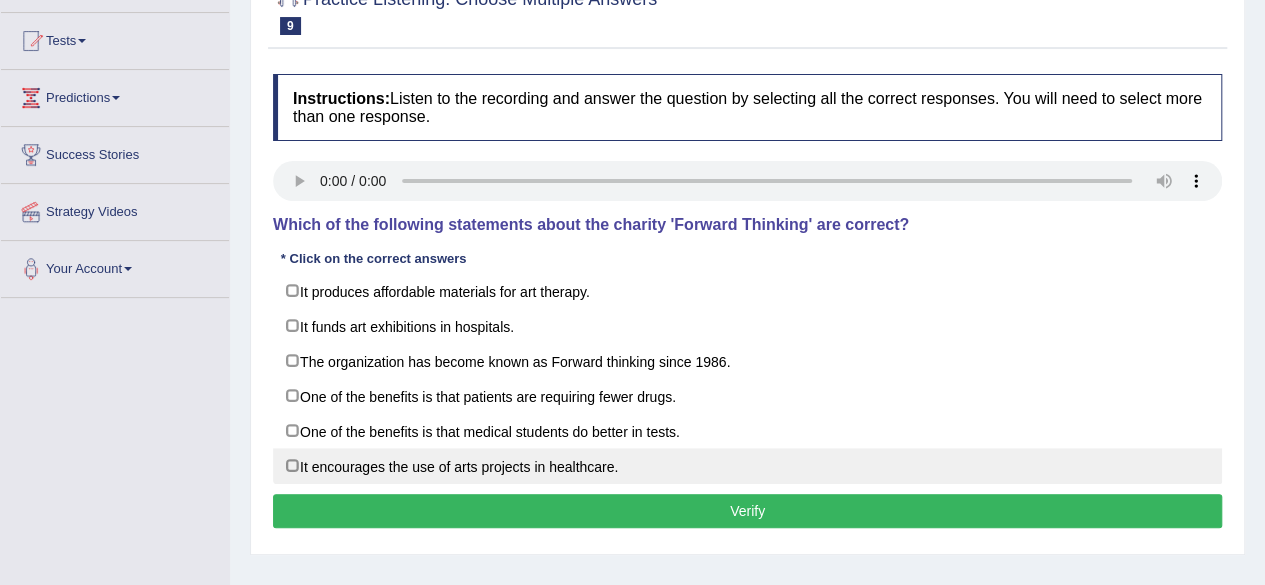click on "It encourages the use of arts projects in healthcare." at bounding box center (747, 466) 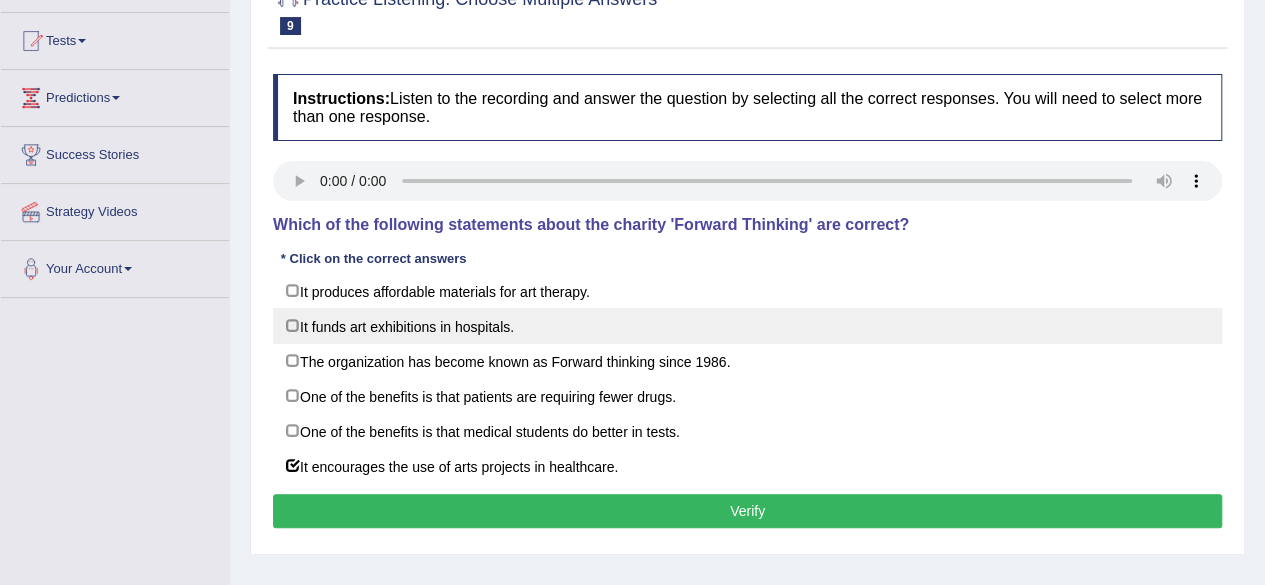 click on "It funds art exhibitions in hospitals." at bounding box center (747, 326) 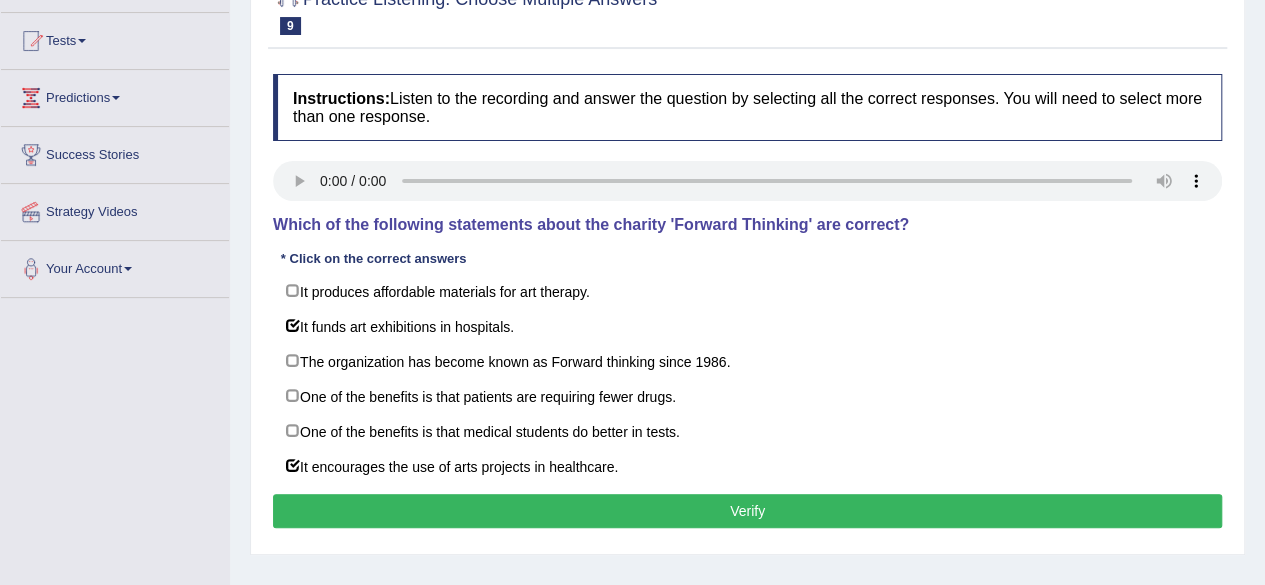 click on "Verify" at bounding box center [747, 511] 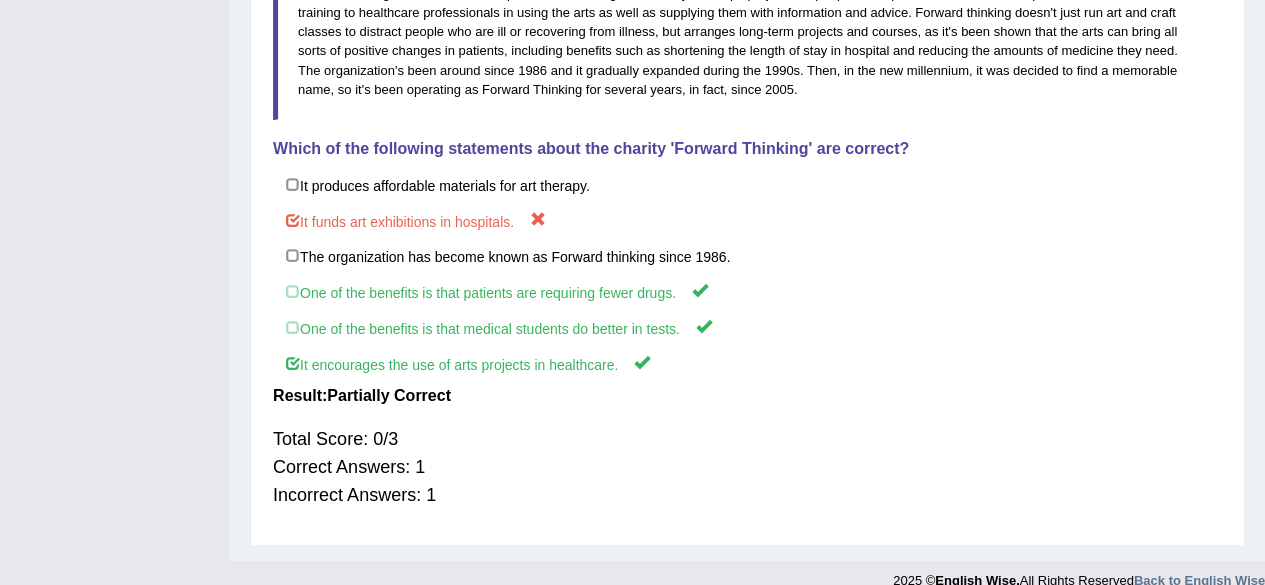 scroll, scrollTop: 100, scrollLeft: 0, axis: vertical 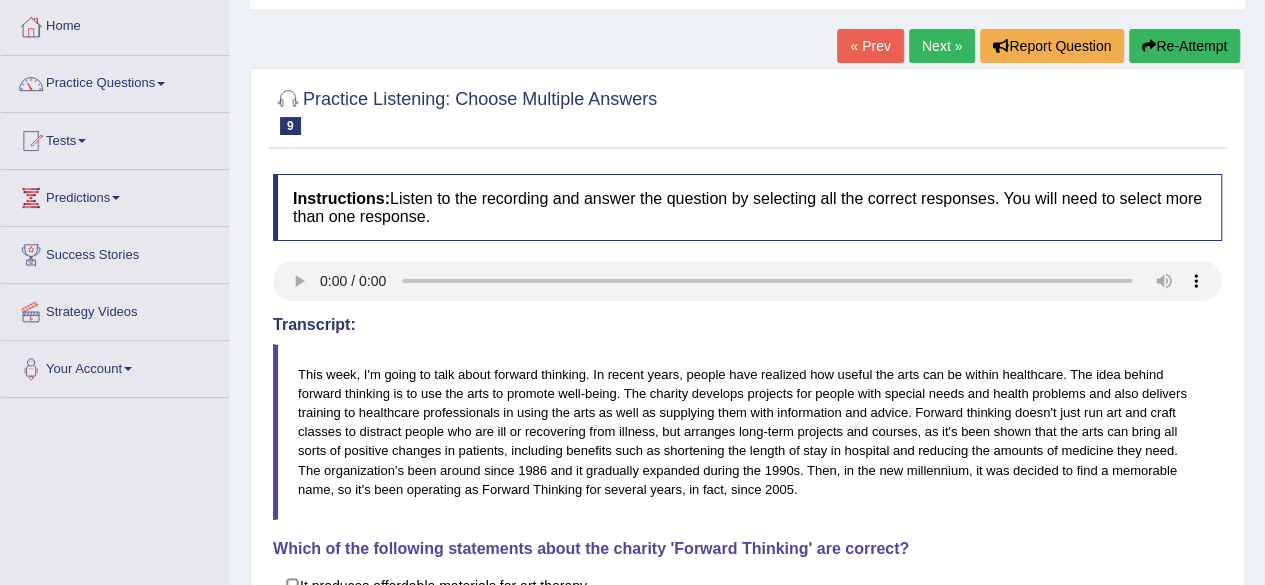 click on "Next »" at bounding box center (942, 46) 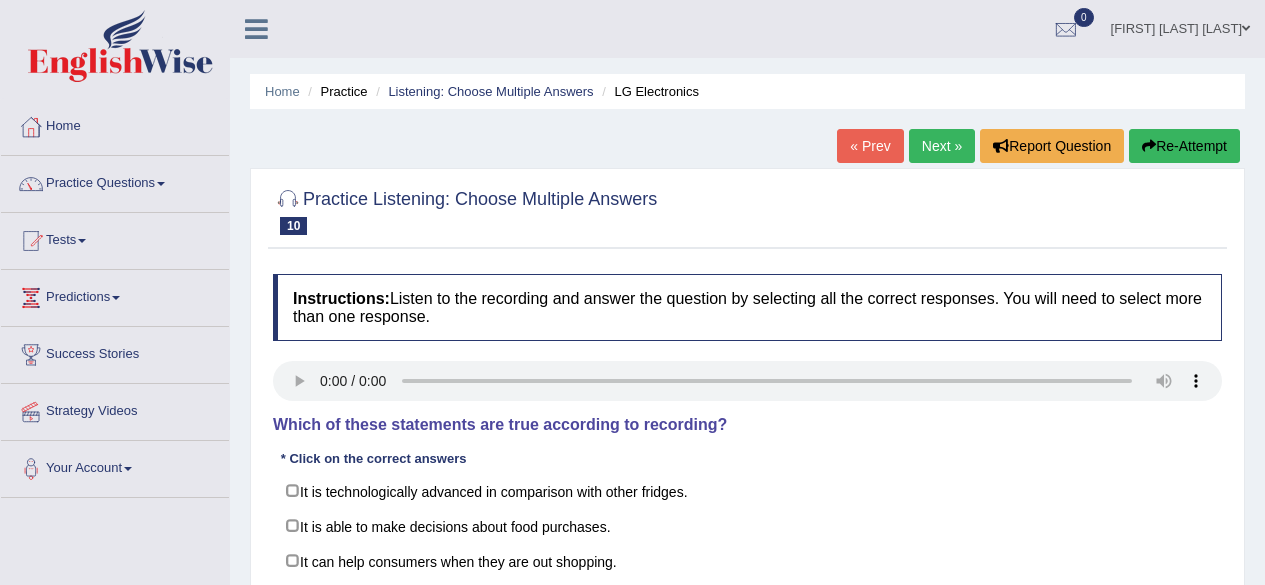 scroll, scrollTop: 0, scrollLeft: 0, axis: both 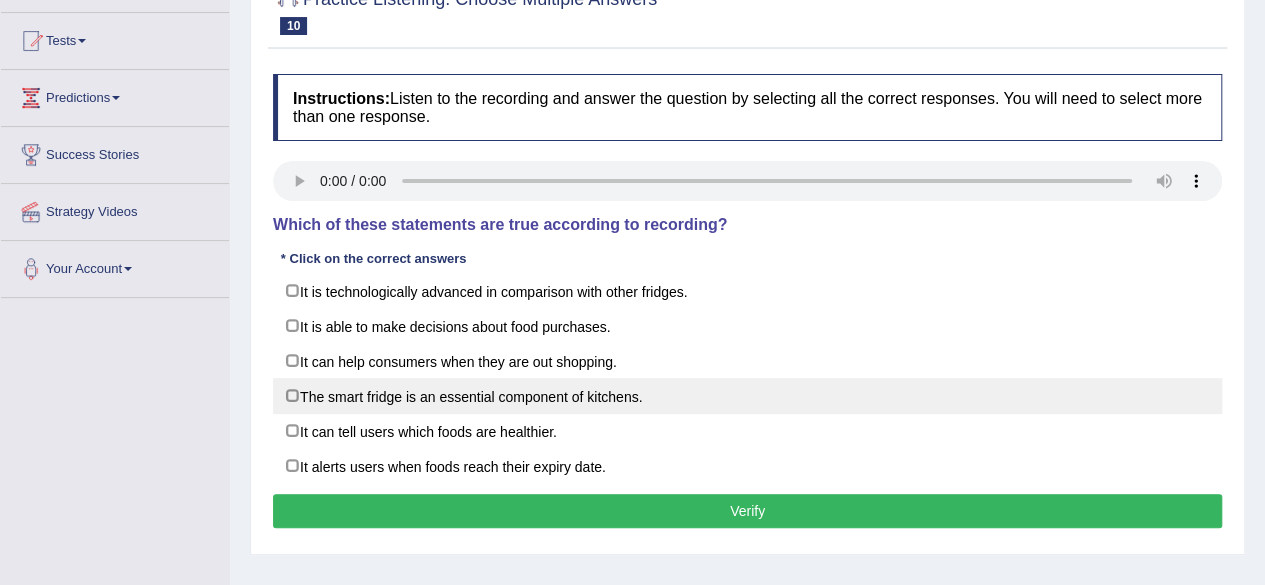 click on "The smart fridge is an essential component of kitchens." at bounding box center (747, 396) 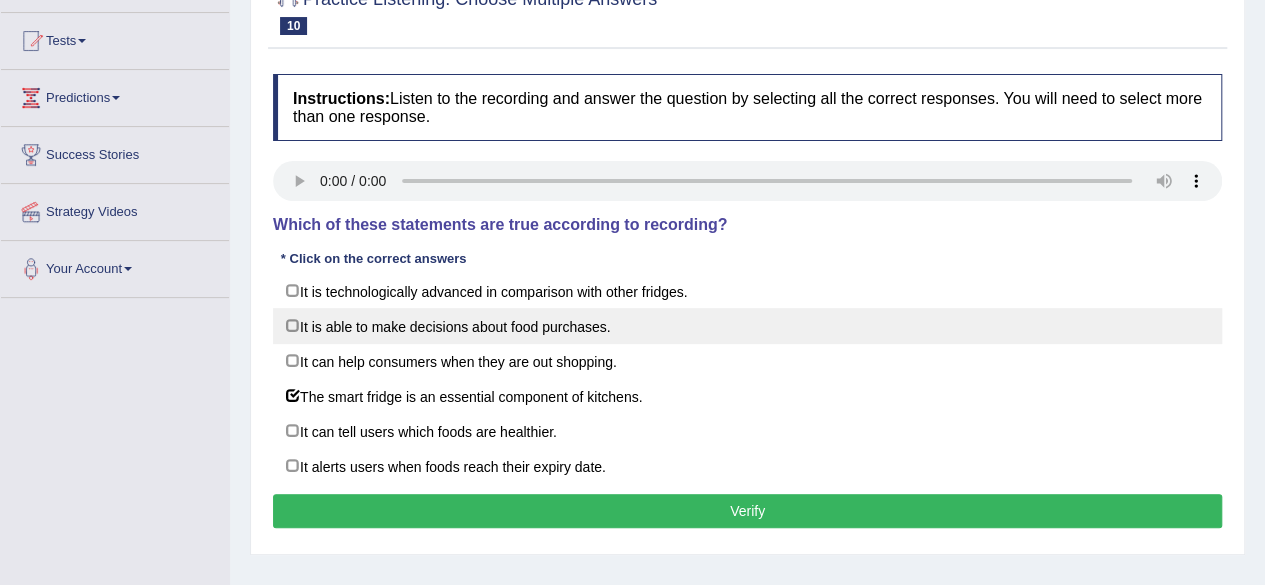 click on "It is able to make decisions about food purchases." at bounding box center (747, 326) 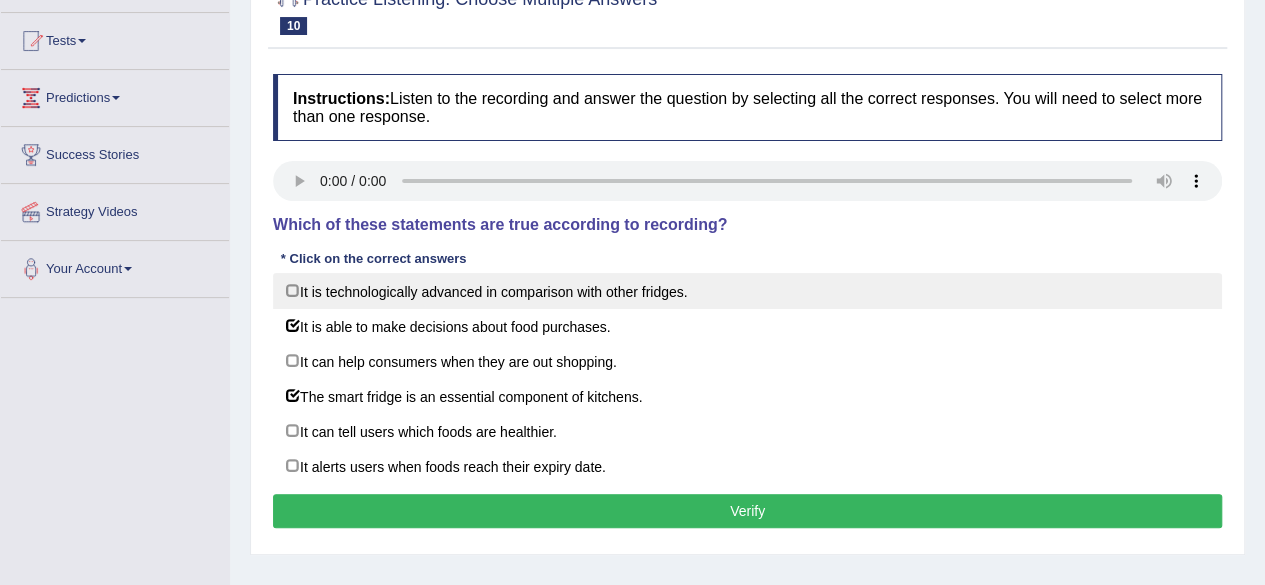 click on "It is technologically advanced in comparison with other fridges." at bounding box center (747, 291) 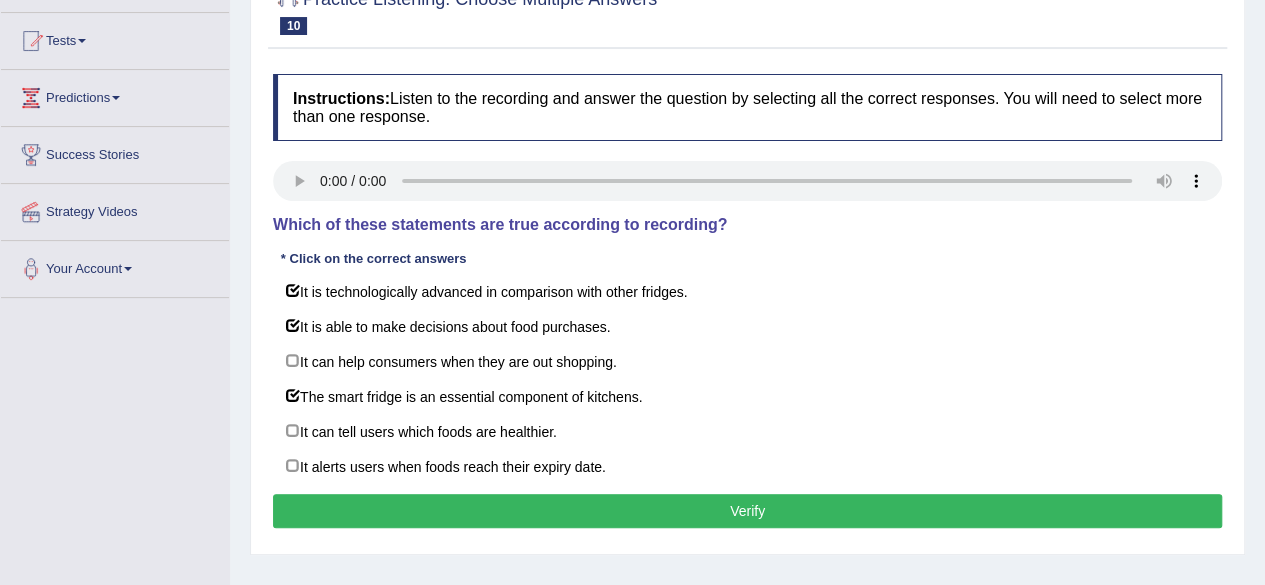 click on "Verify" at bounding box center (747, 511) 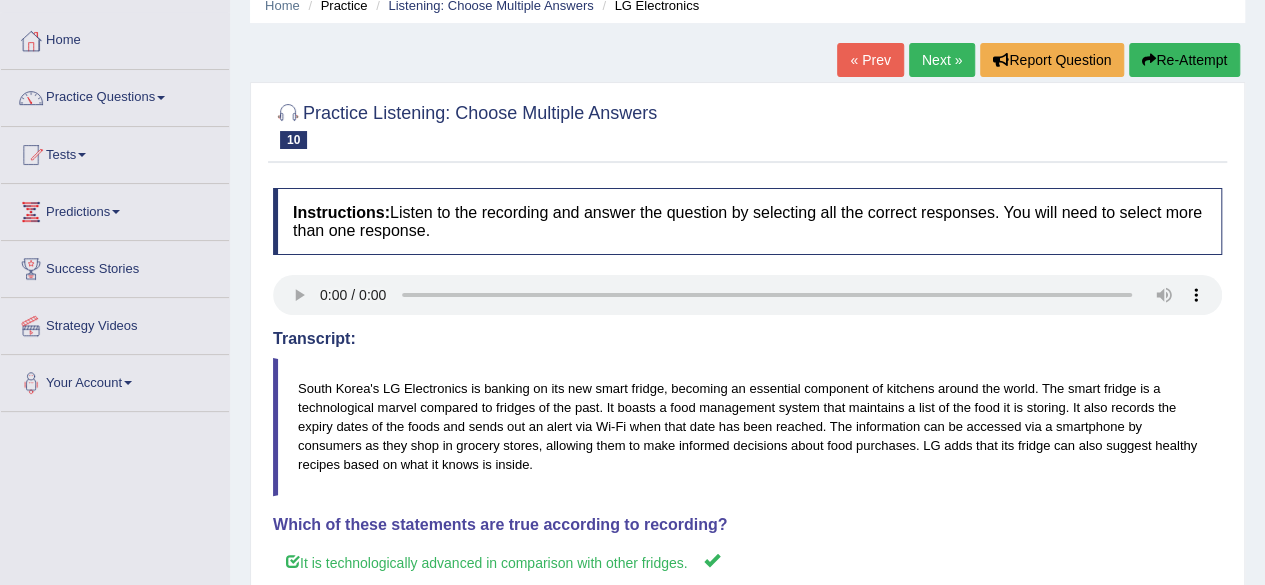 scroll, scrollTop: 0, scrollLeft: 0, axis: both 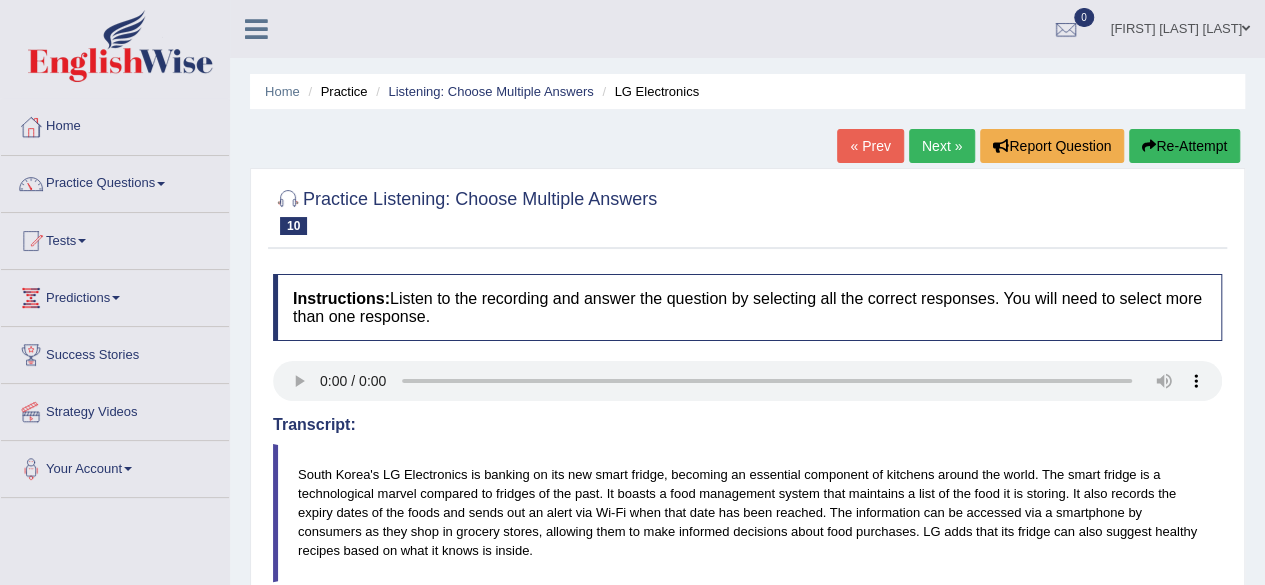 click on "Next »" at bounding box center (942, 146) 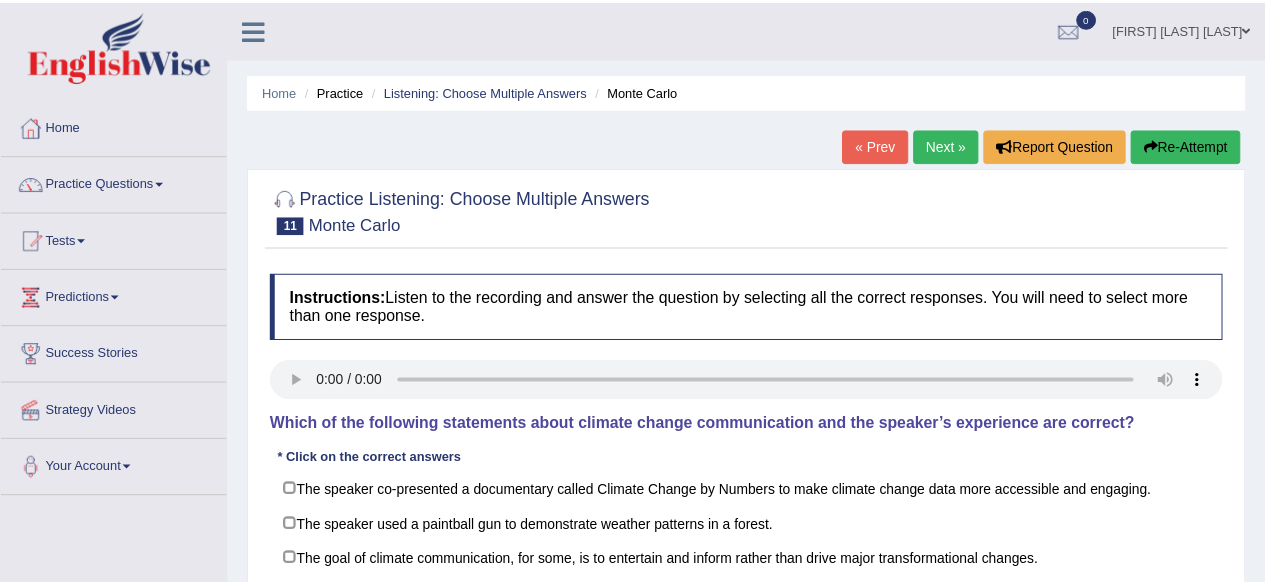 scroll, scrollTop: 0, scrollLeft: 0, axis: both 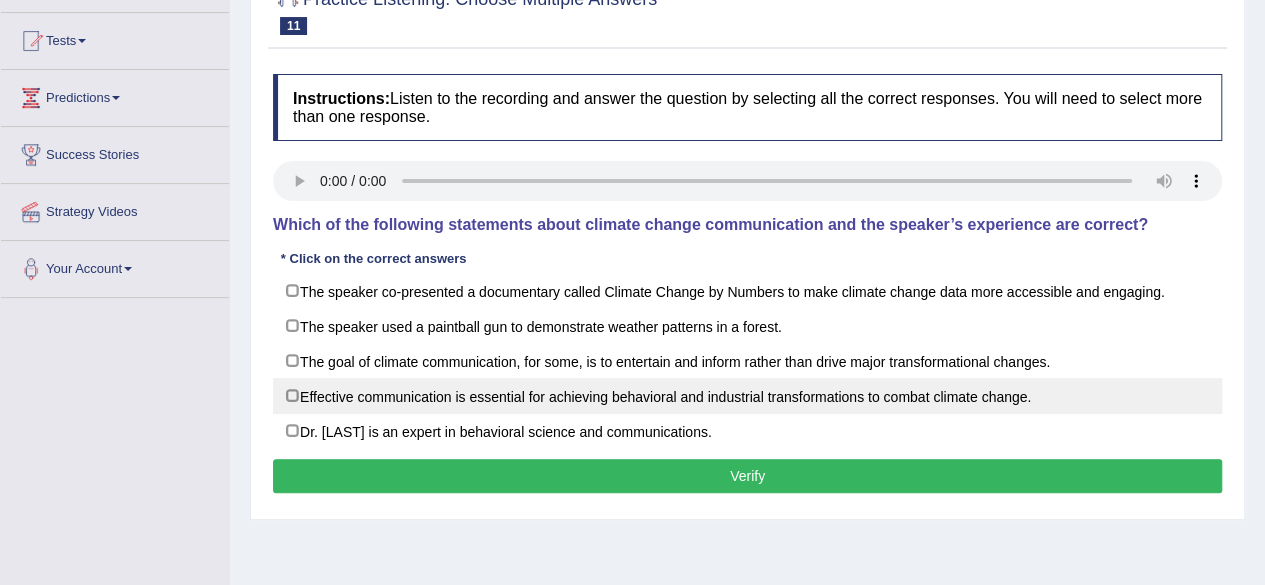click on "Effective communication is essential for achieving behavioral and industrial transformations to combat climate change." at bounding box center (747, 396) 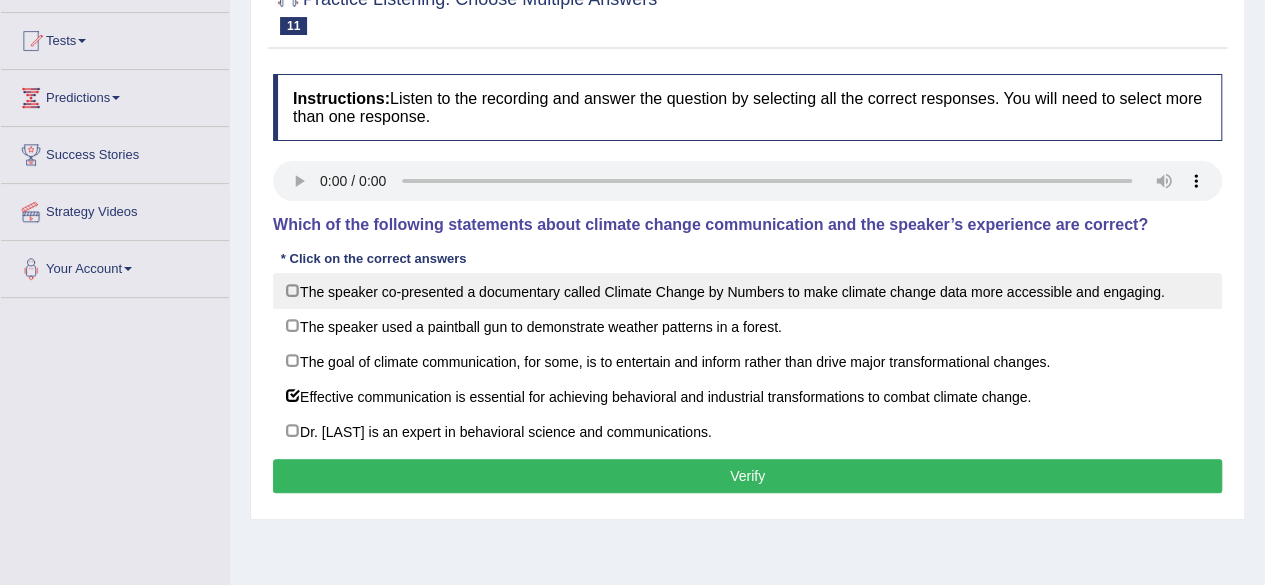 click on "The speaker co-presented a documentary called Climate Change by Numbers to make climate change data more accessible and engaging." at bounding box center (747, 291) 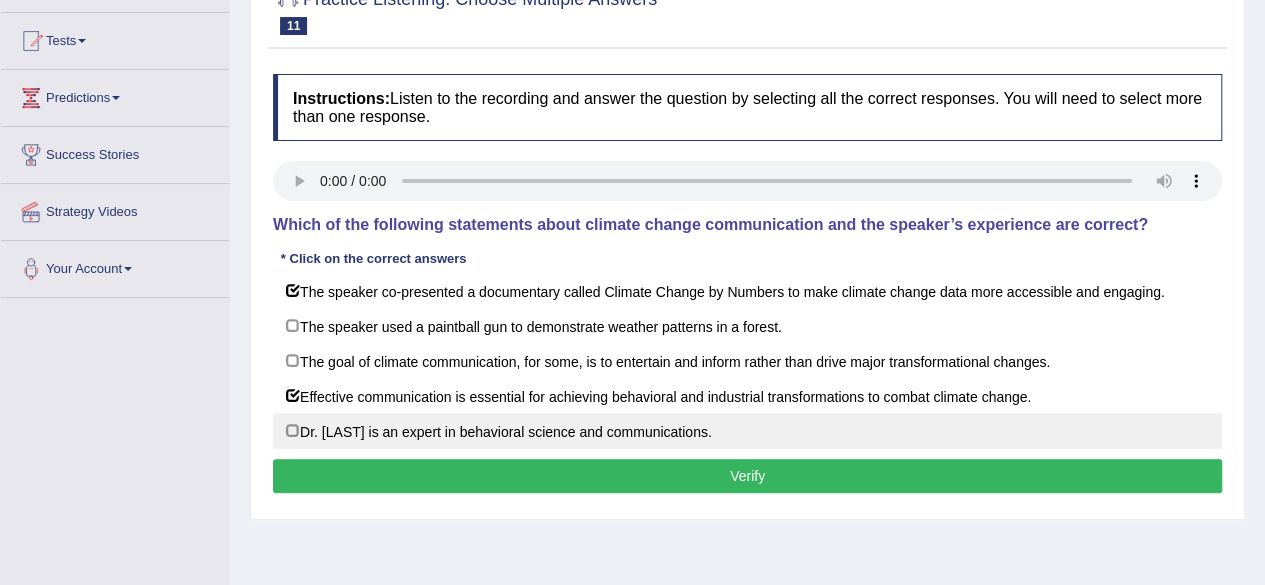 click on "Dr. Emily Shuckburgh is an expert in behavioral science and communications." at bounding box center [747, 431] 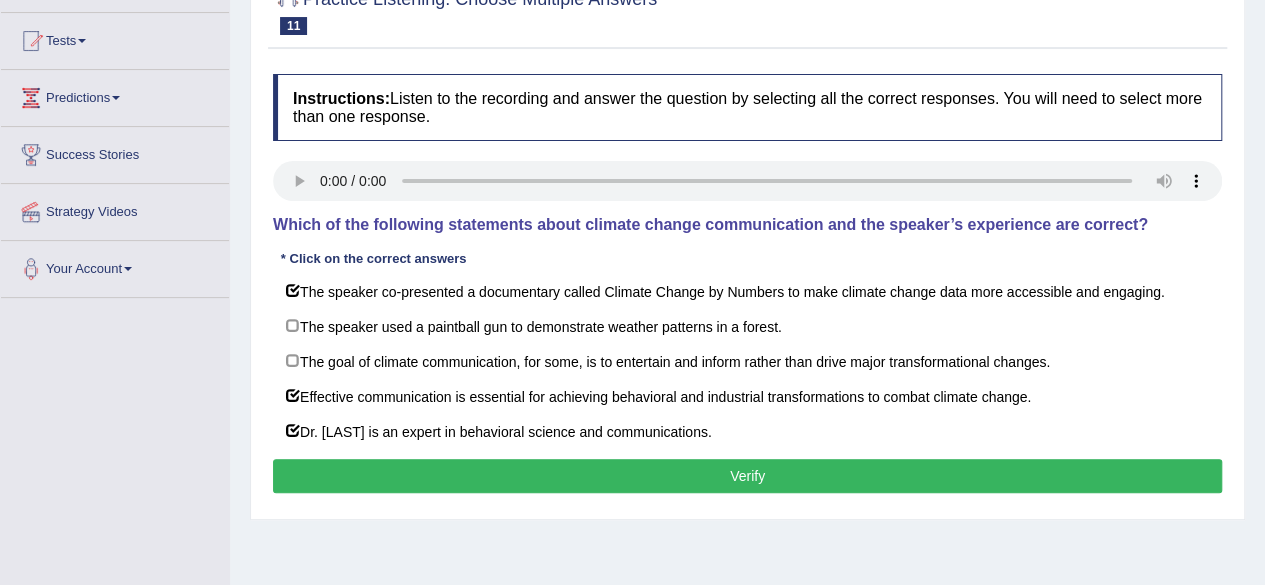 click on "Verify" at bounding box center (747, 476) 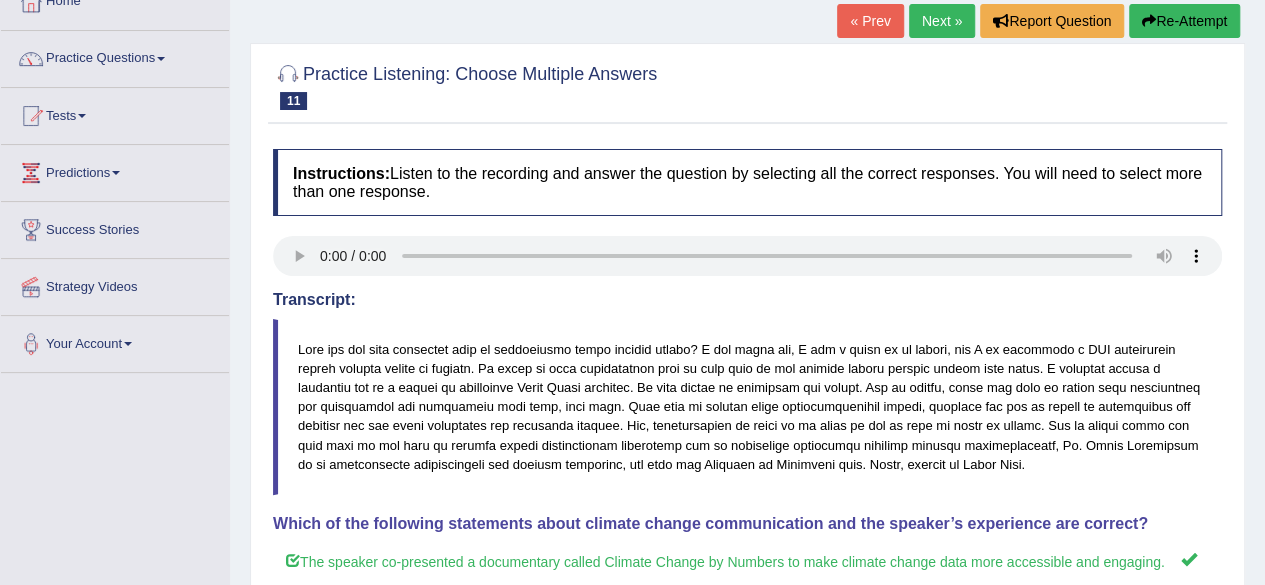 scroll, scrollTop: 0, scrollLeft: 0, axis: both 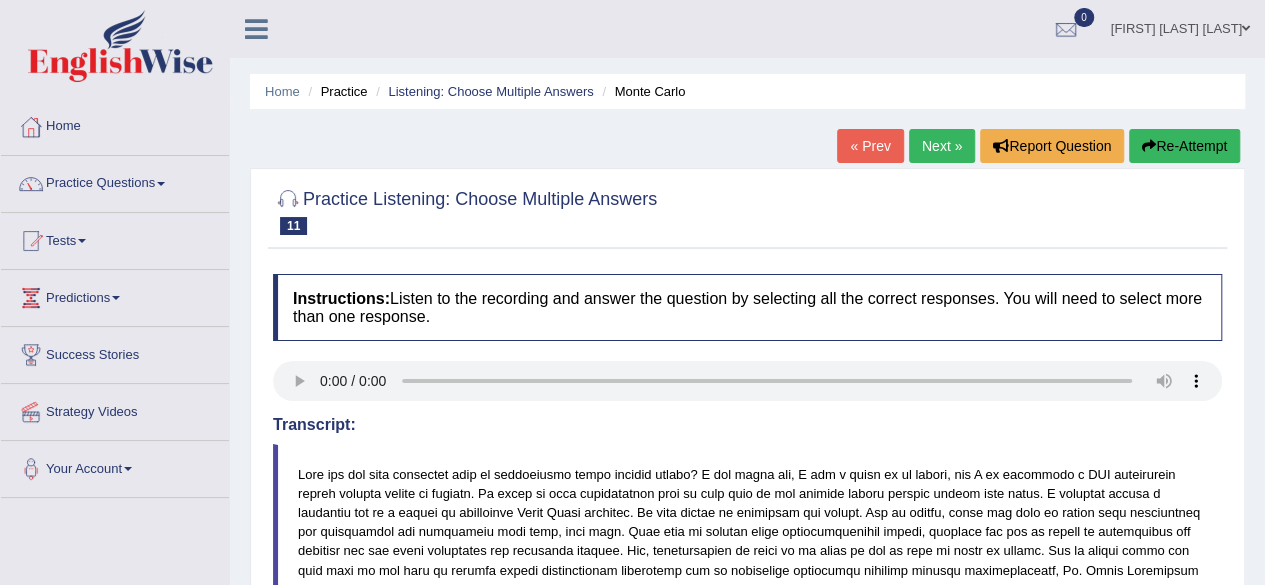 click on "Next »" at bounding box center (942, 146) 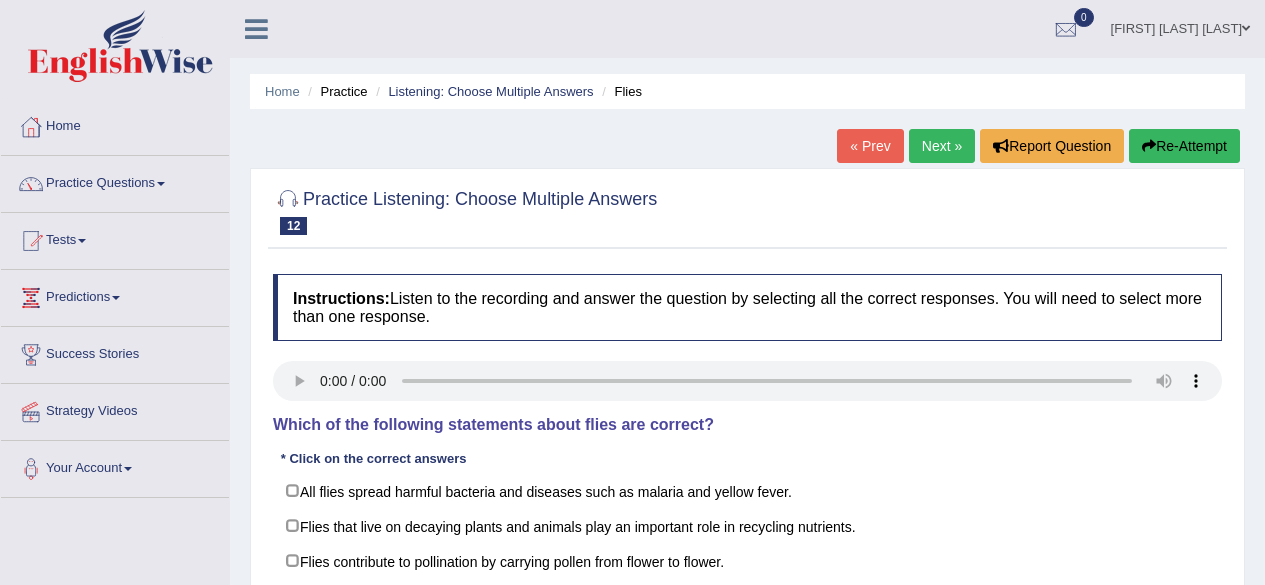scroll, scrollTop: 0, scrollLeft: 0, axis: both 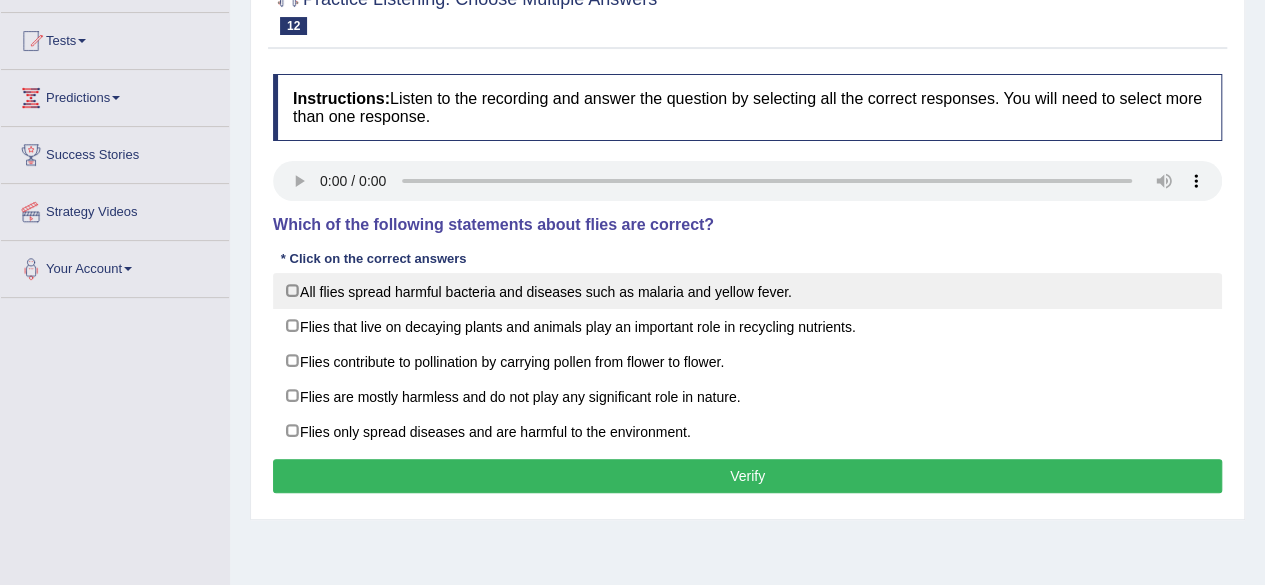 click on "All flies spread harmful bacteria and diseases such as malaria and yellow fever." at bounding box center (747, 291) 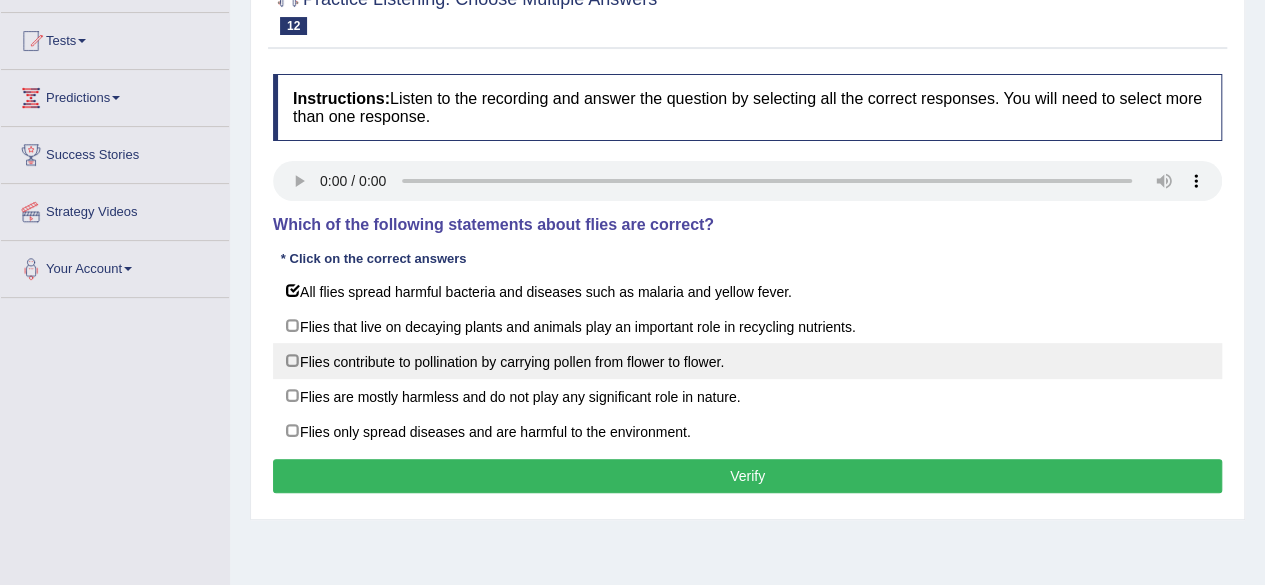 click on "Flies contribute to pollination by carrying pollen from flower to flower." at bounding box center [747, 361] 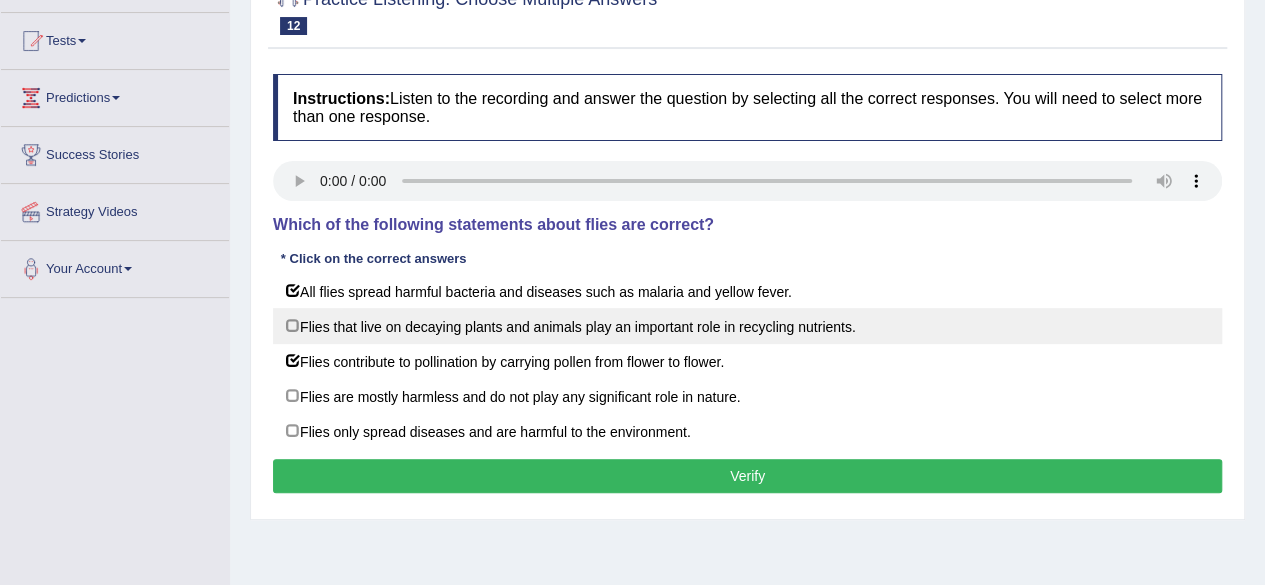 click on "Flies that live on decaying plants and animals play an important role in recycling nutrients." at bounding box center [747, 326] 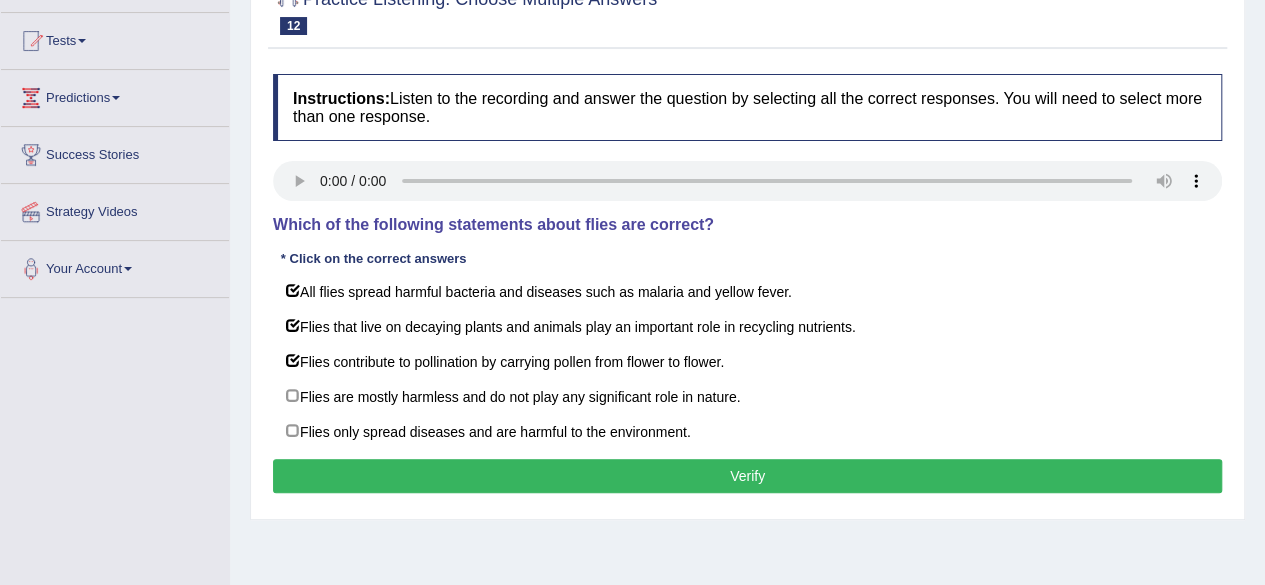 click on "Verify" at bounding box center [747, 476] 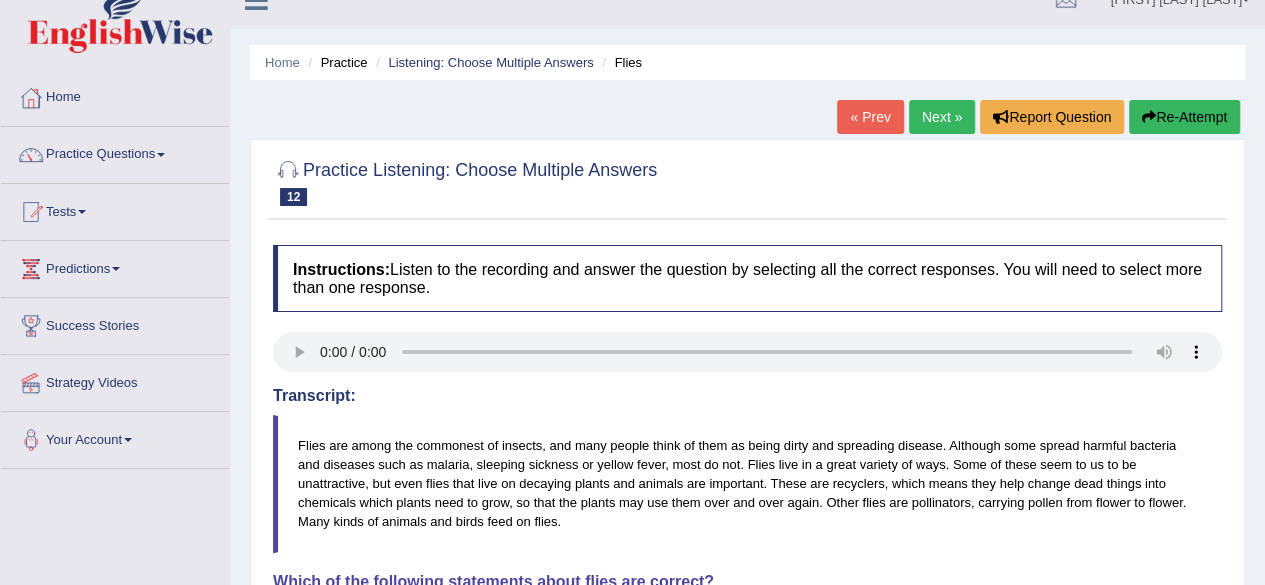 scroll, scrollTop: 0, scrollLeft: 0, axis: both 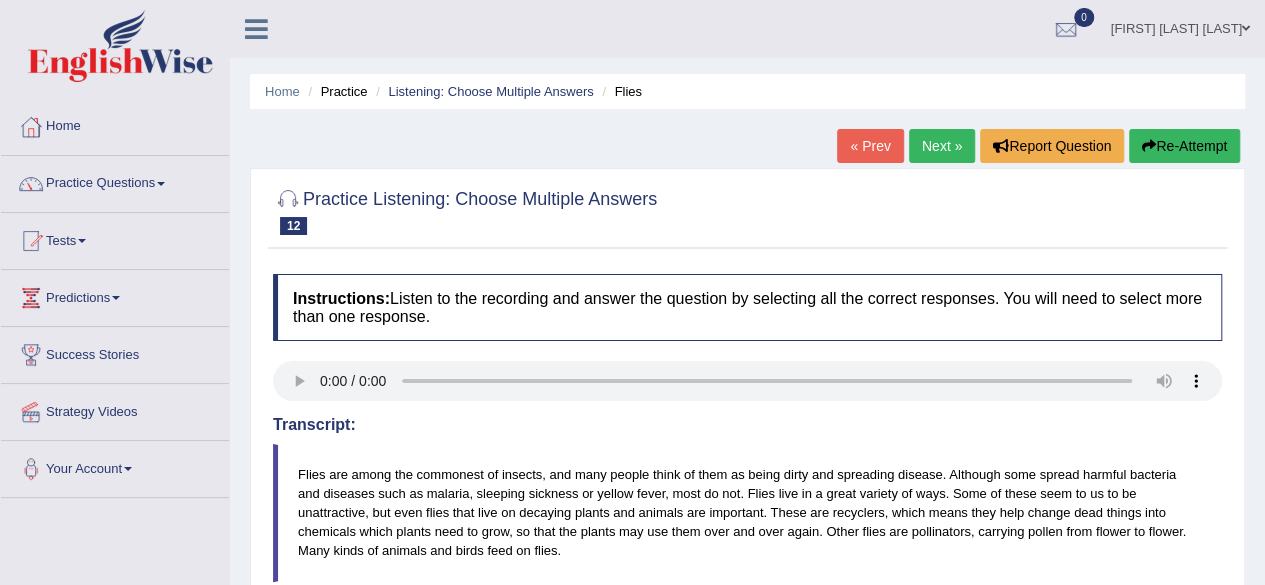 click on "Next »" at bounding box center (942, 146) 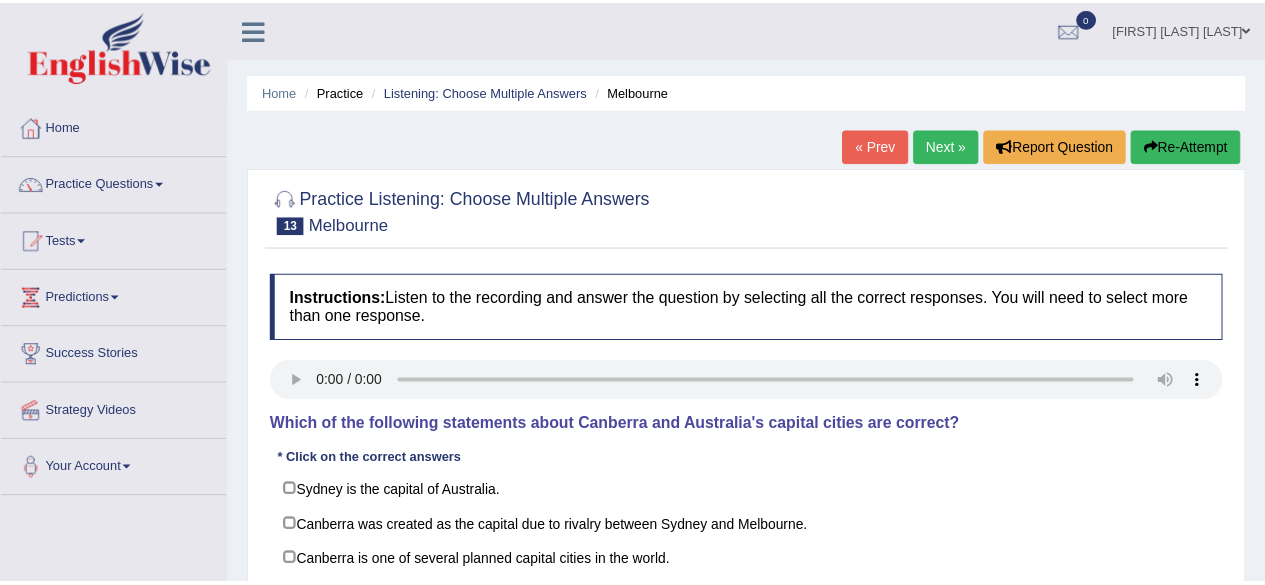 scroll, scrollTop: 0, scrollLeft: 0, axis: both 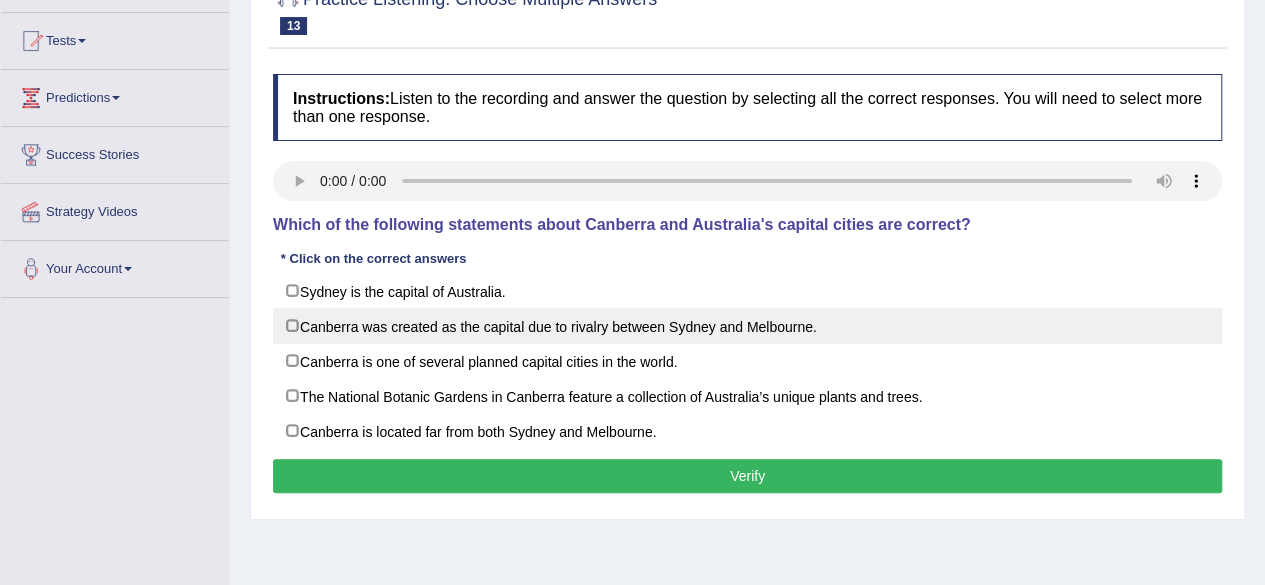 click on "Canberra was created as the capital due to rivalry between Sydney and Melbourne." at bounding box center [747, 326] 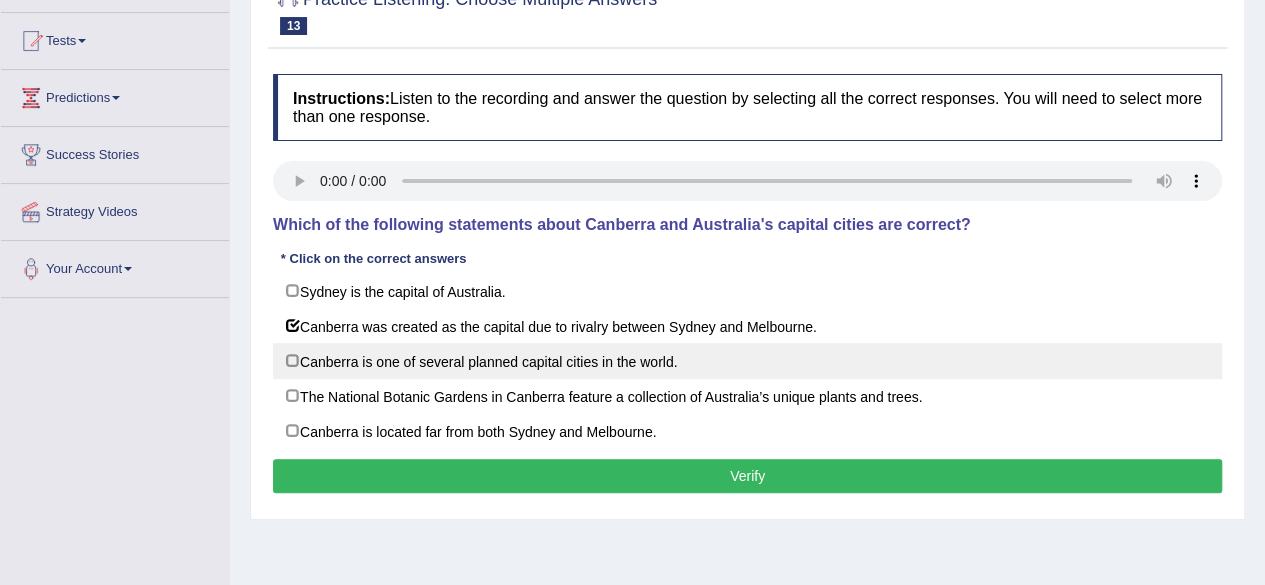 click on "Canberra is one of several planned capital cities in the world." at bounding box center (747, 361) 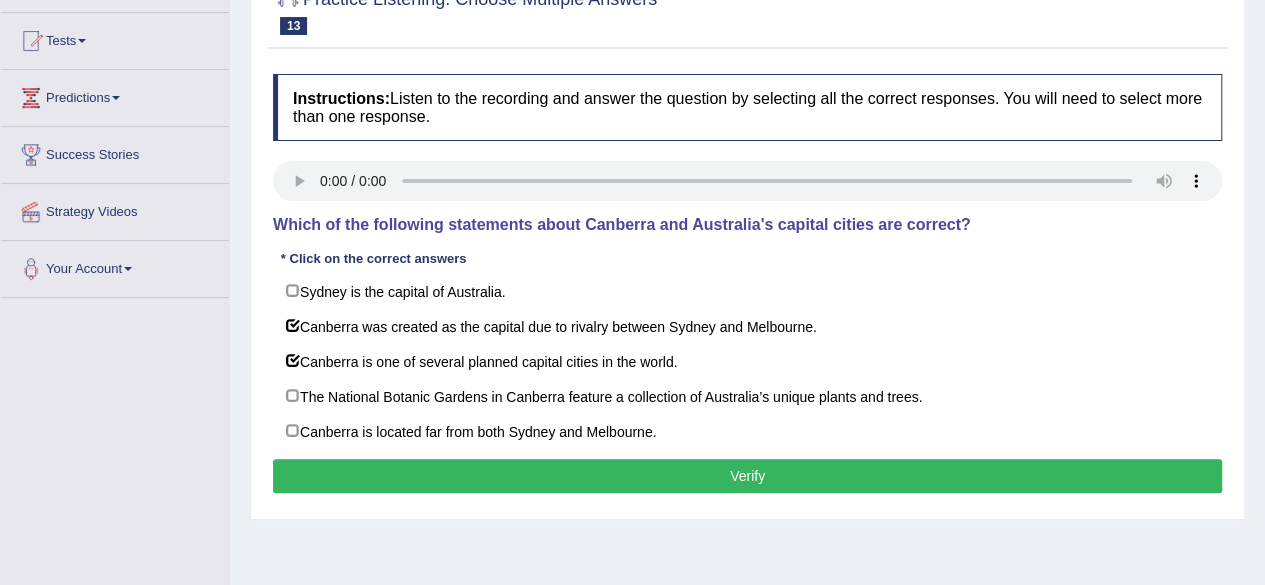 click on "Verify" at bounding box center [747, 476] 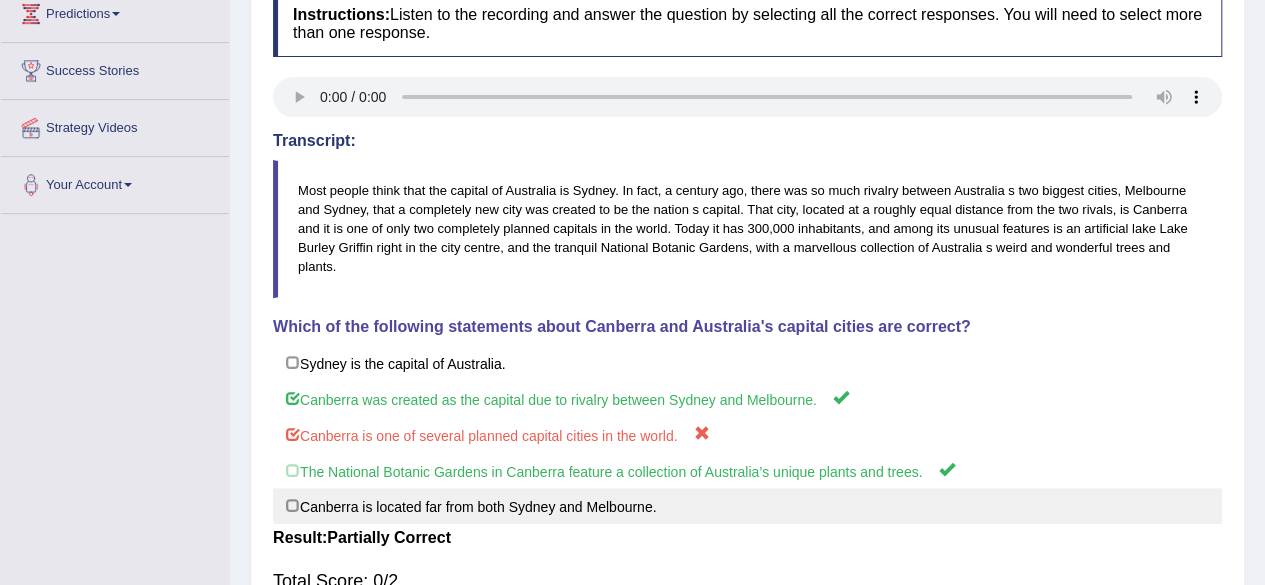 scroll, scrollTop: 100, scrollLeft: 0, axis: vertical 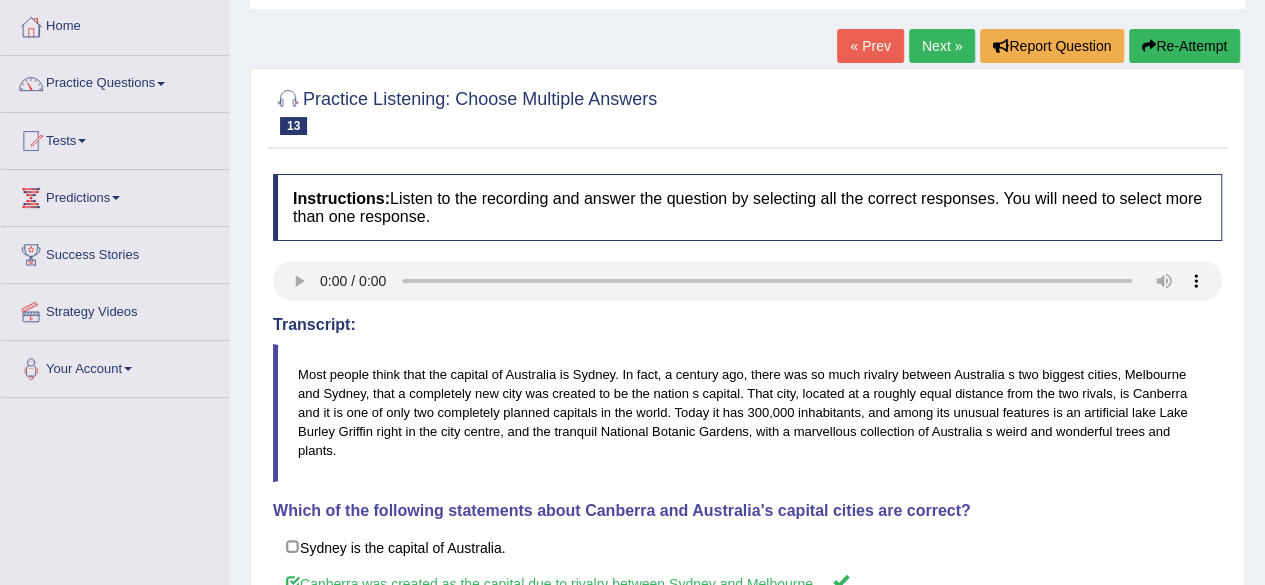 click on "Next »" at bounding box center (942, 46) 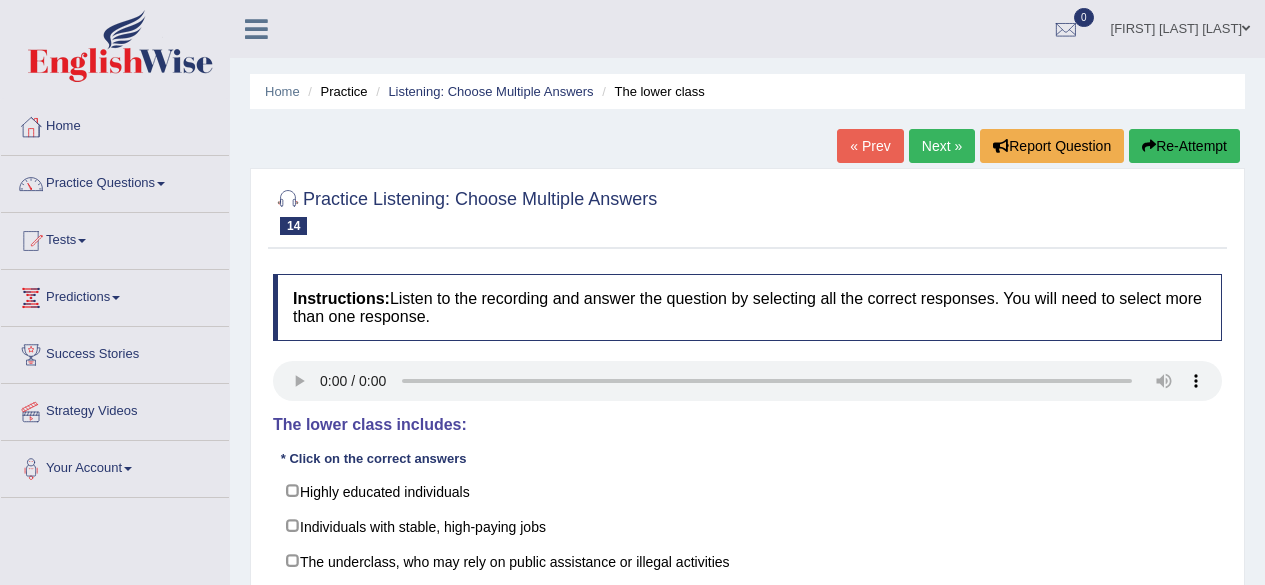 scroll, scrollTop: 0, scrollLeft: 0, axis: both 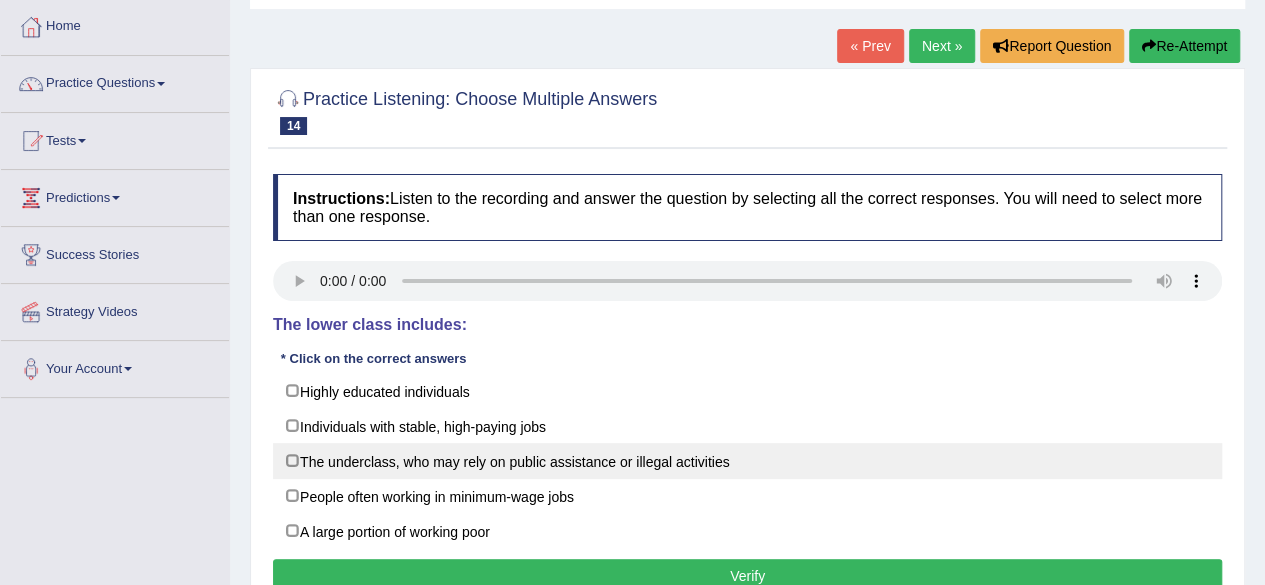 click on "The underclass, who may rely on public assistance or illegal activities" at bounding box center (747, 461) 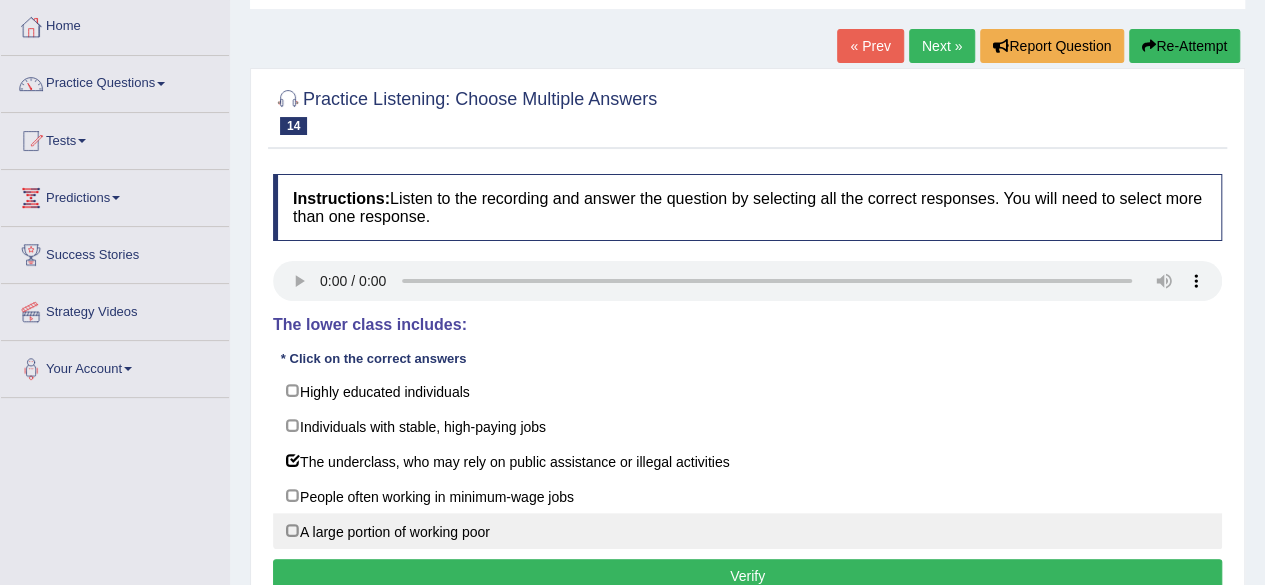 click on "A large portion of working poor" at bounding box center (747, 531) 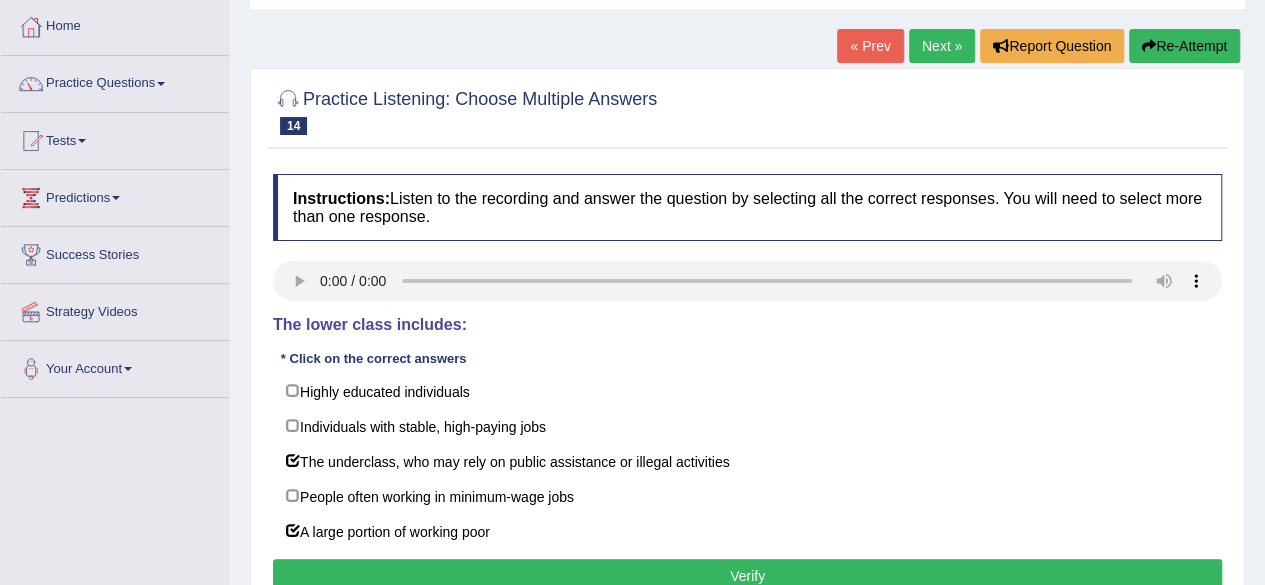 click on "Verify" at bounding box center (747, 576) 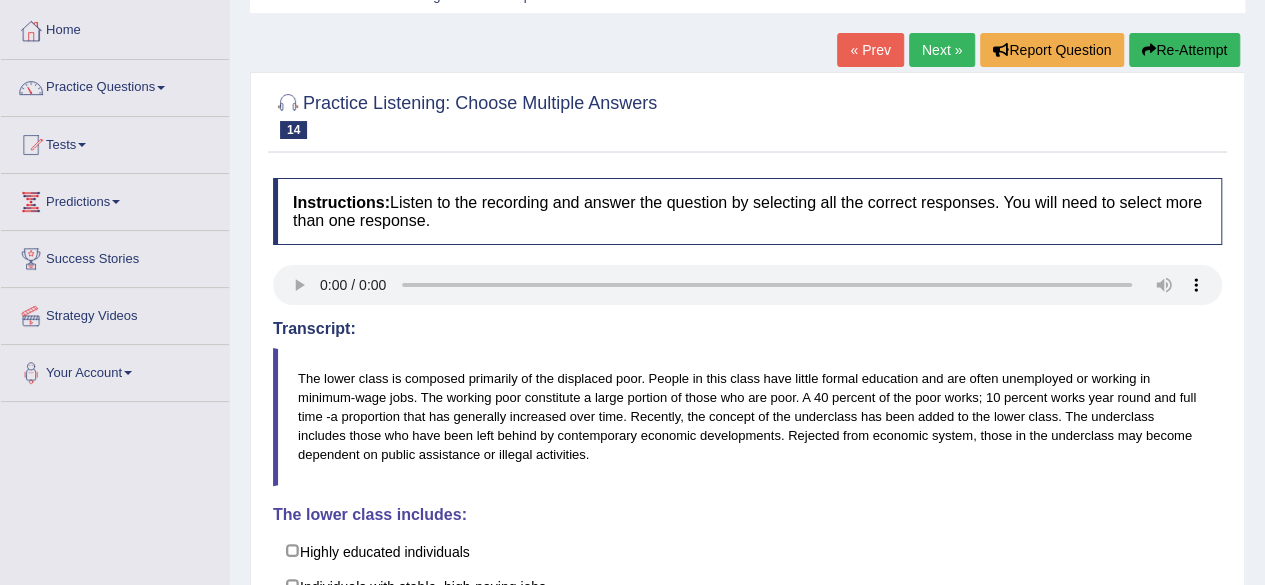 scroll, scrollTop: 0, scrollLeft: 0, axis: both 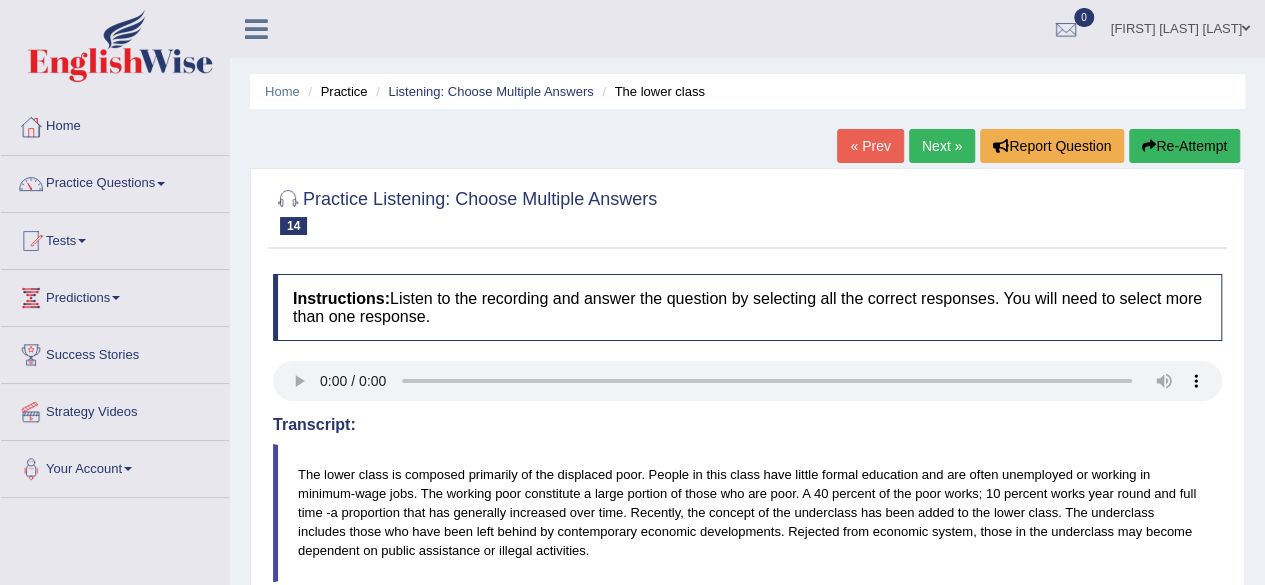 click on "Next »" at bounding box center (942, 146) 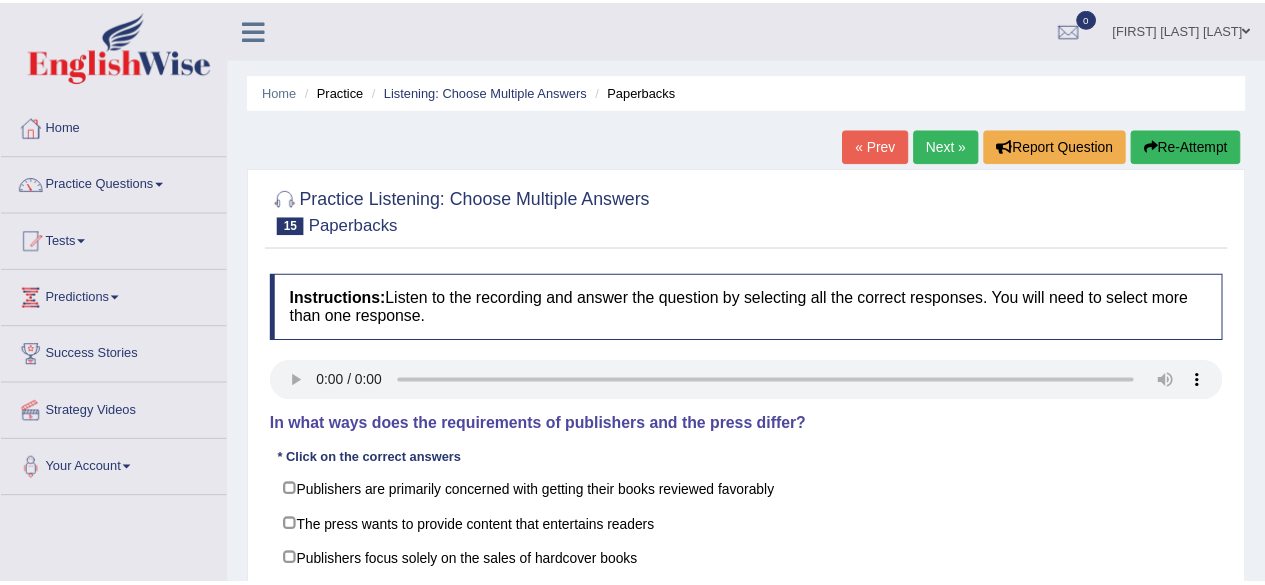 scroll, scrollTop: 0, scrollLeft: 0, axis: both 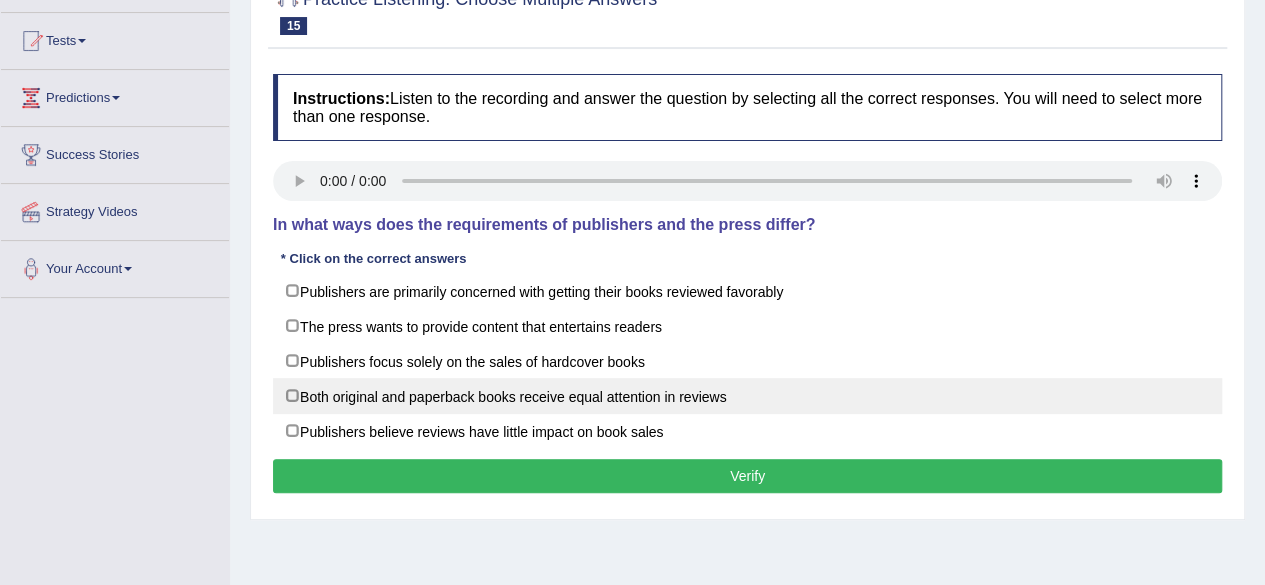 click on "Both original and paperback books receive equal attention in reviews" at bounding box center (747, 396) 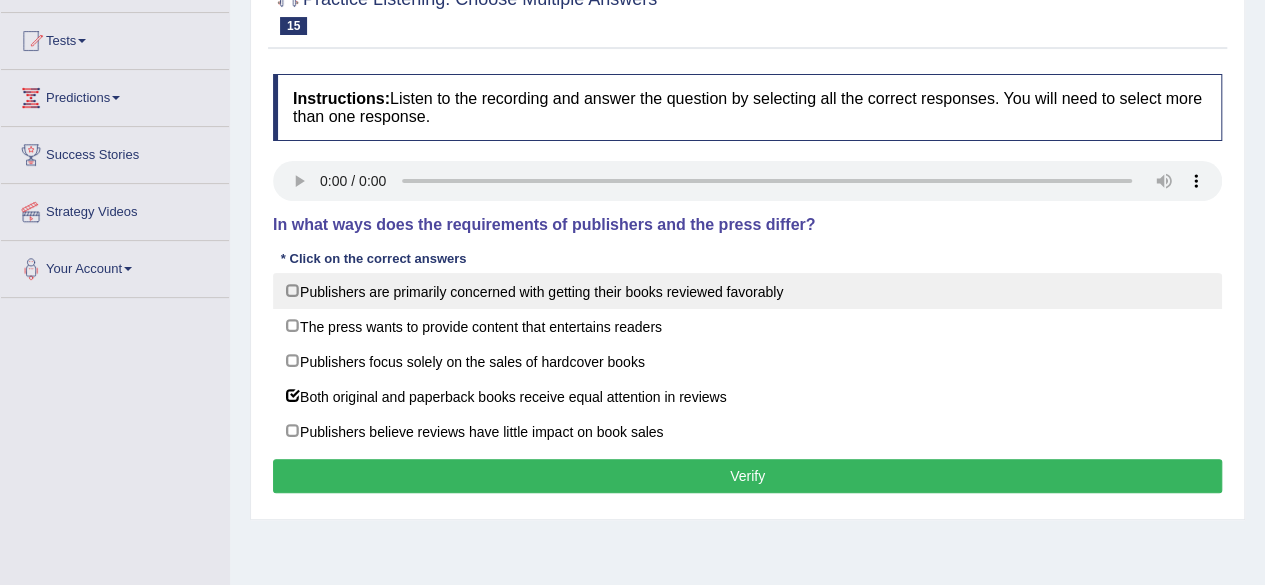 click on "Publishers are primarily concerned with getting their books reviewed favorably" at bounding box center [747, 291] 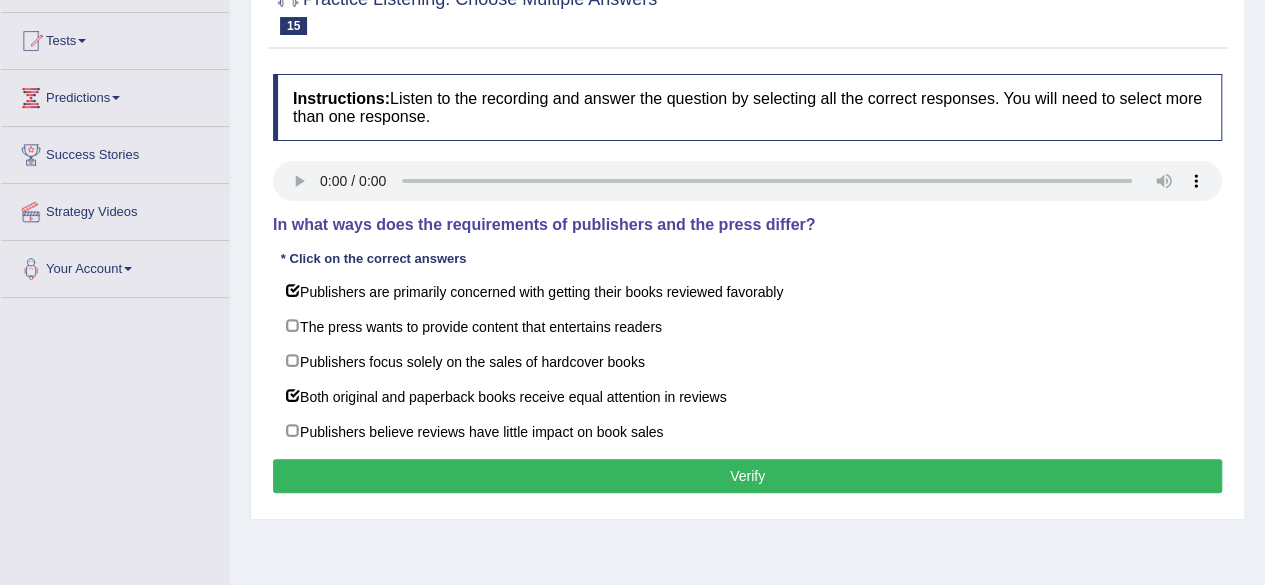click on "Verify" at bounding box center (747, 476) 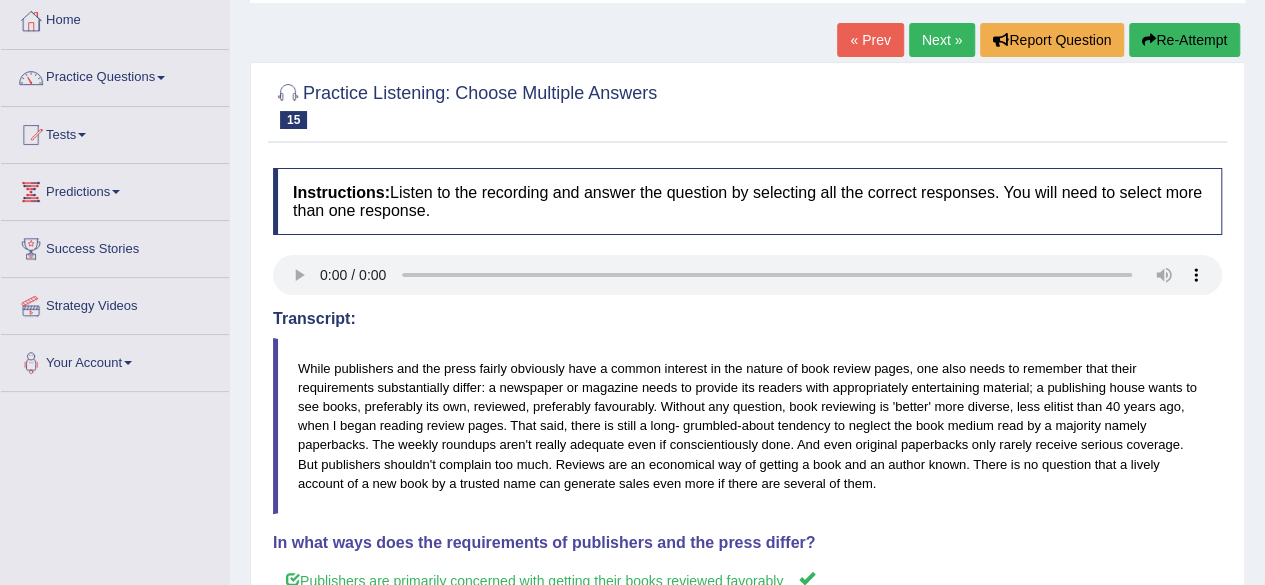 scroll, scrollTop: 100, scrollLeft: 0, axis: vertical 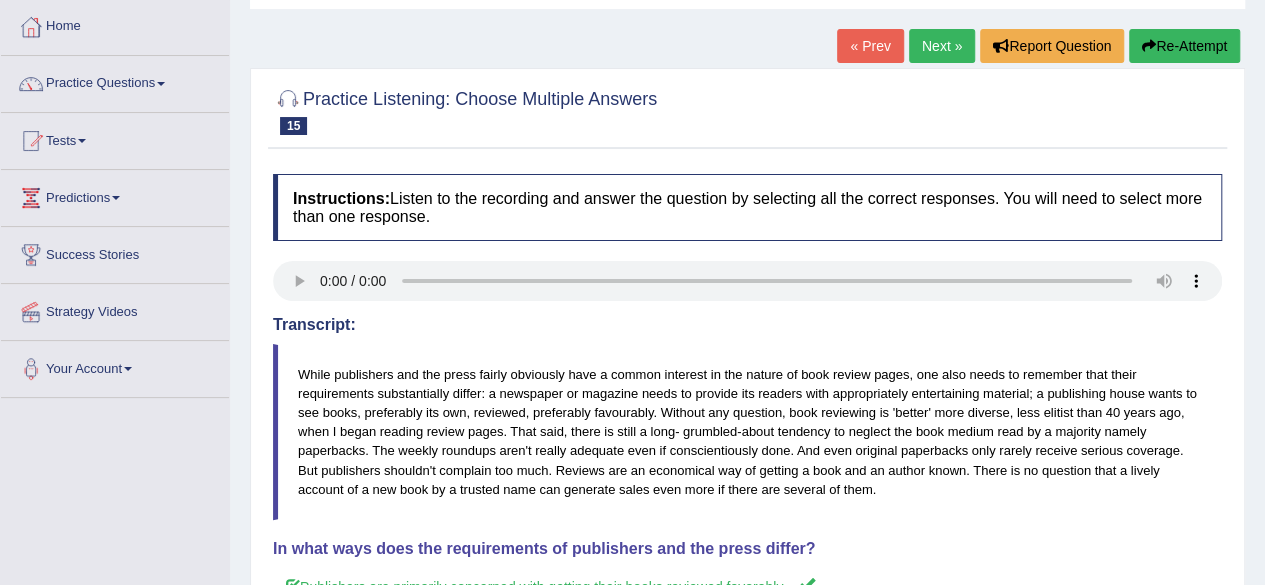 click at bounding box center [161, 84] 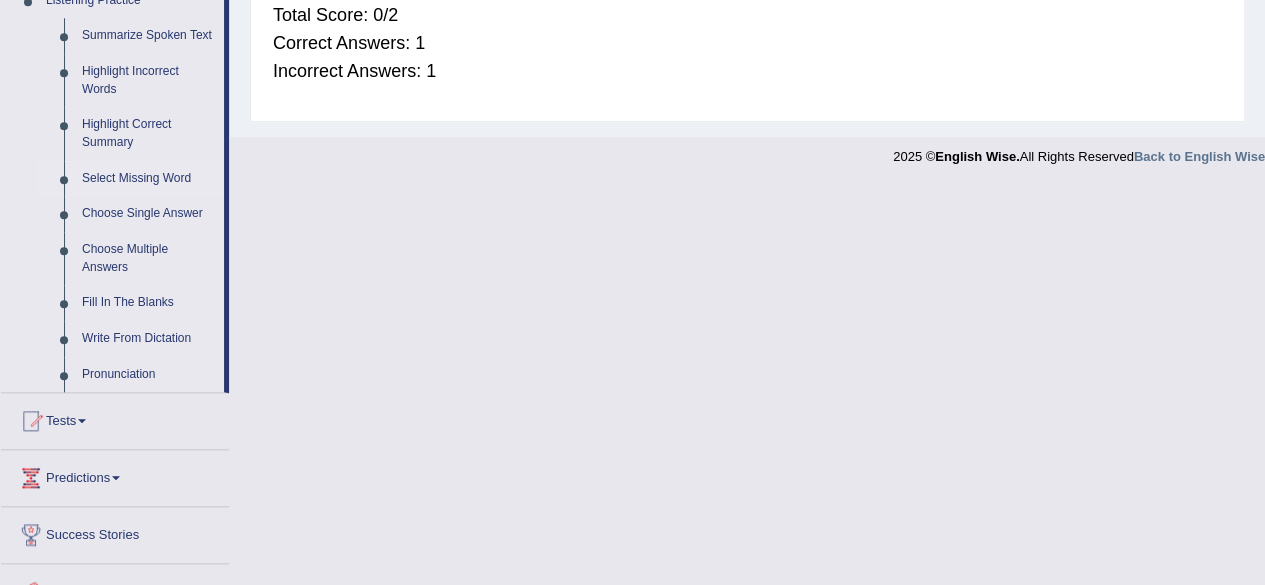 scroll, scrollTop: 900, scrollLeft: 0, axis: vertical 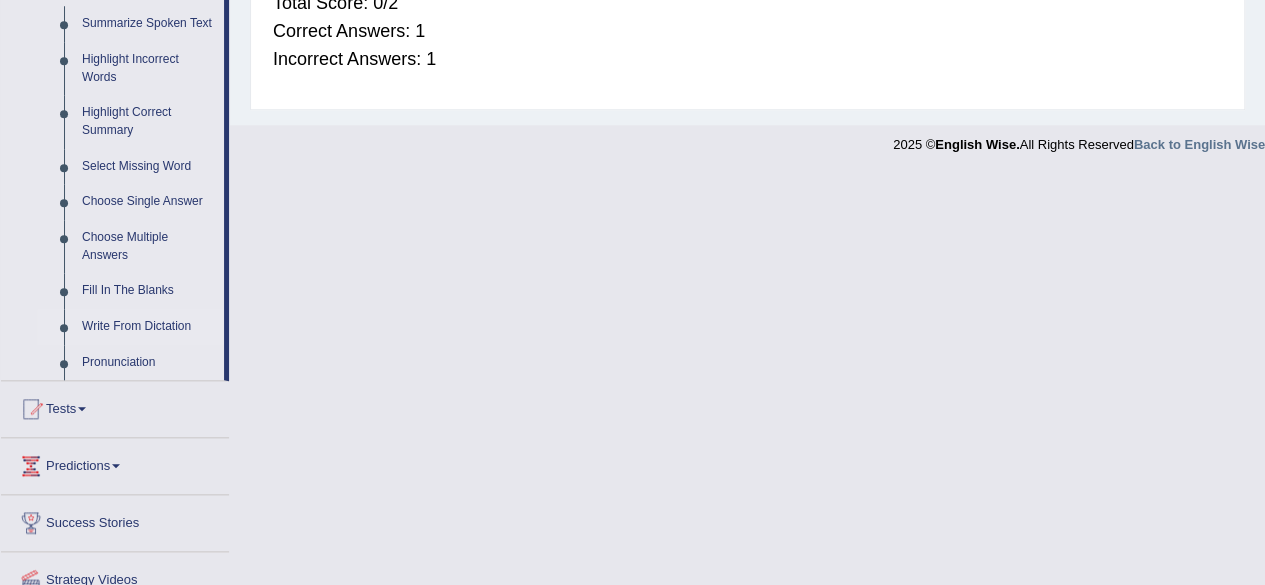 click on "Write From Dictation" at bounding box center [148, 327] 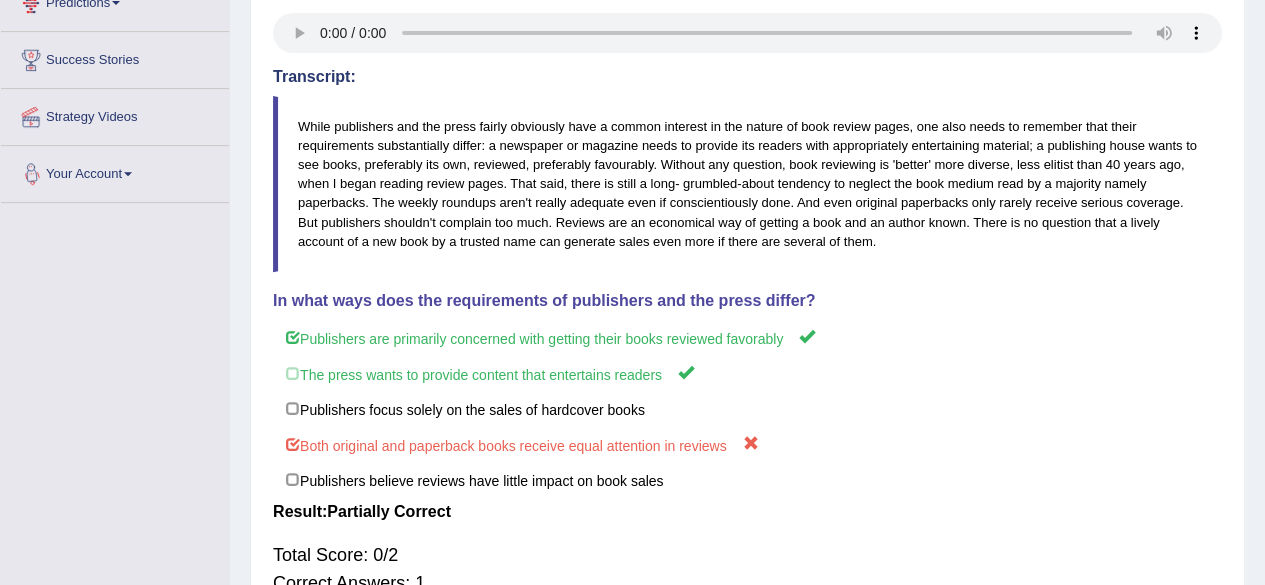 scroll, scrollTop: 489, scrollLeft: 0, axis: vertical 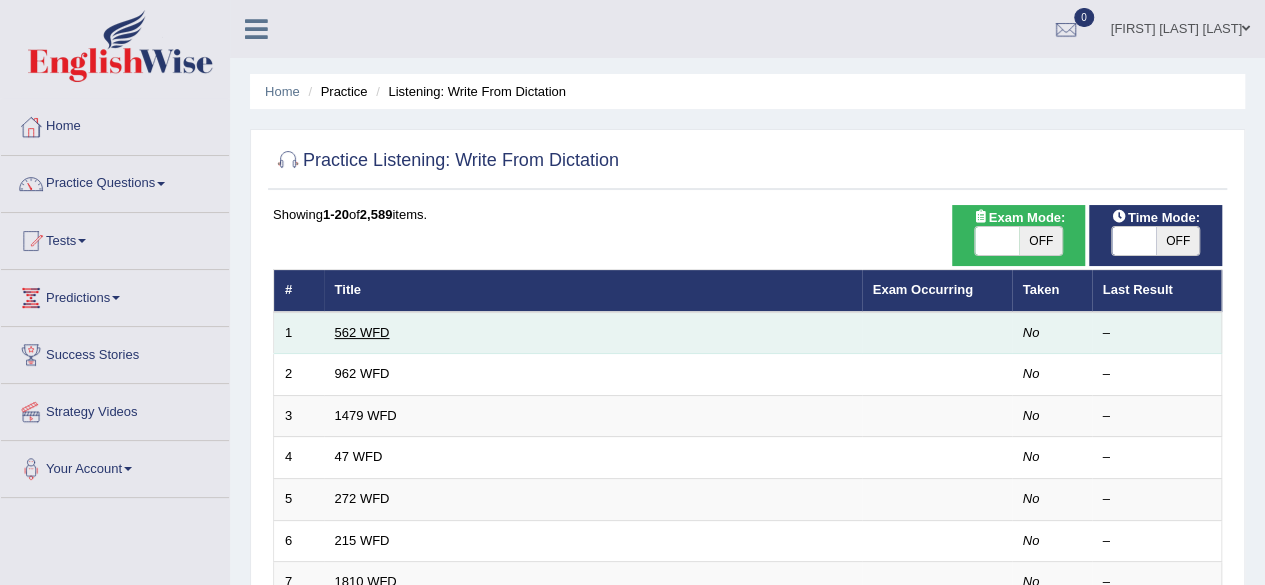 click on "562 WFD" at bounding box center [362, 332] 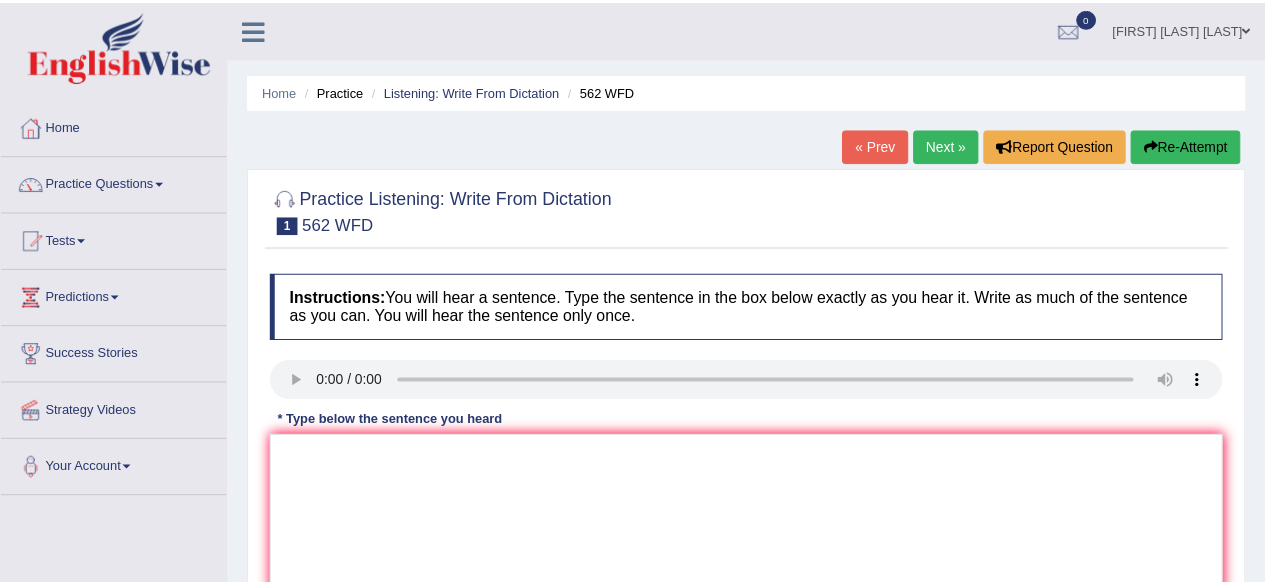 scroll, scrollTop: 0, scrollLeft: 0, axis: both 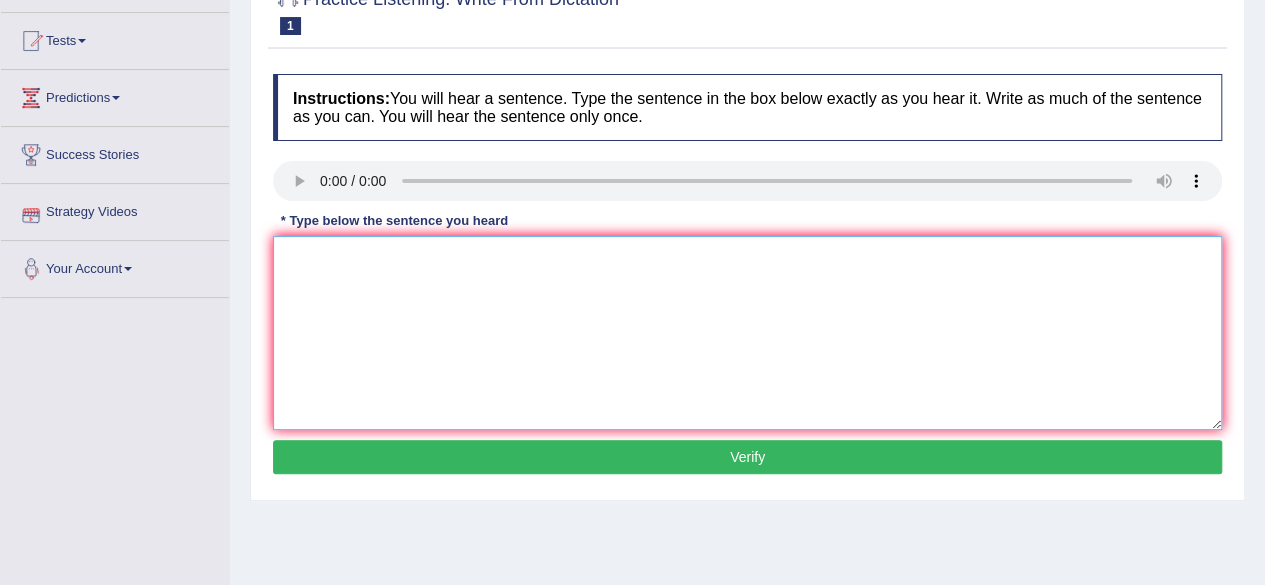 click at bounding box center [747, 333] 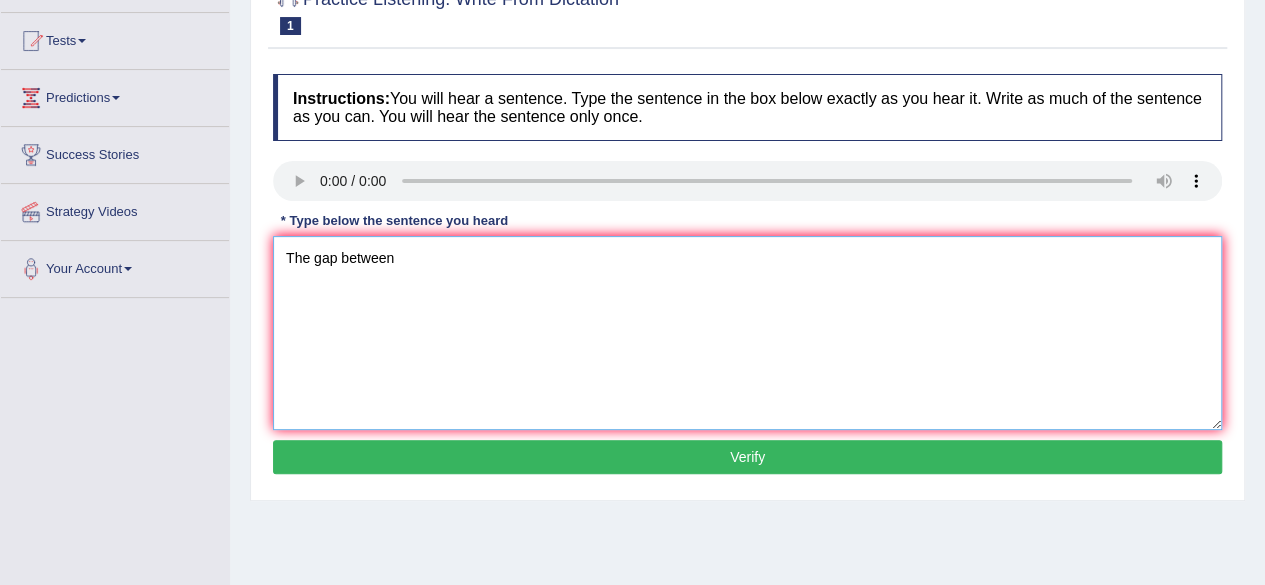 click on "The gap between" at bounding box center (747, 333) 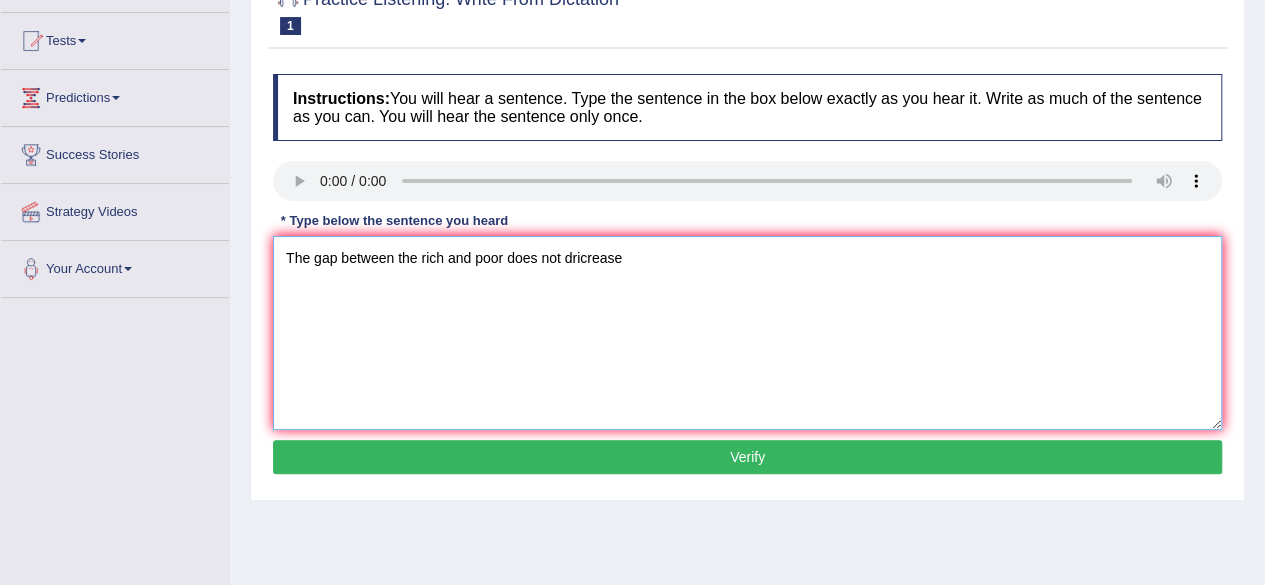 type on "The gap between the rich and poor does not dricrease" 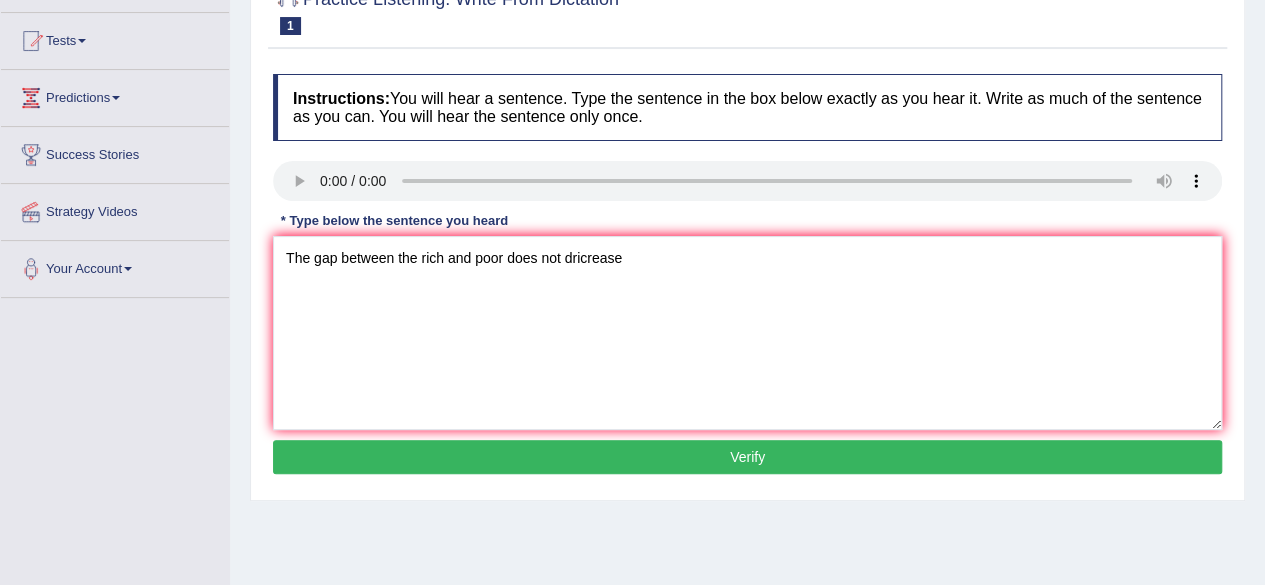 click on "Verify" at bounding box center [747, 457] 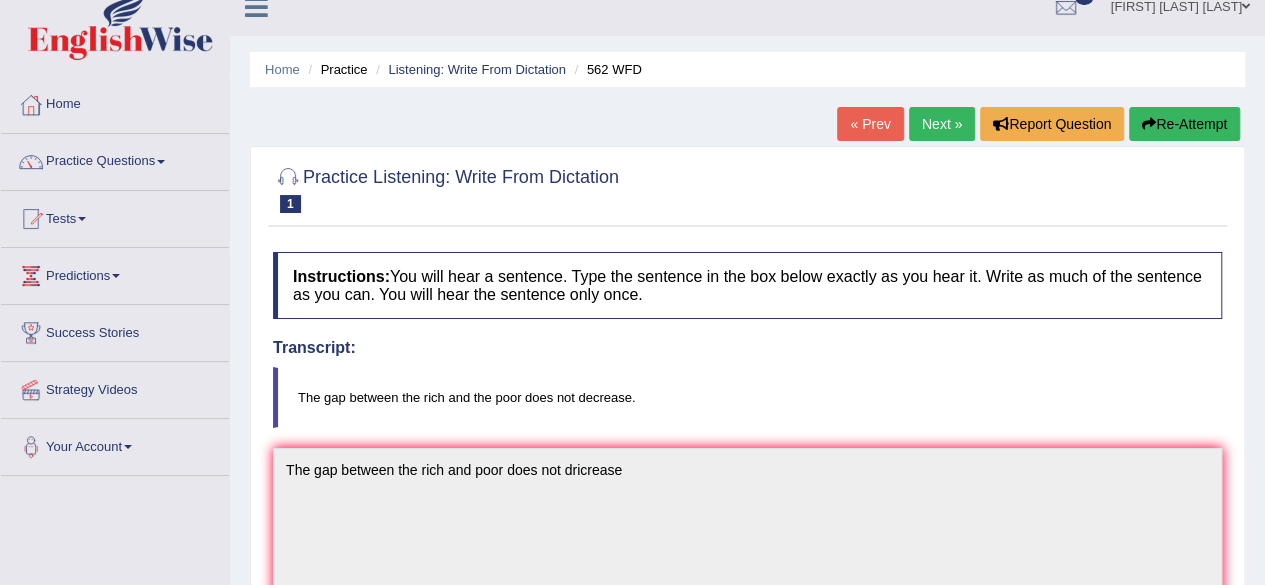 scroll, scrollTop: 2, scrollLeft: 0, axis: vertical 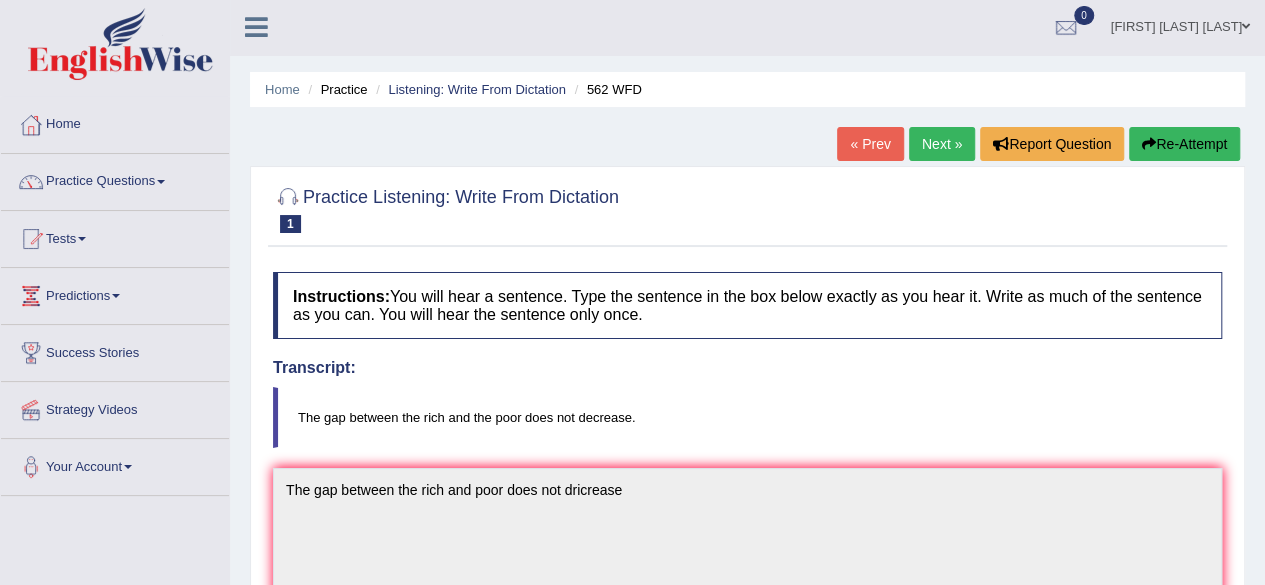 click on "Next »" at bounding box center (942, 144) 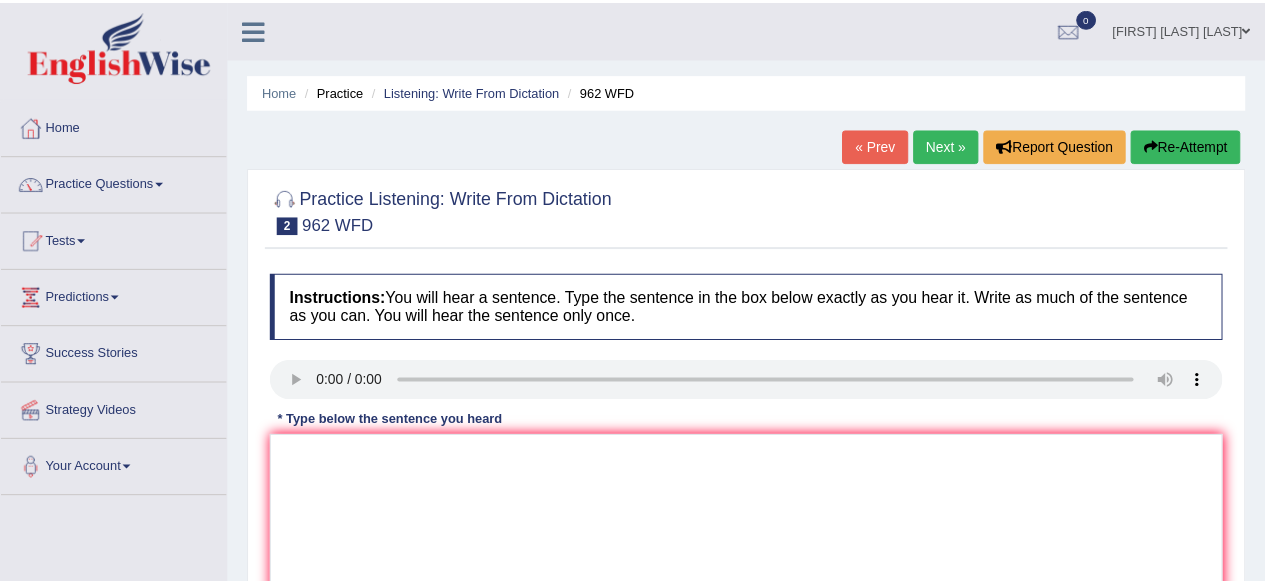 scroll, scrollTop: 0, scrollLeft: 0, axis: both 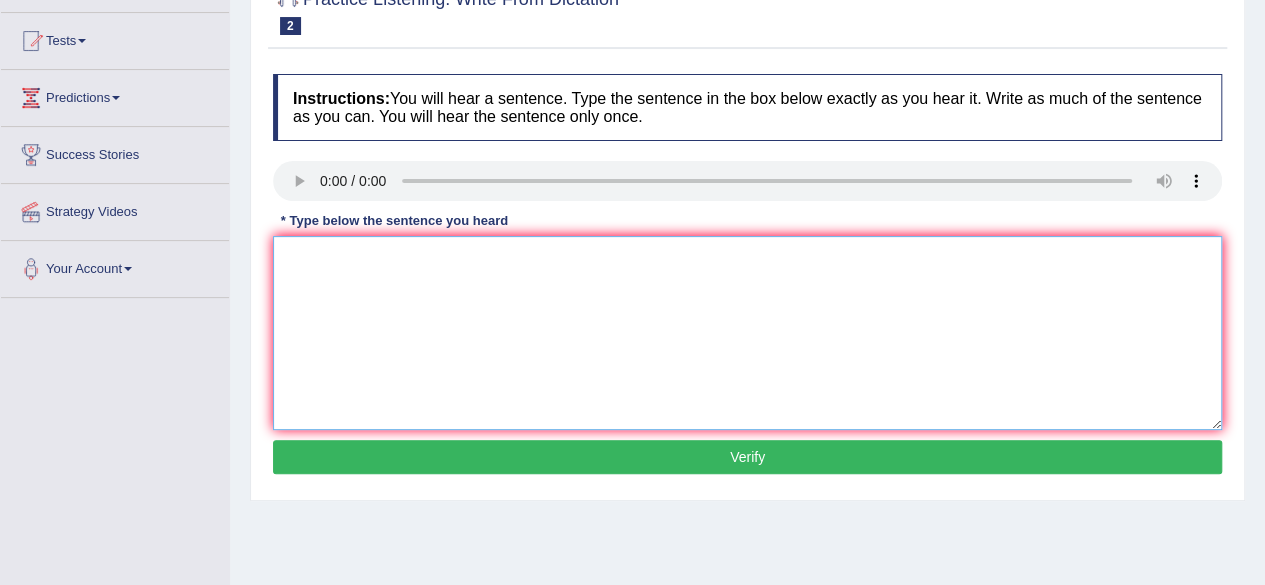 click at bounding box center [747, 333] 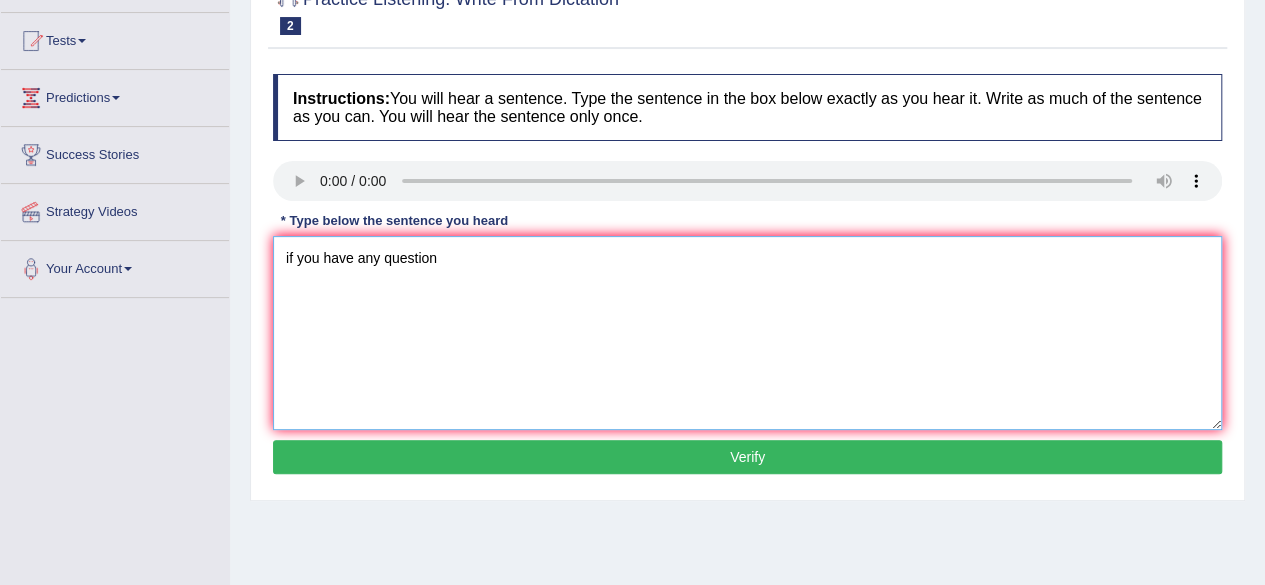 click on "if you have any question" at bounding box center [747, 333] 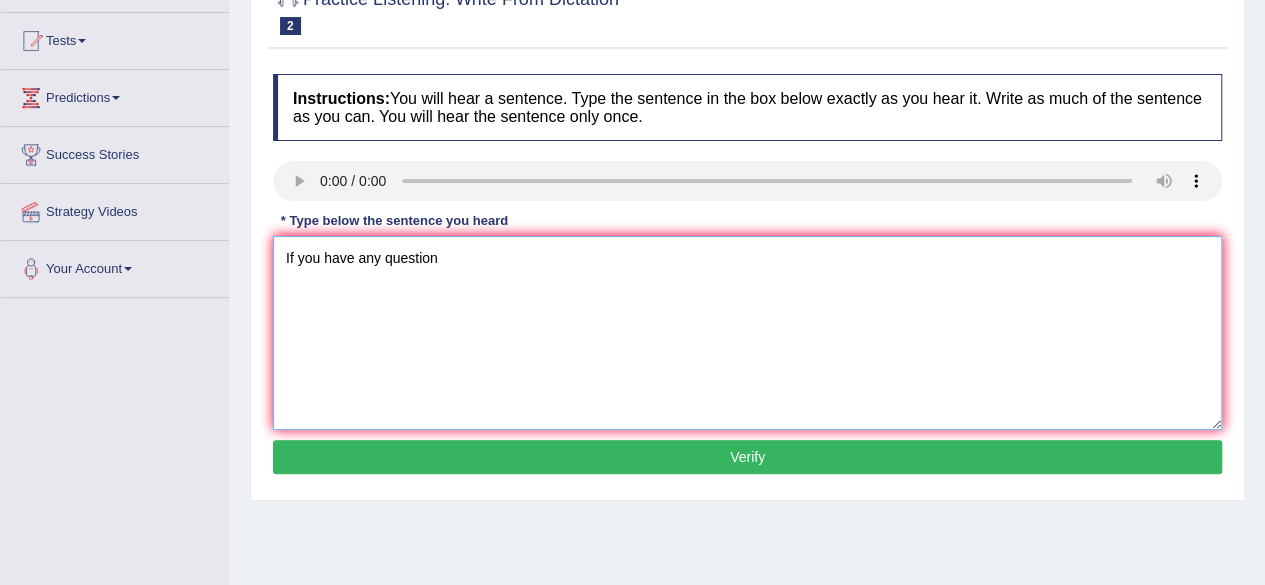 click on "If you have any question" at bounding box center [747, 333] 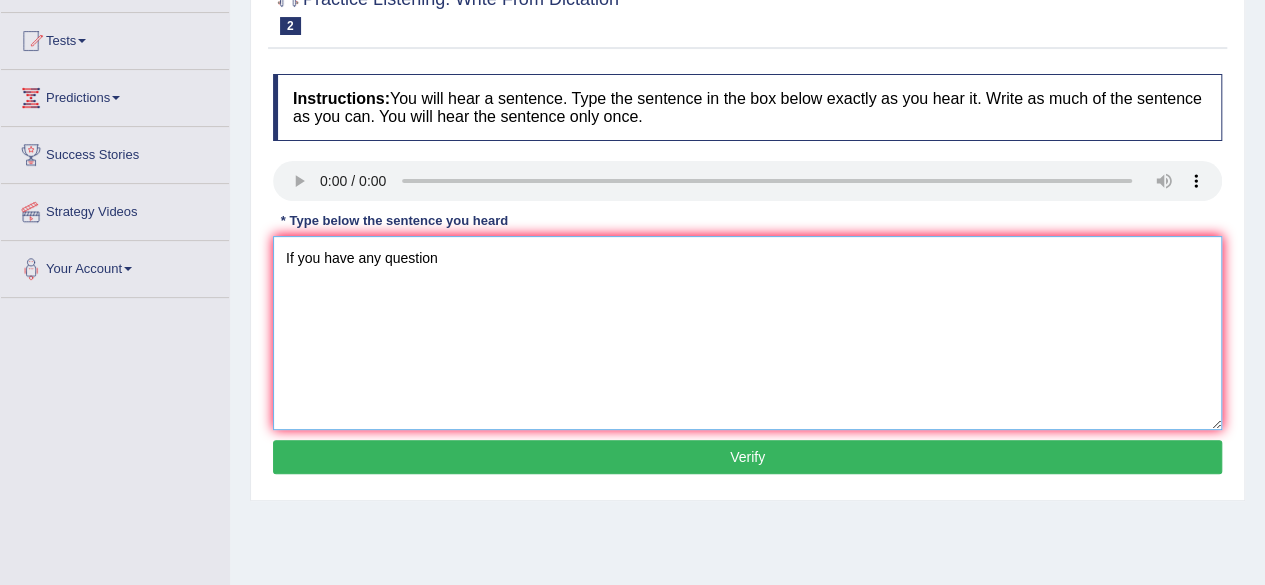 click on "If you have any question" at bounding box center [747, 333] 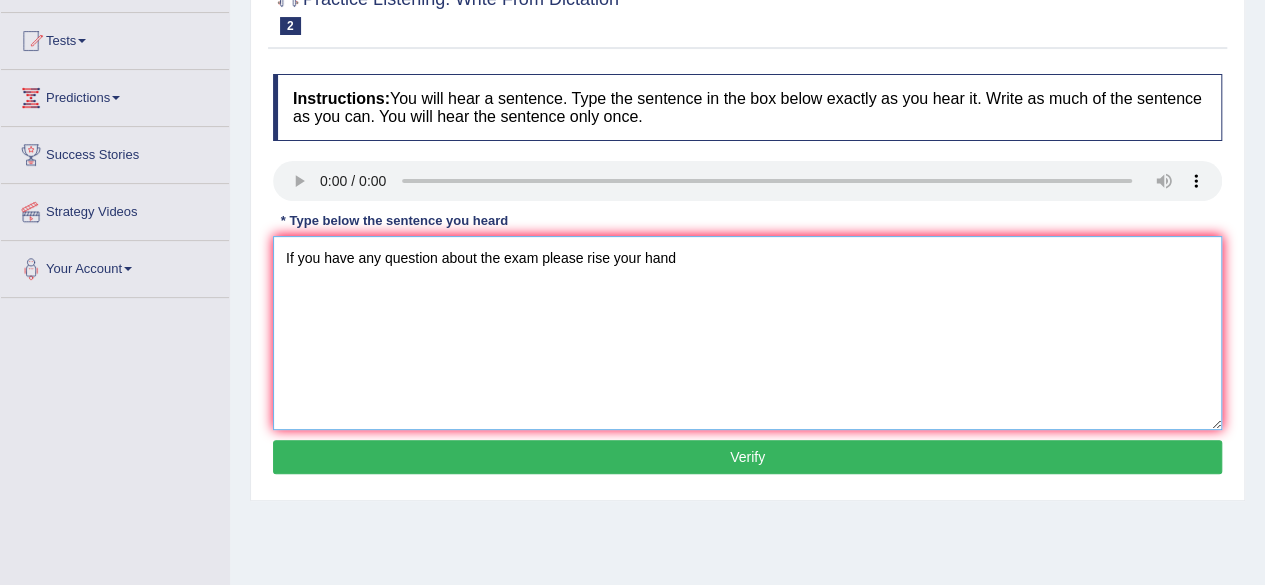 click on "If you have any question about the exam please rise your hand" at bounding box center [747, 333] 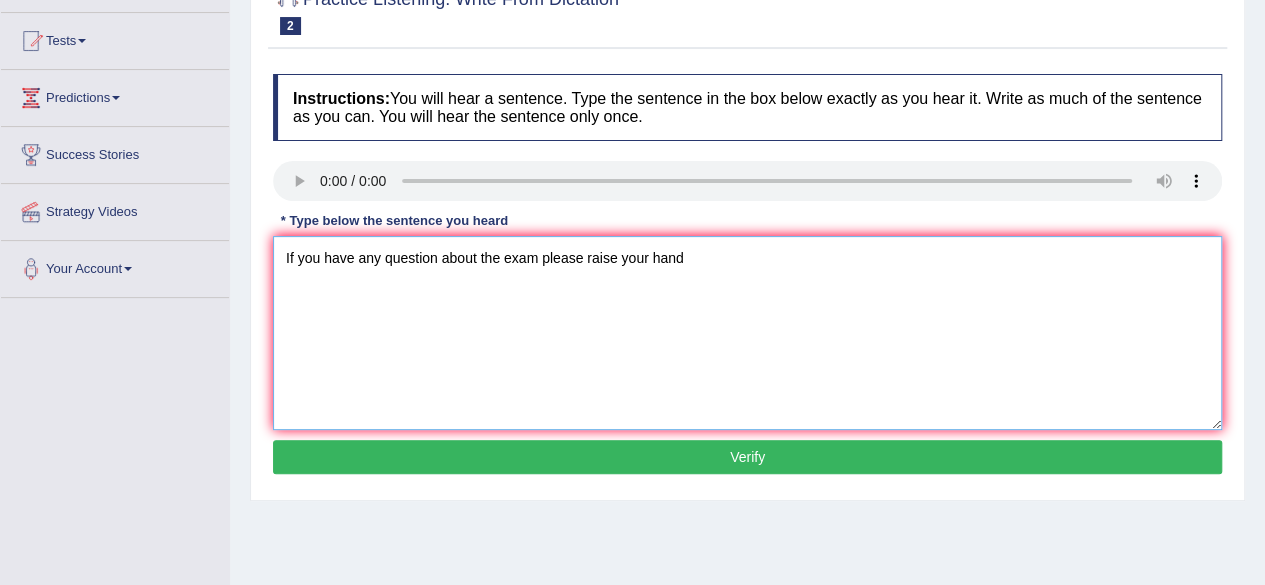 type on "If you have any question about the exam please raise your hand" 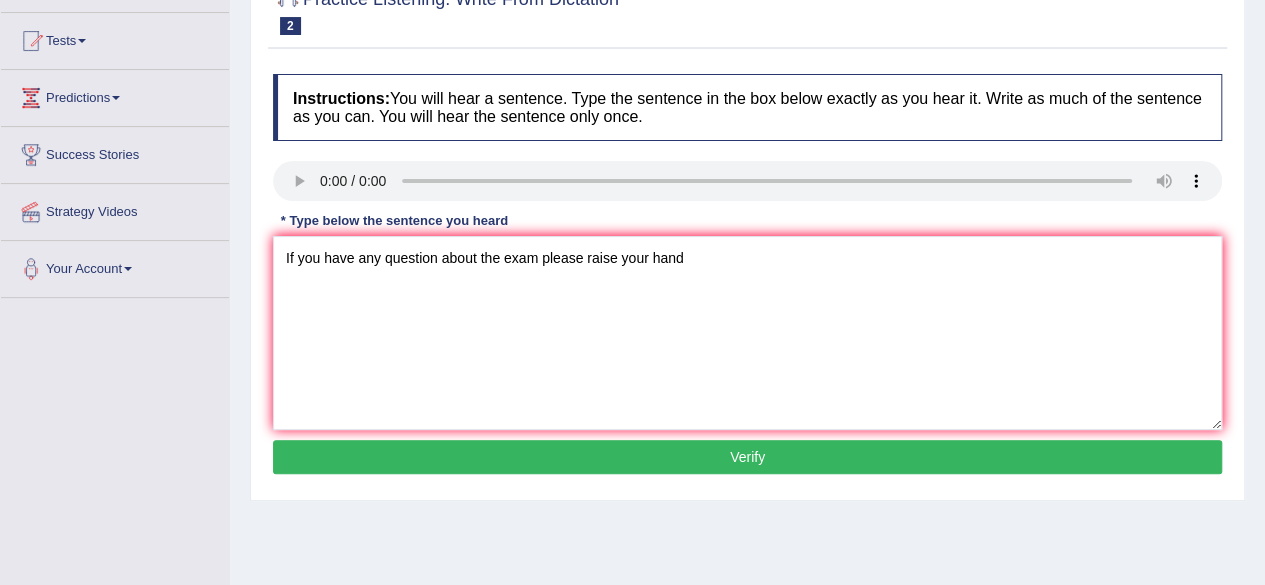click on "Verify" at bounding box center [747, 457] 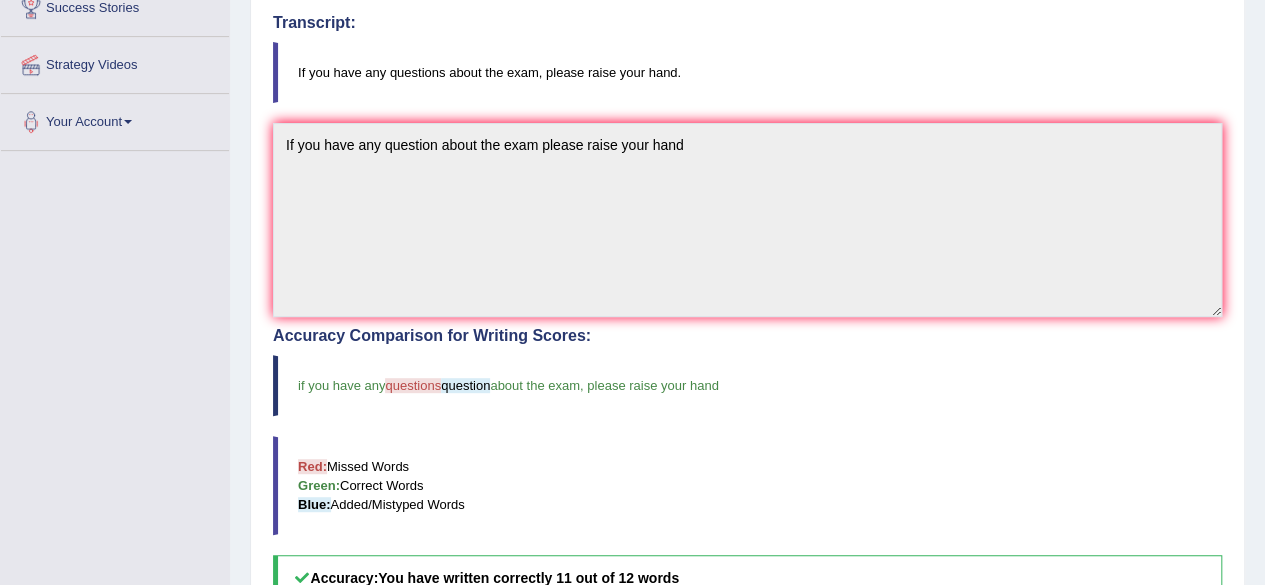 scroll, scrollTop: 100, scrollLeft: 0, axis: vertical 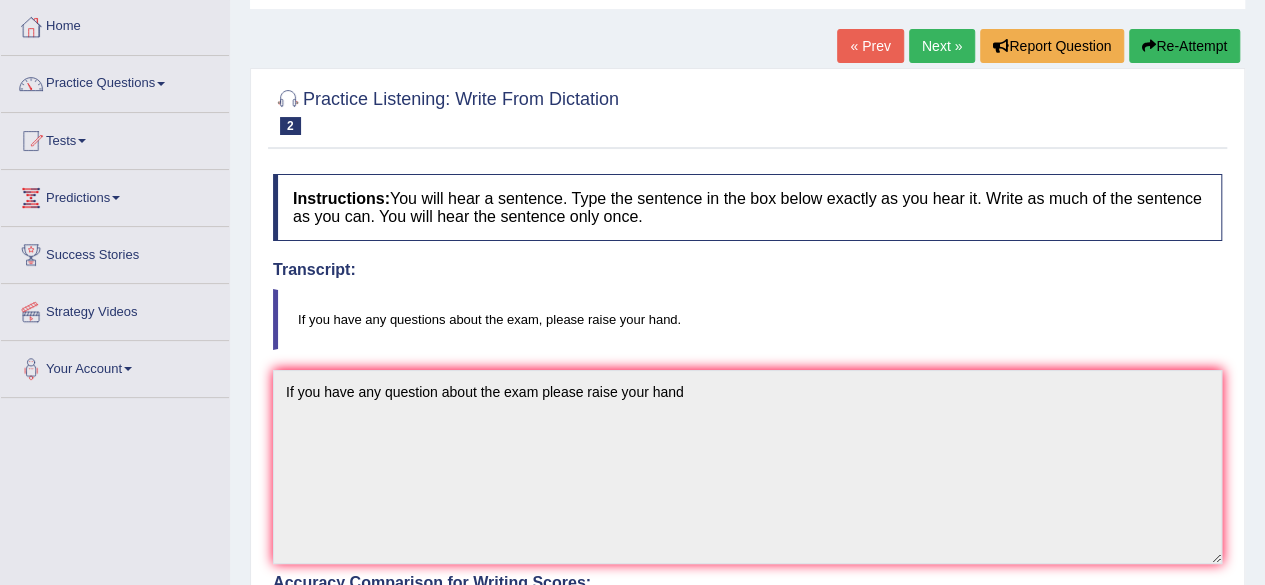 click on "Next »" at bounding box center [942, 46] 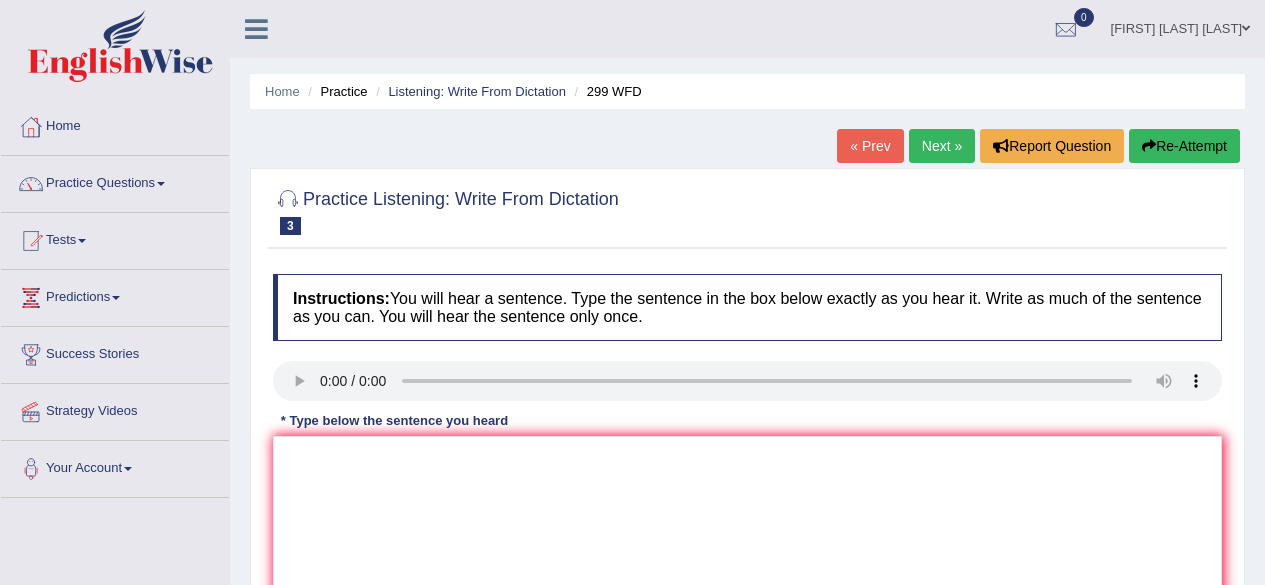 scroll, scrollTop: 0, scrollLeft: 0, axis: both 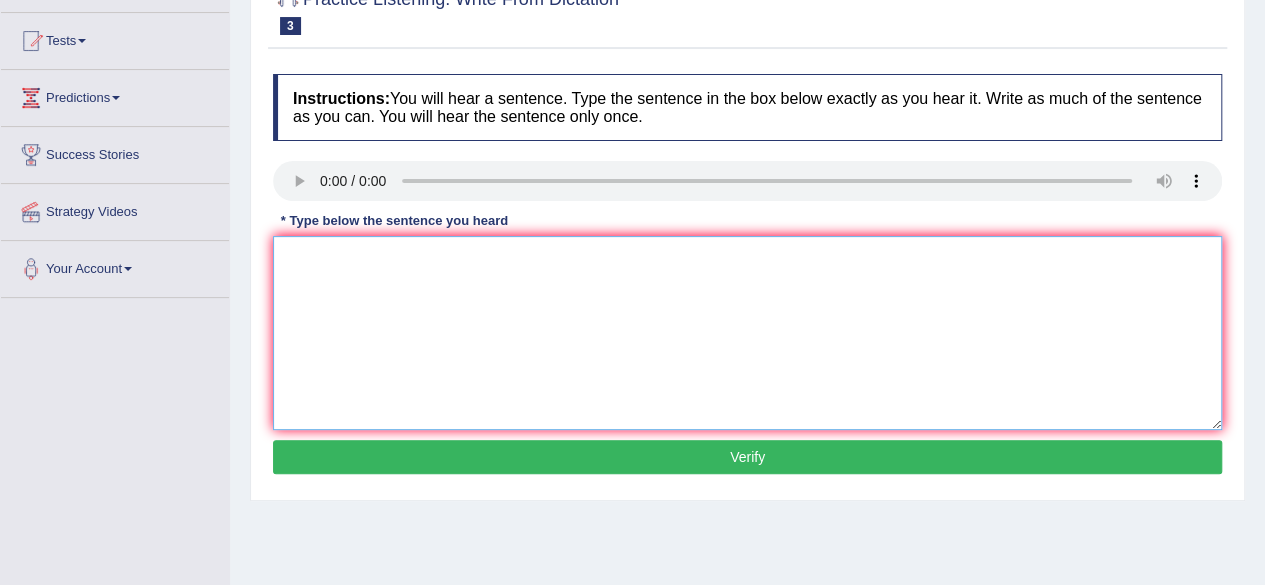 click at bounding box center [747, 333] 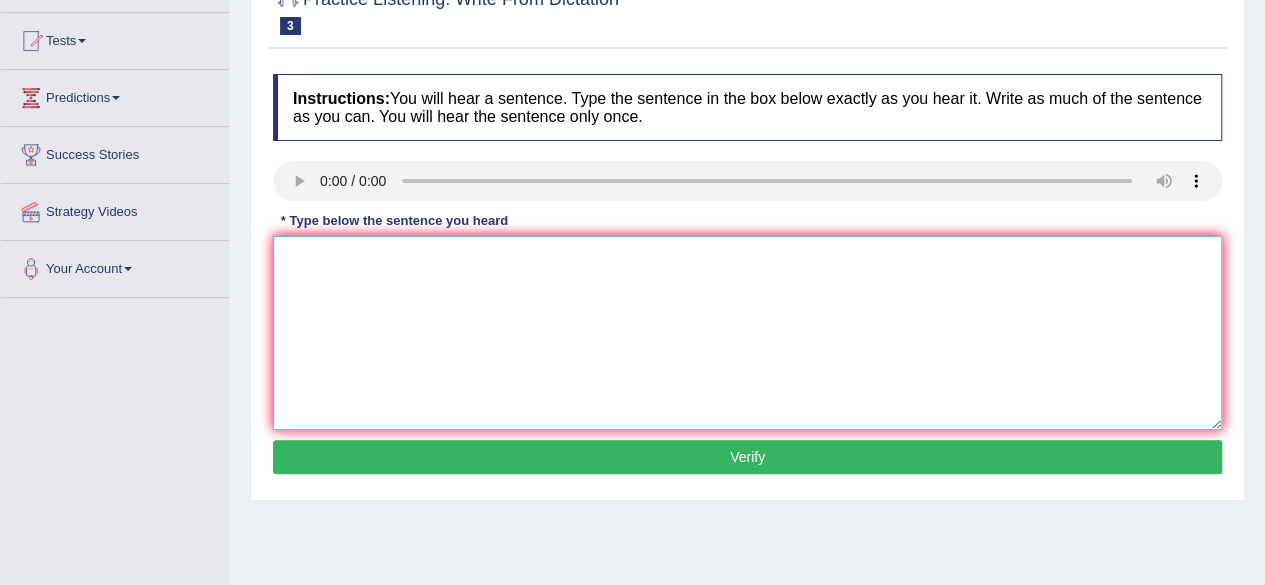 click at bounding box center [747, 333] 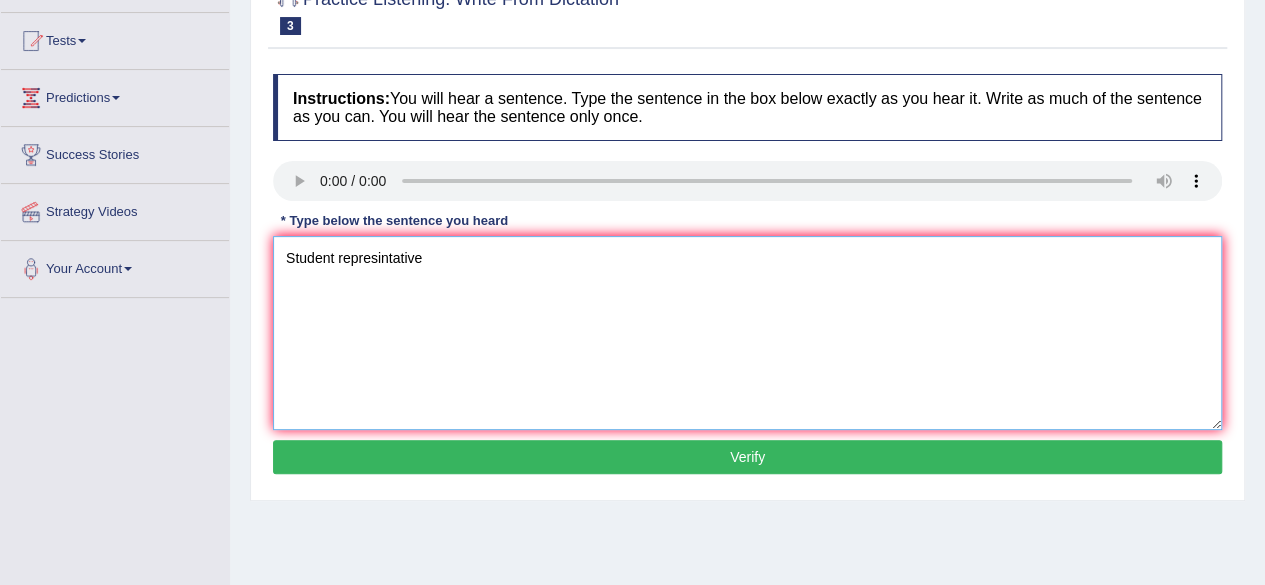 click on "Student represintative" at bounding box center (747, 333) 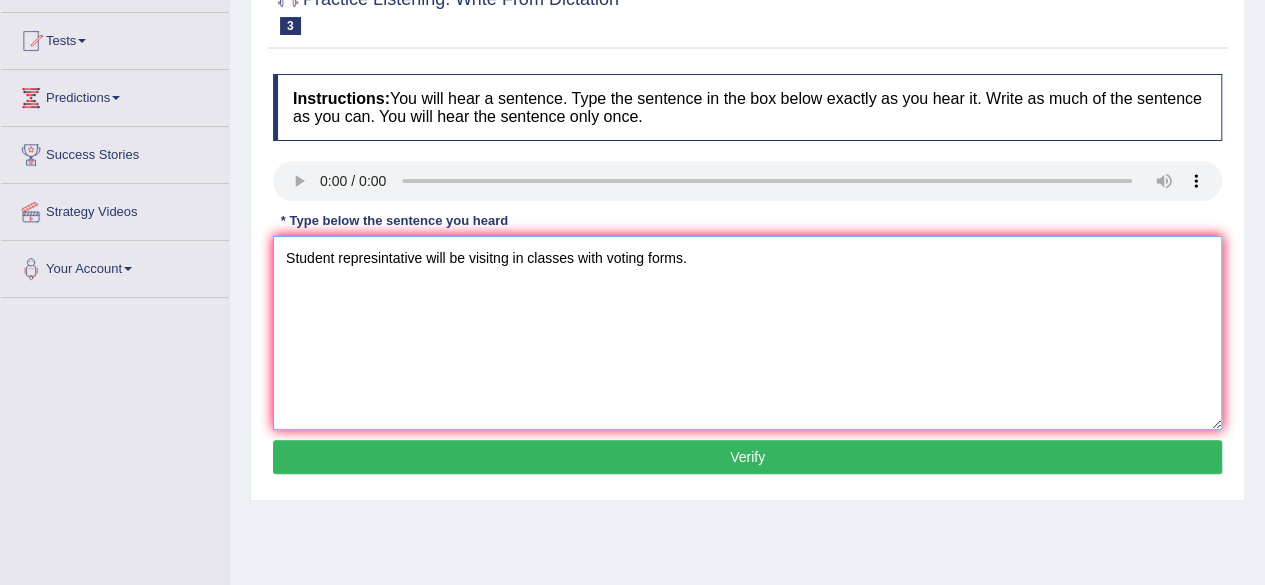 click on "Student represintative will be visitng in classes with voting forms." at bounding box center (747, 333) 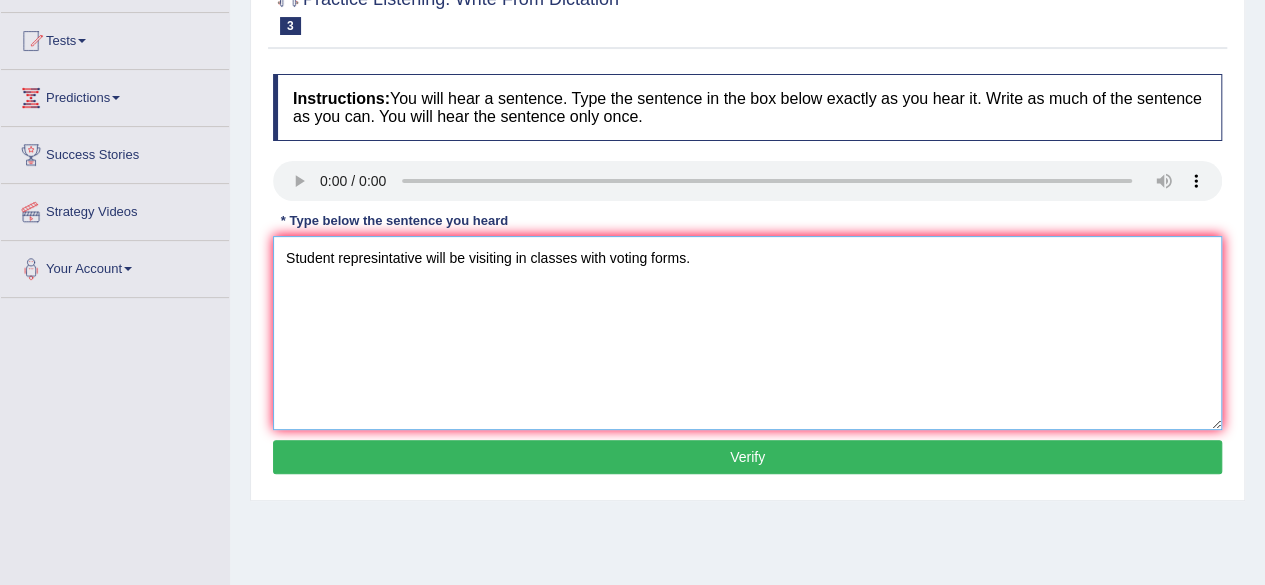 type on "Student represintative will be visiting in classes with voting forms." 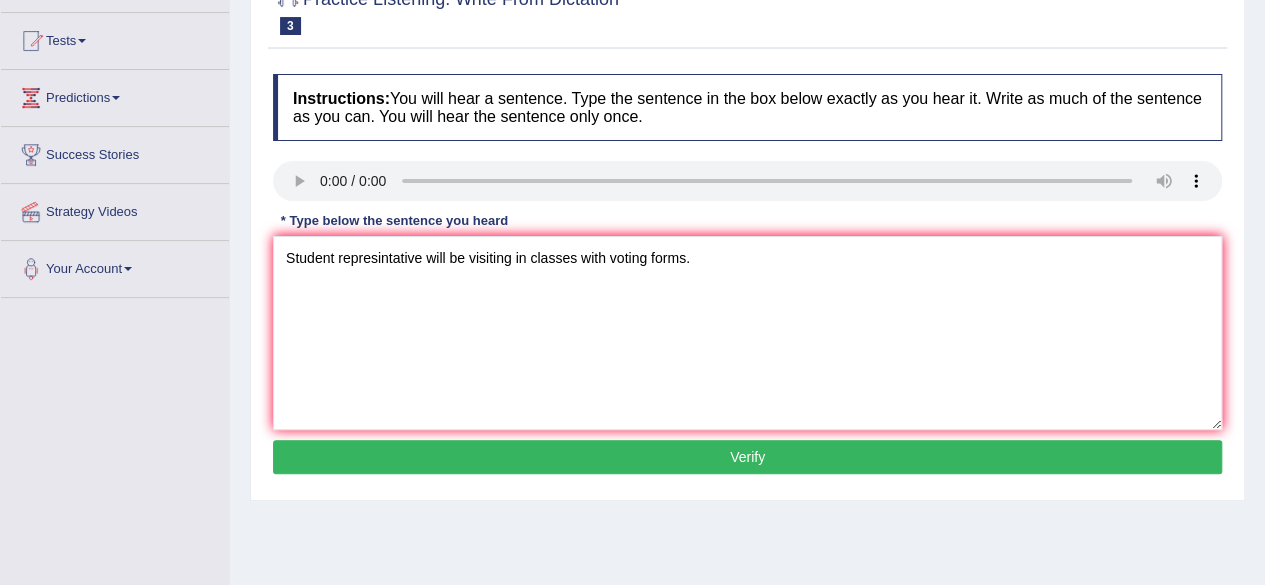 click on "Verify" at bounding box center (747, 457) 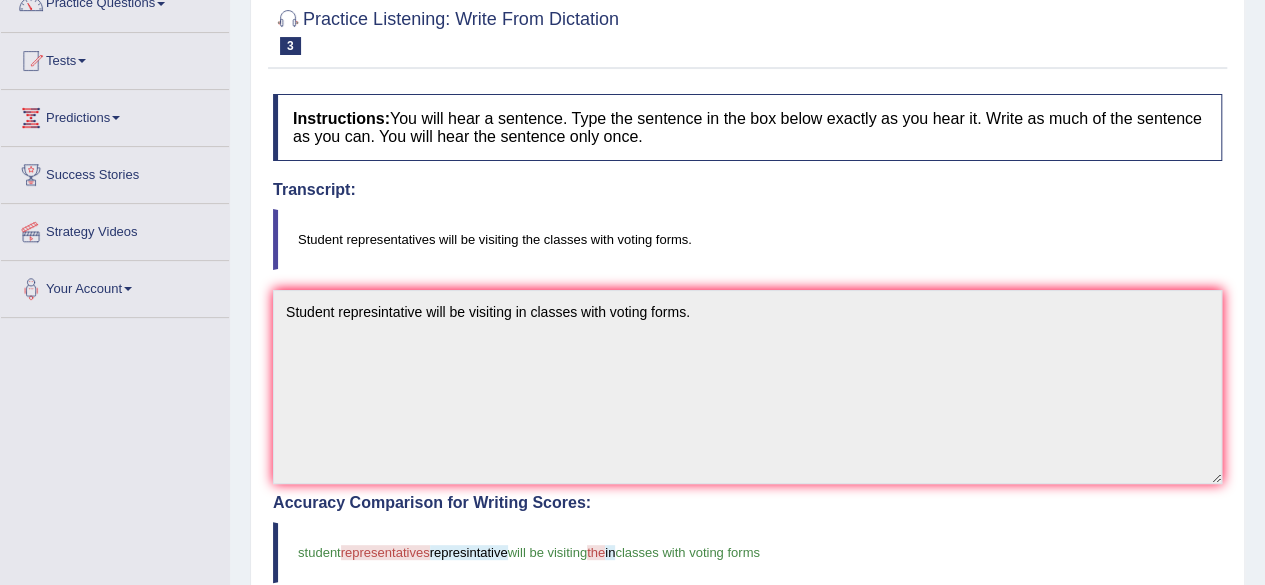 scroll, scrollTop: 0, scrollLeft: 0, axis: both 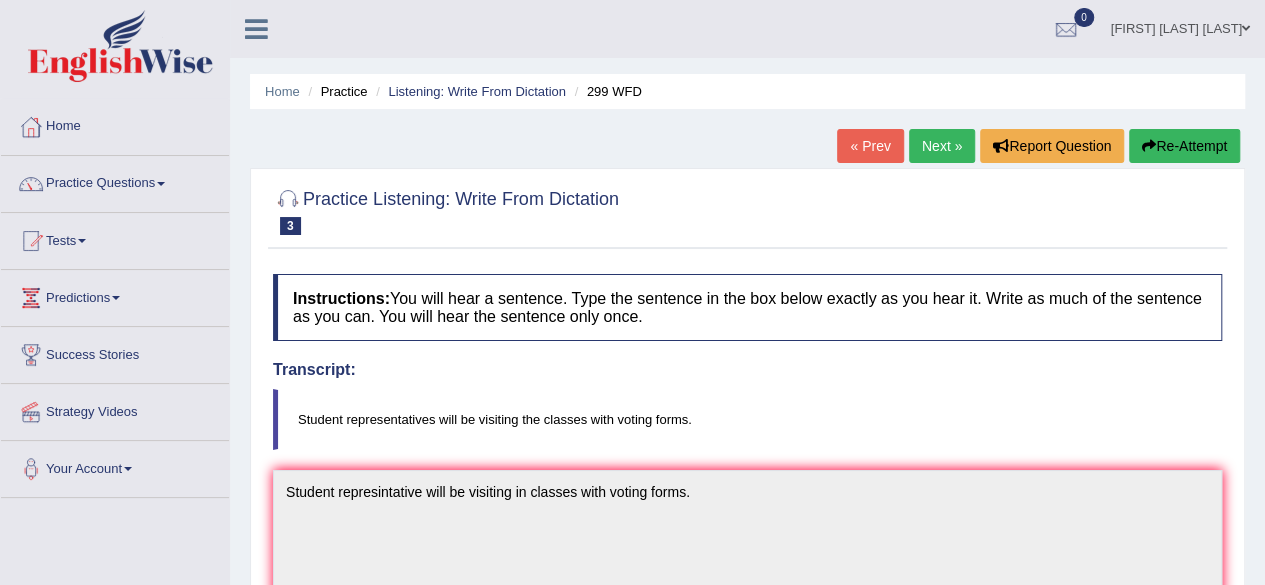 click on "Next »" at bounding box center [942, 146] 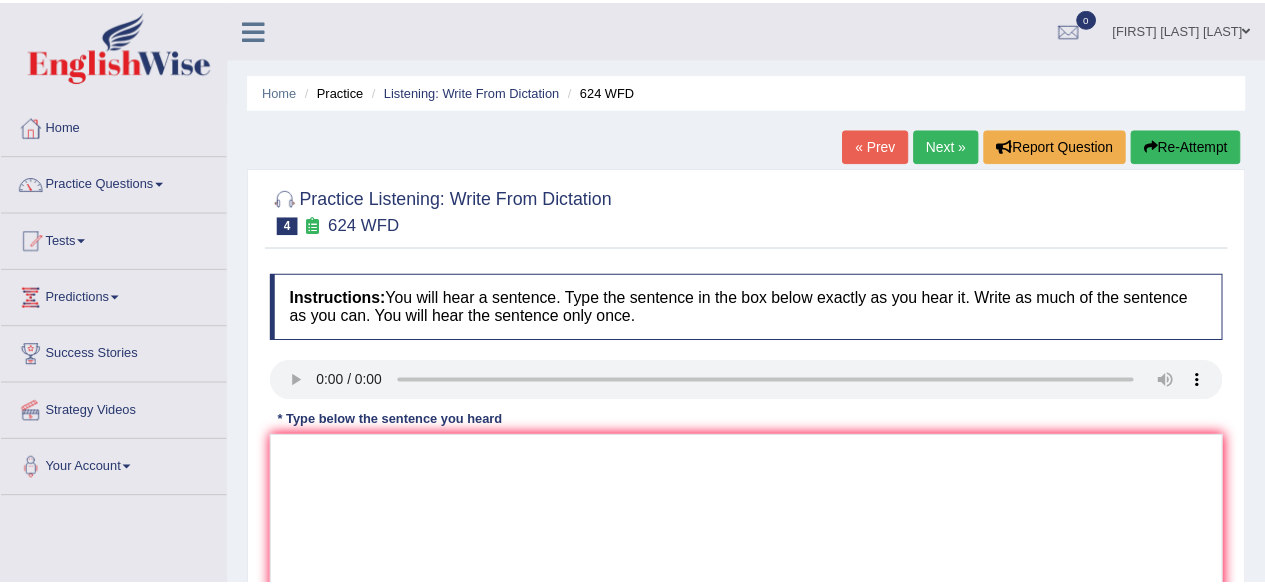 scroll, scrollTop: 0, scrollLeft: 0, axis: both 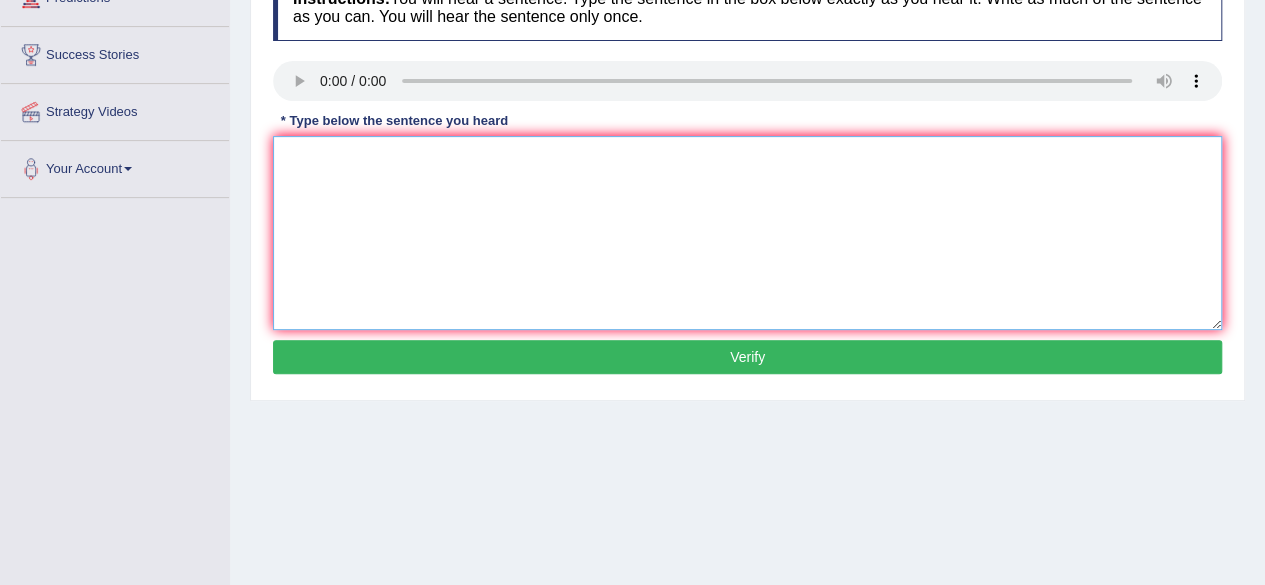click at bounding box center [747, 233] 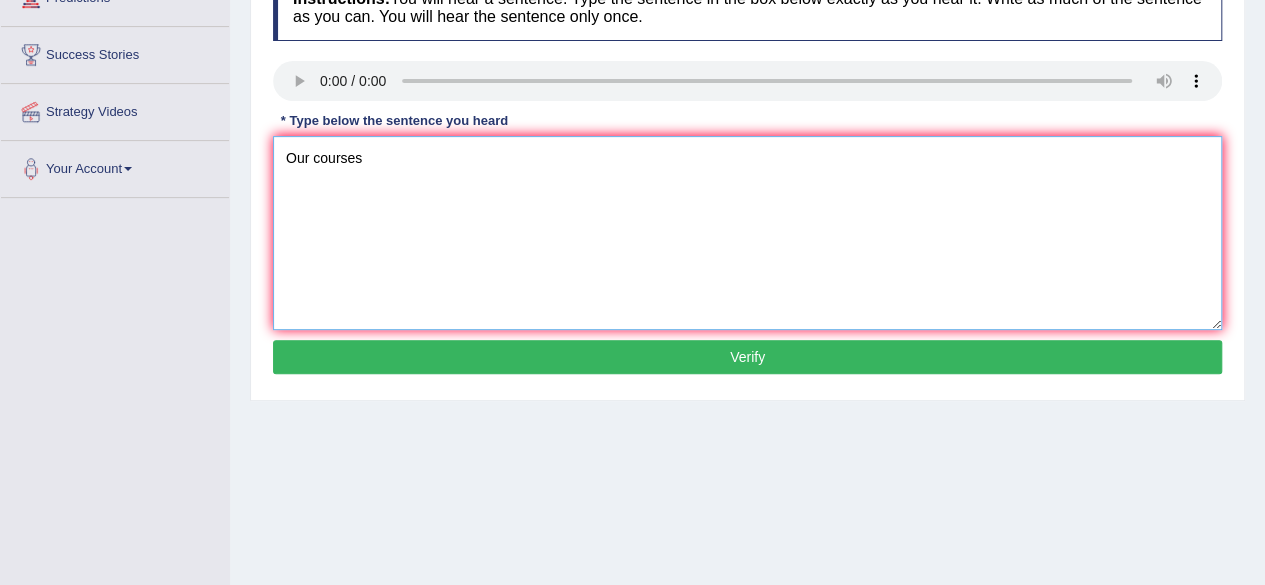 click on "Our courses" at bounding box center (747, 233) 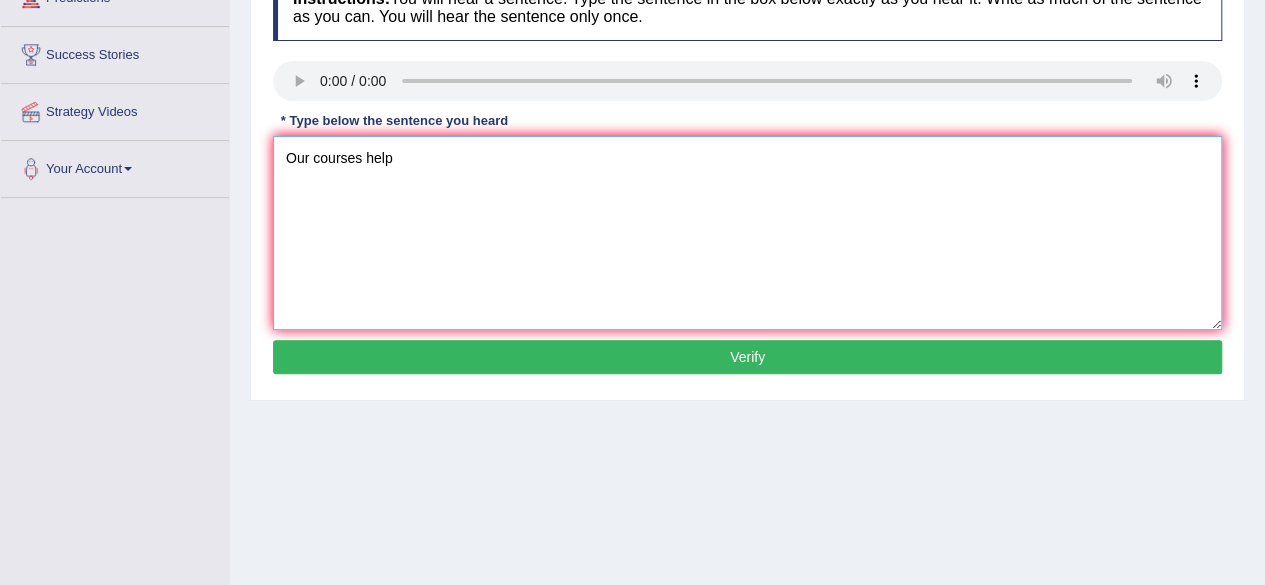click on "Our courses help" at bounding box center (747, 233) 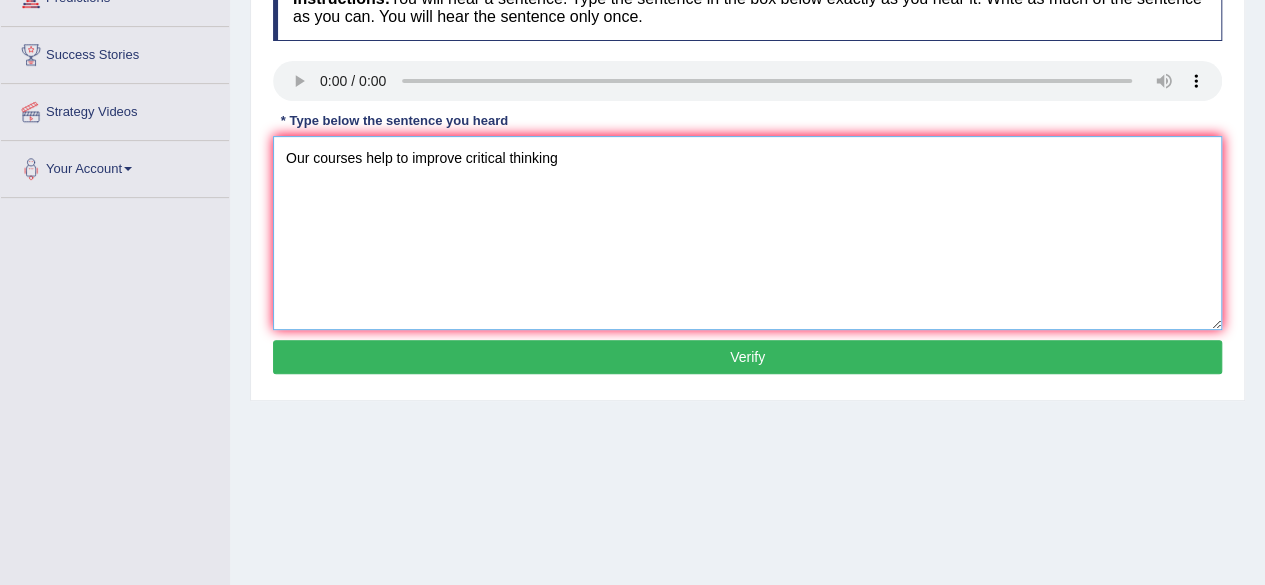 click on "Our courses help to improve critical thinking" at bounding box center (747, 233) 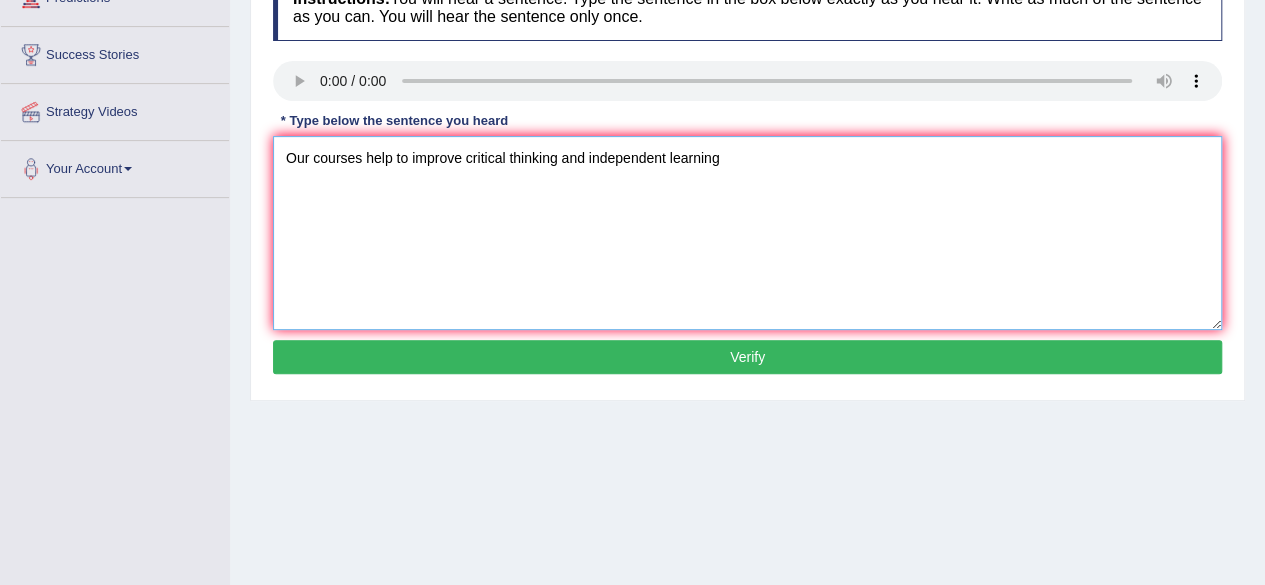 click on "Our courses help to improve critical thinking and independent learning" at bounding box center (747, 233) 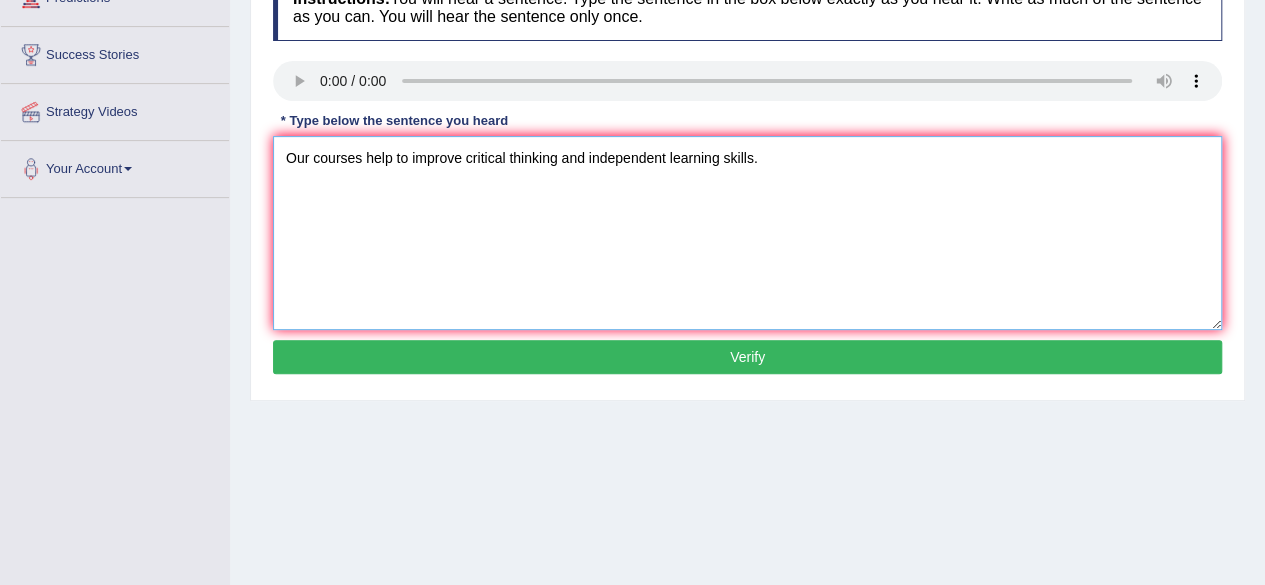 type on "Our courses help to improve critical thinking and independent learning skills." 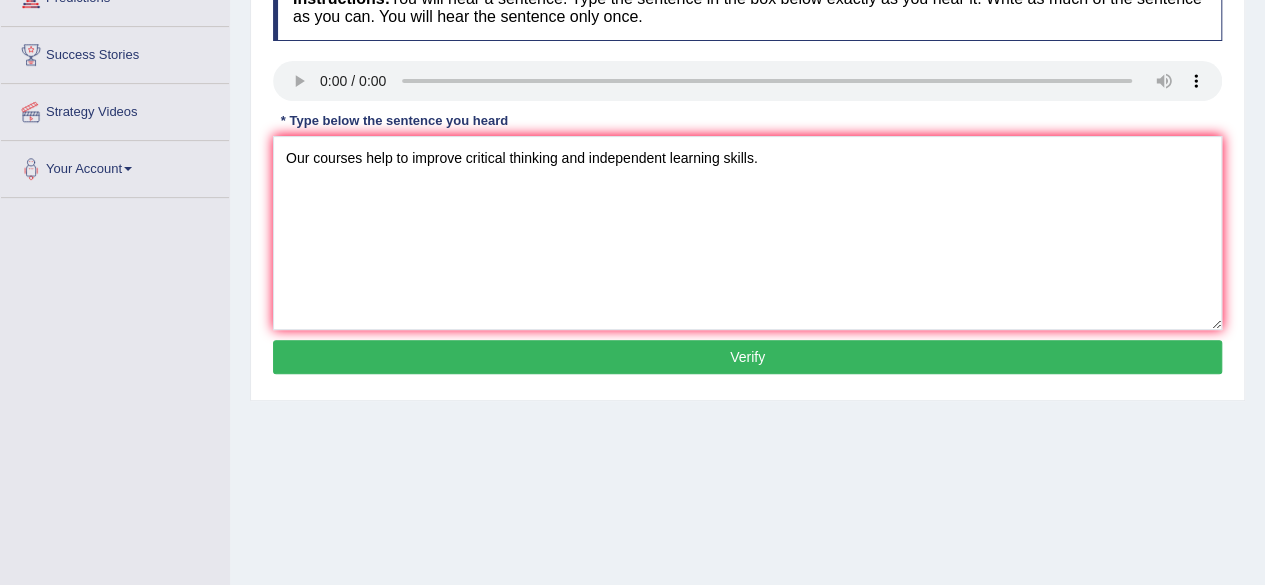 click on "Verify" at bounding box center [747, 357] 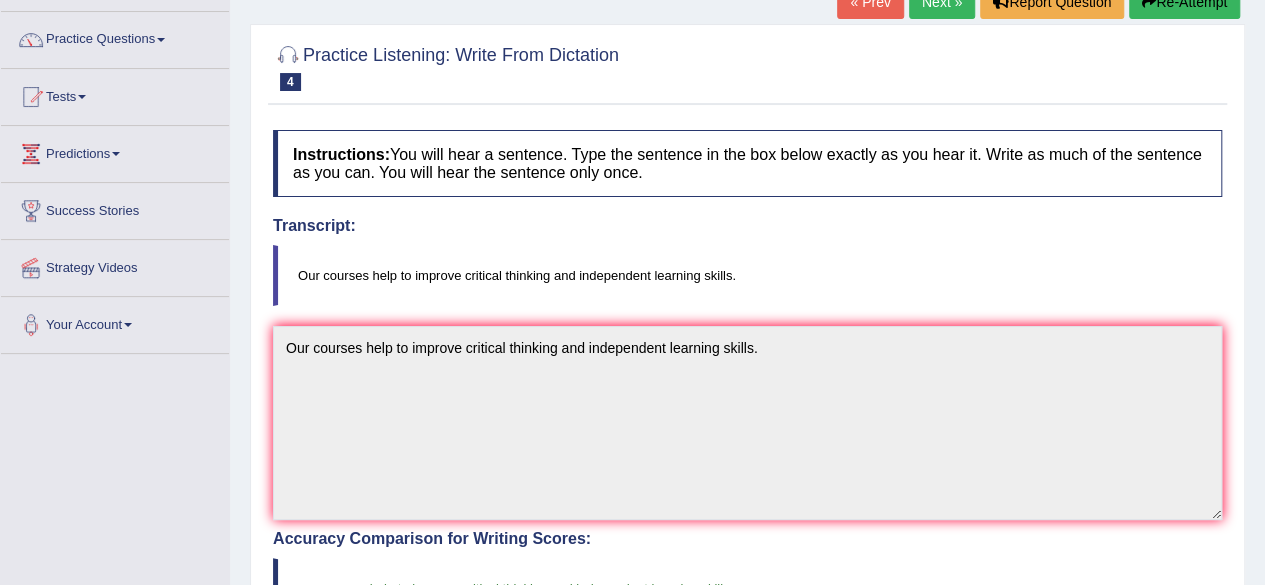 scroll, scrollTop: 2, scrollLeft: 0, axis: vertical 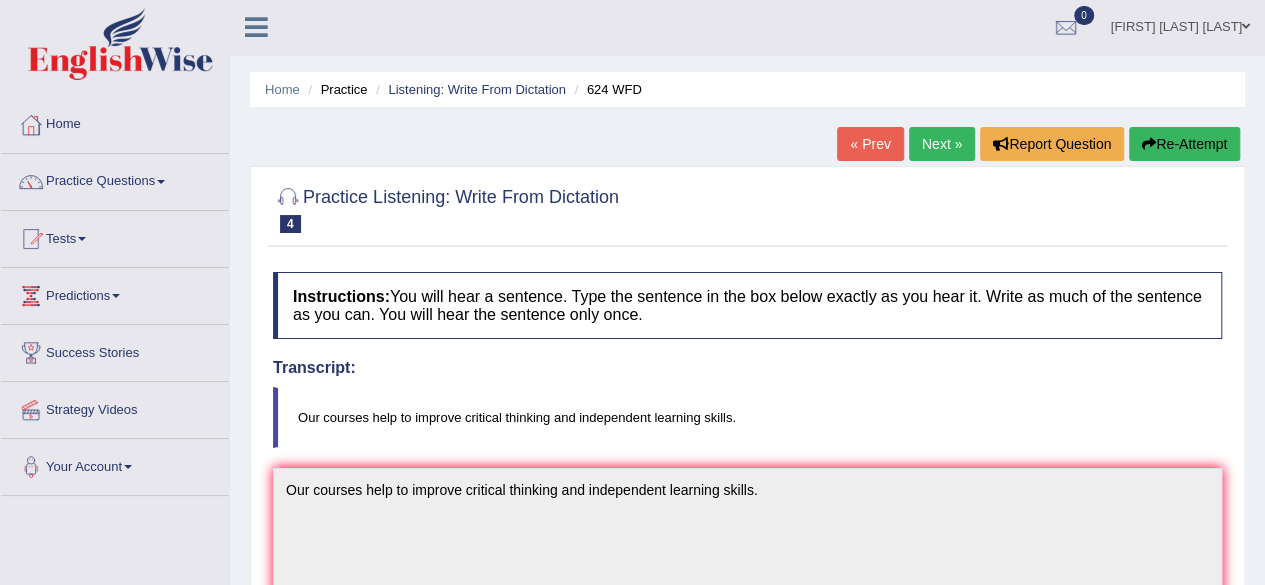 click on "Next »" at bounding box center (942, 144) 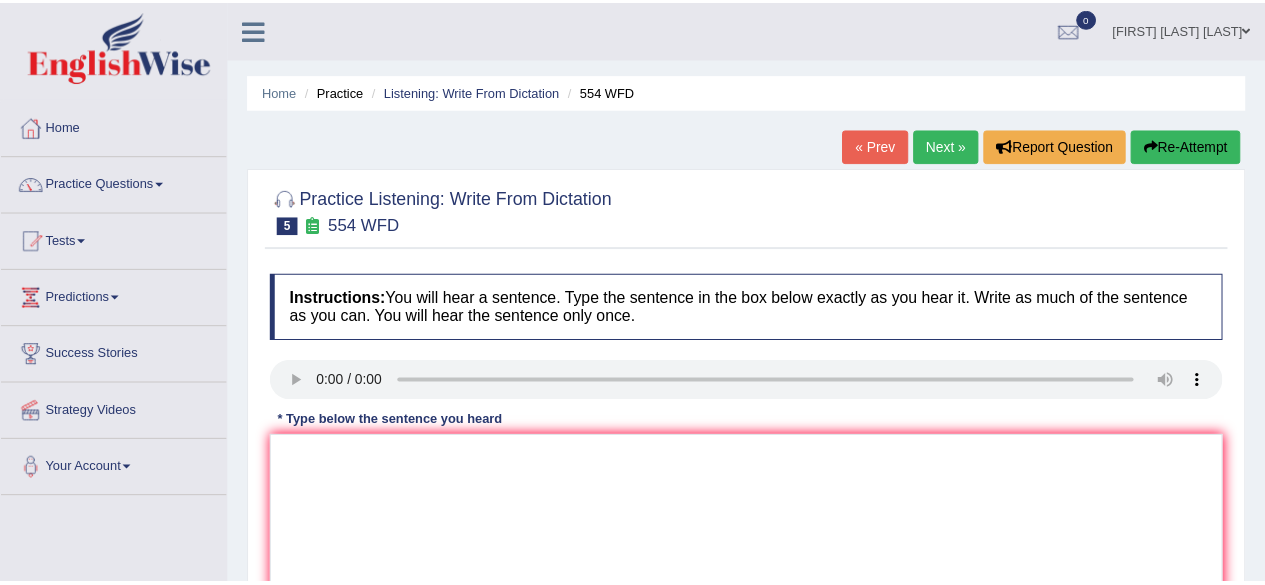 scroll, scrollTop: 0, scrollLeft: 0, axis: both 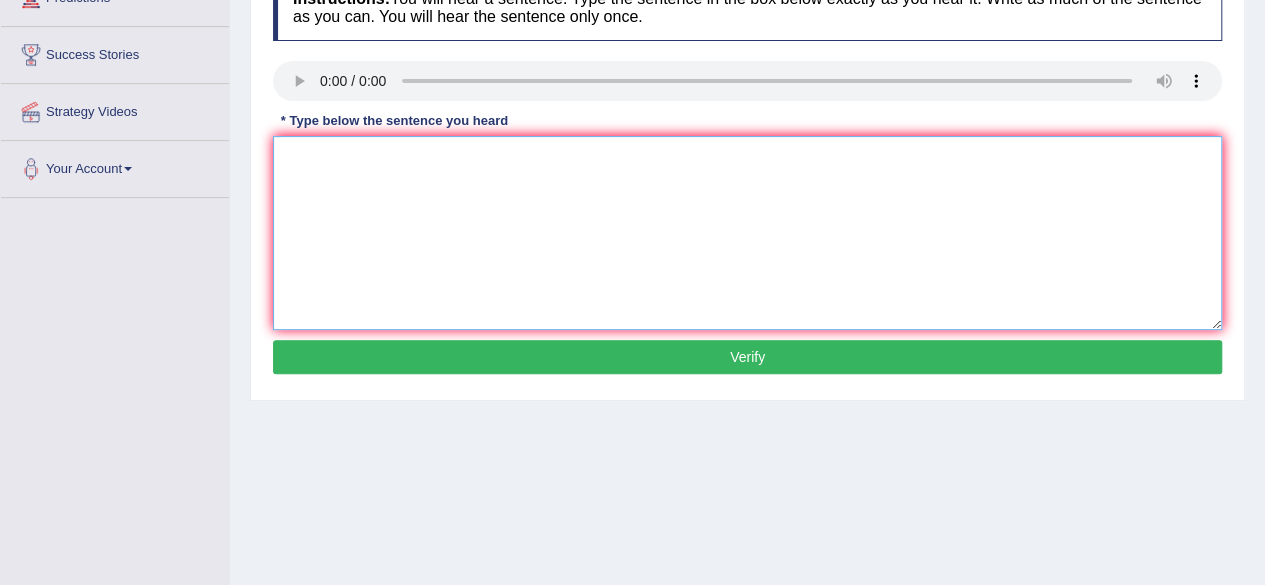 click at bounding box center [747, 233] 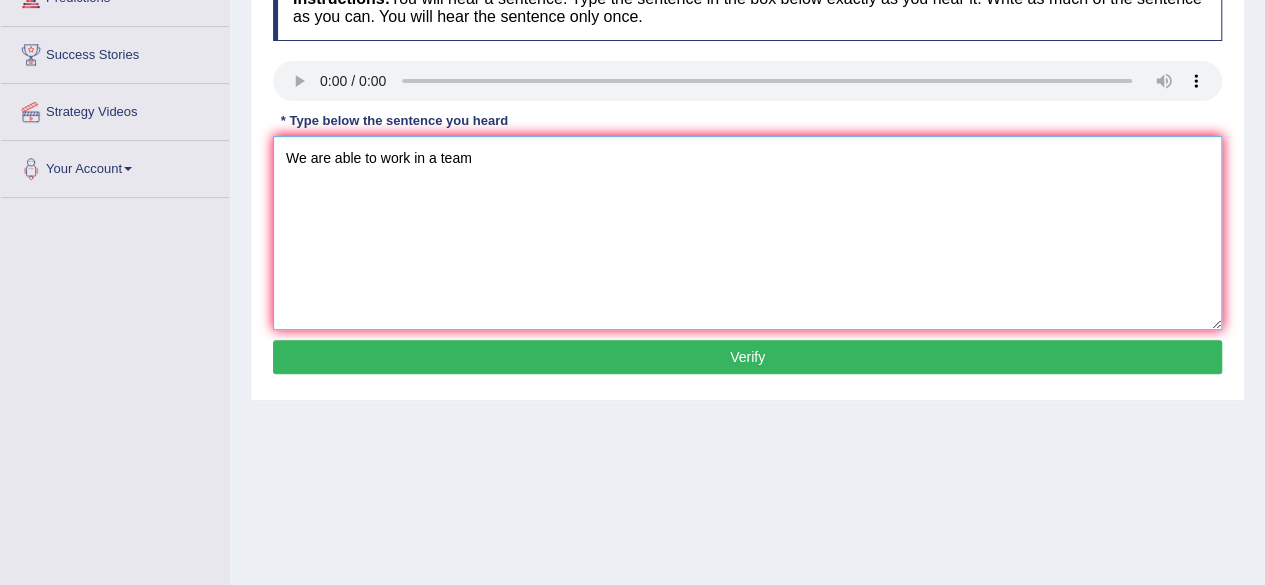 click on "We are able to work in a team" at bounding box center [747, 233] 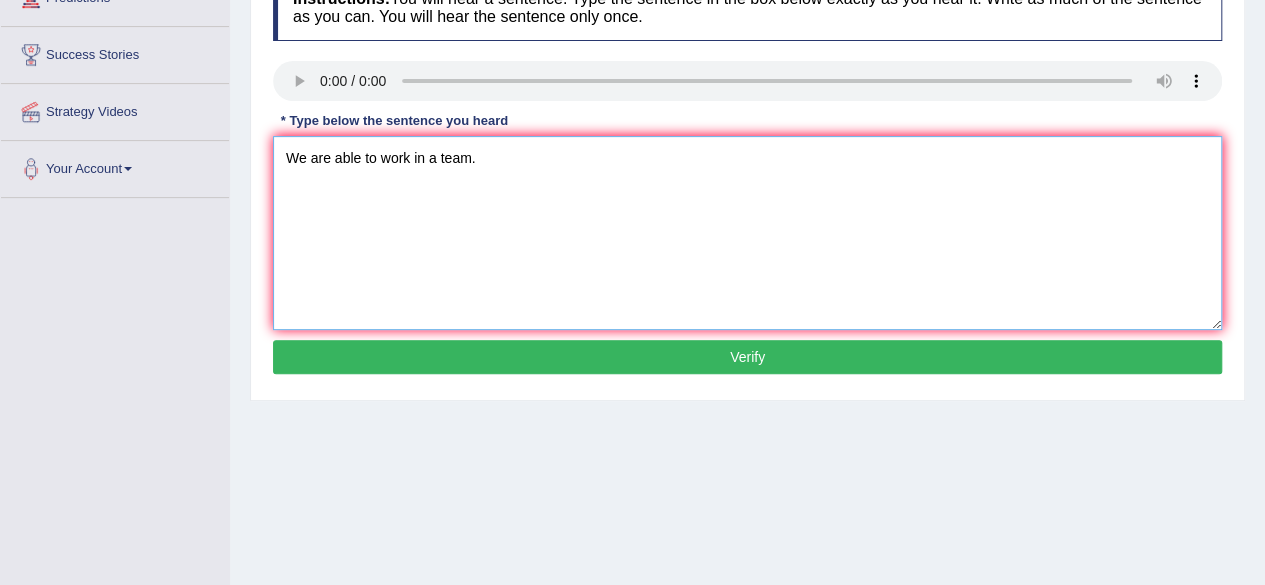 type on "We are able to work in a team." 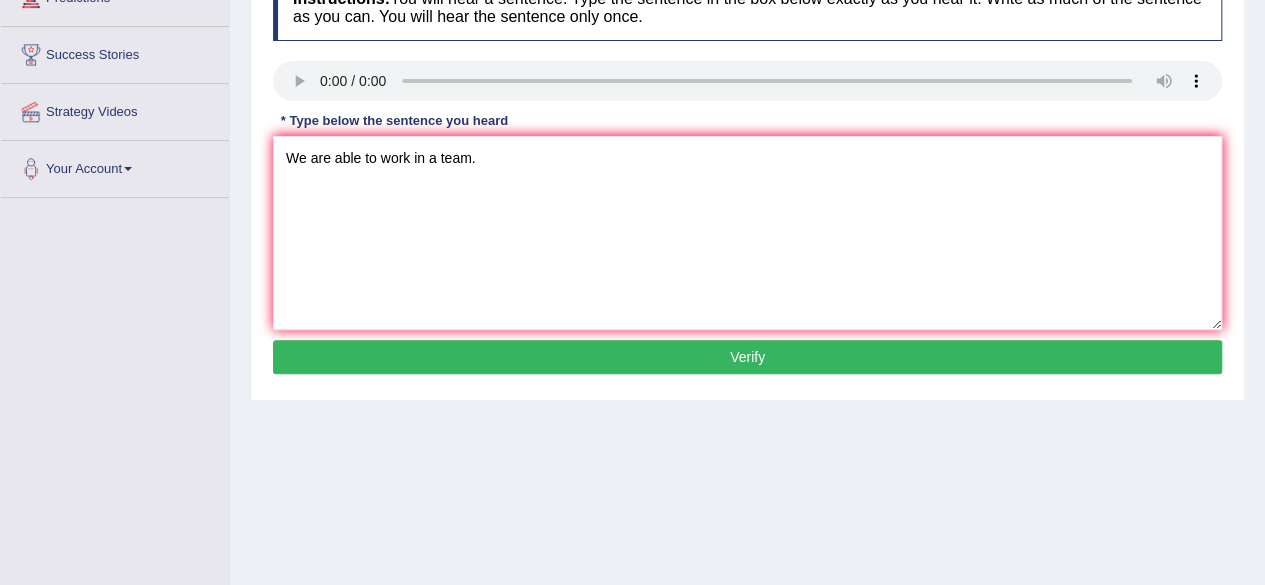 click on "Verify" at bounding box center [747, 357] 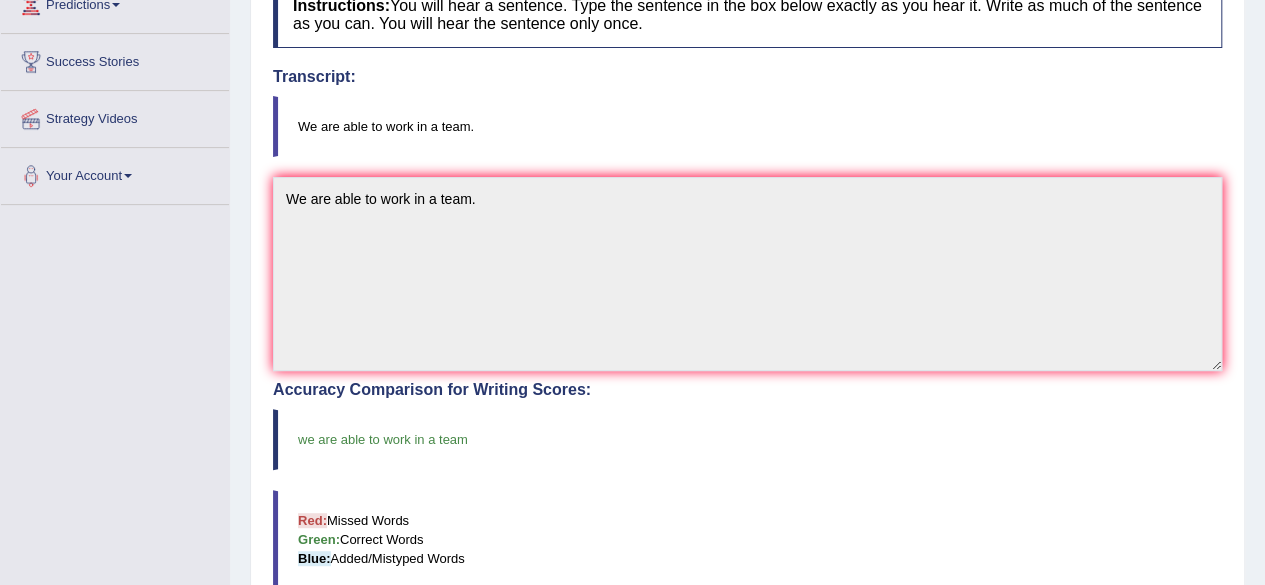 scroll, scrollTop: 100, scrollLeft: 0, axis: vertical 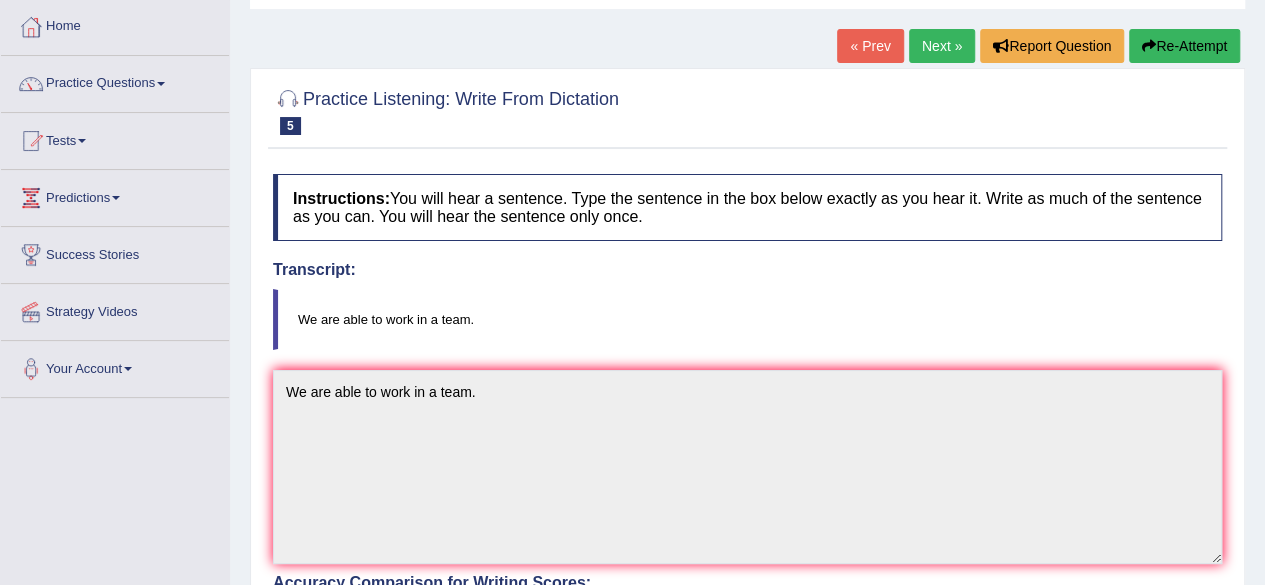 click on "Next »" at bounding box center [942, 46] 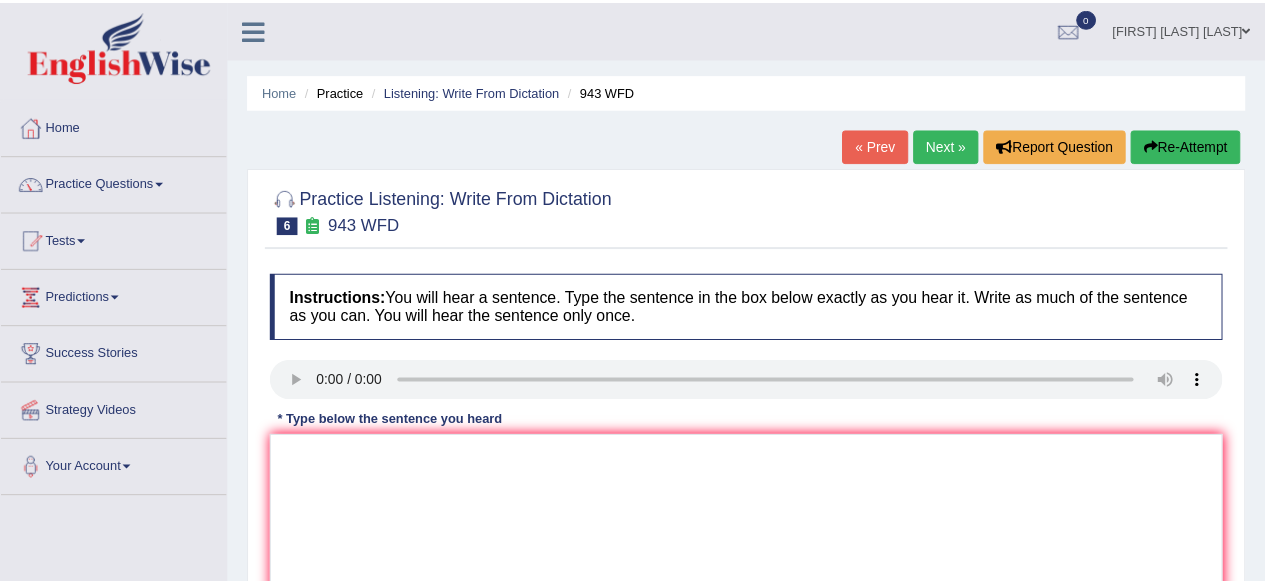scroll, scrollTop: 0, scrollLeft: 0, axis: both 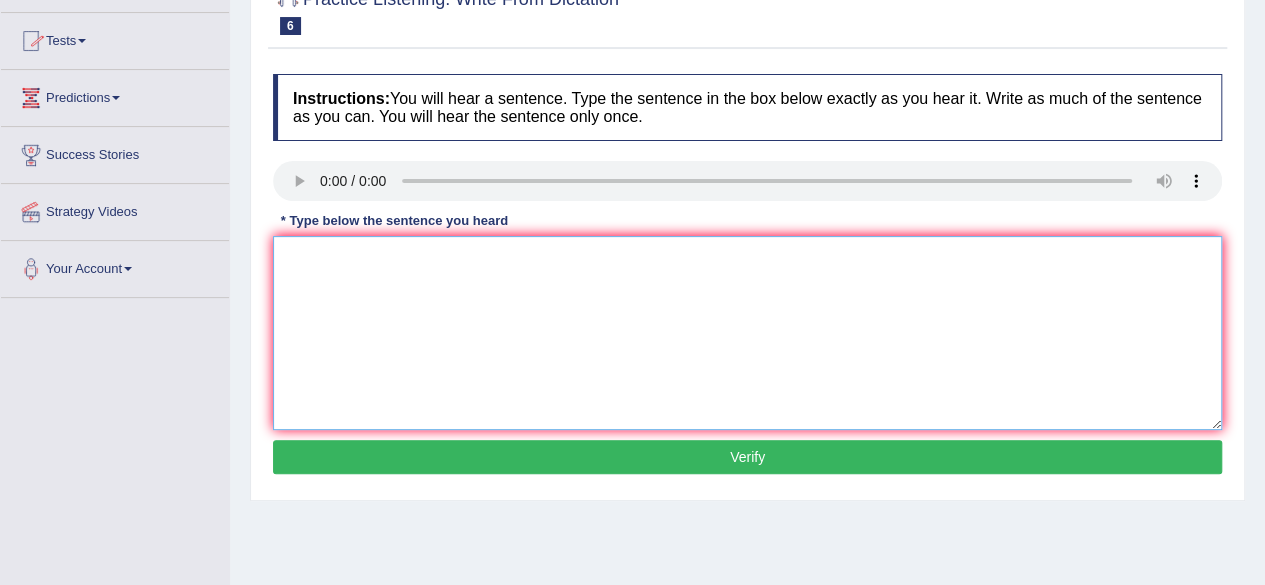 click at bounding box center [747, 333] 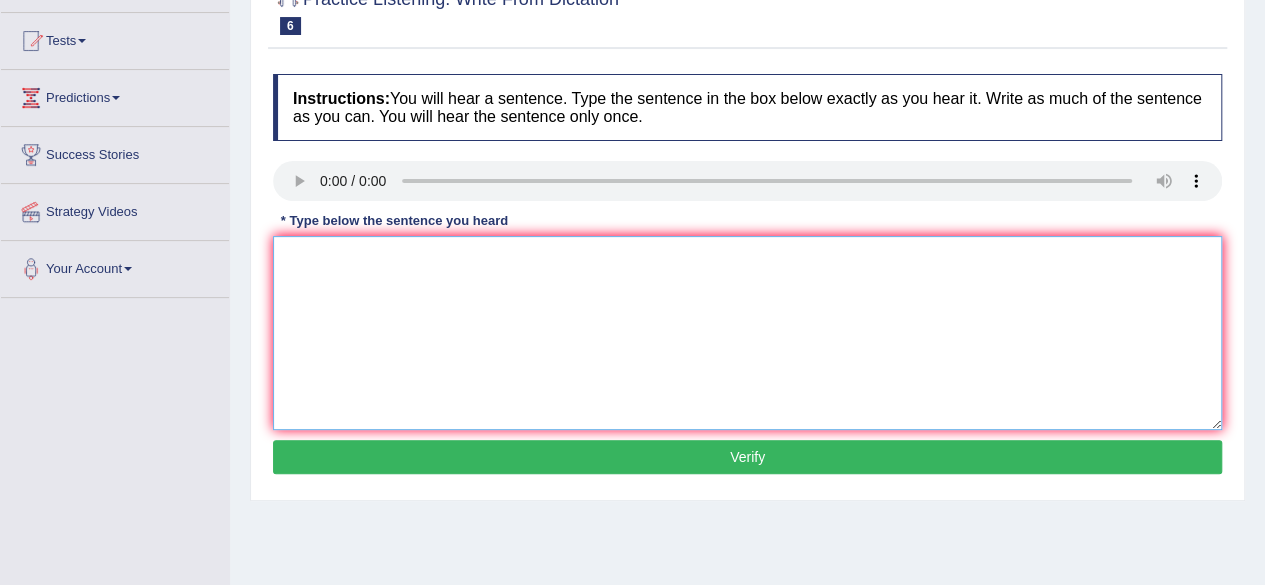 click at bounding box center (747, 333) 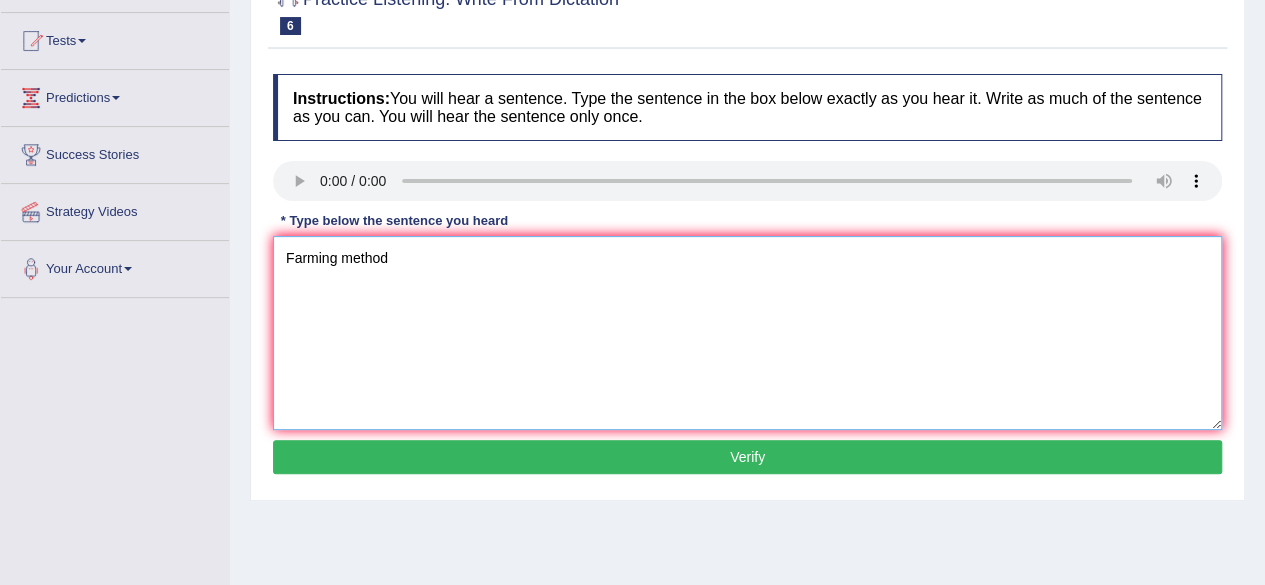 click on "Farning method" at bounding box center (747, 333) 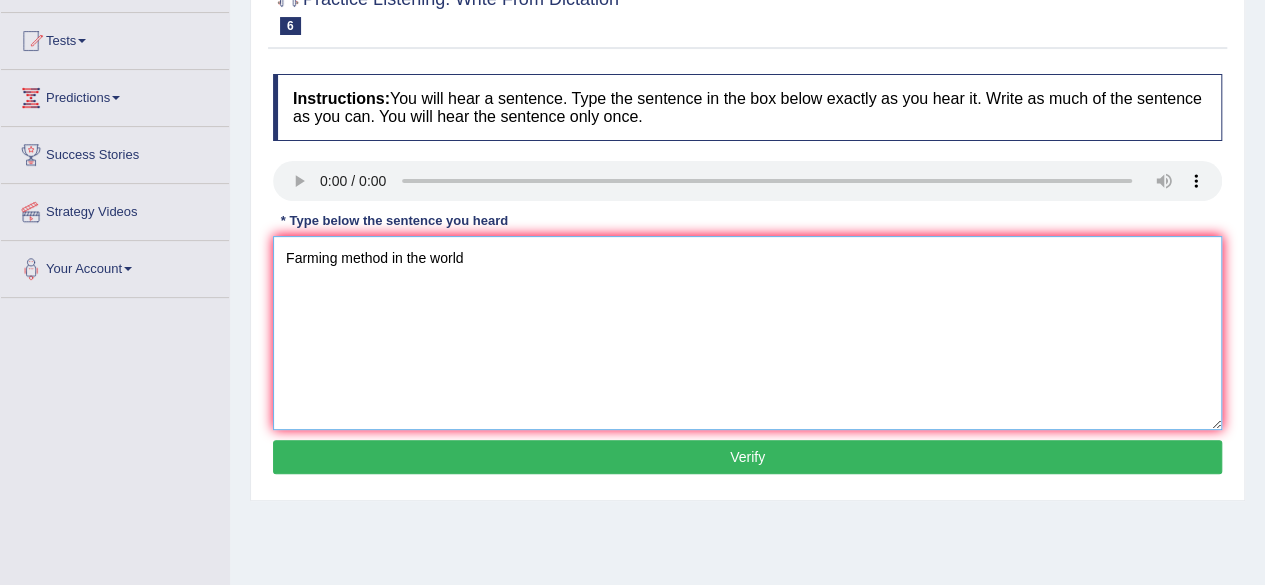 click on "Farming method in the world" at bounding box center [747, 333] 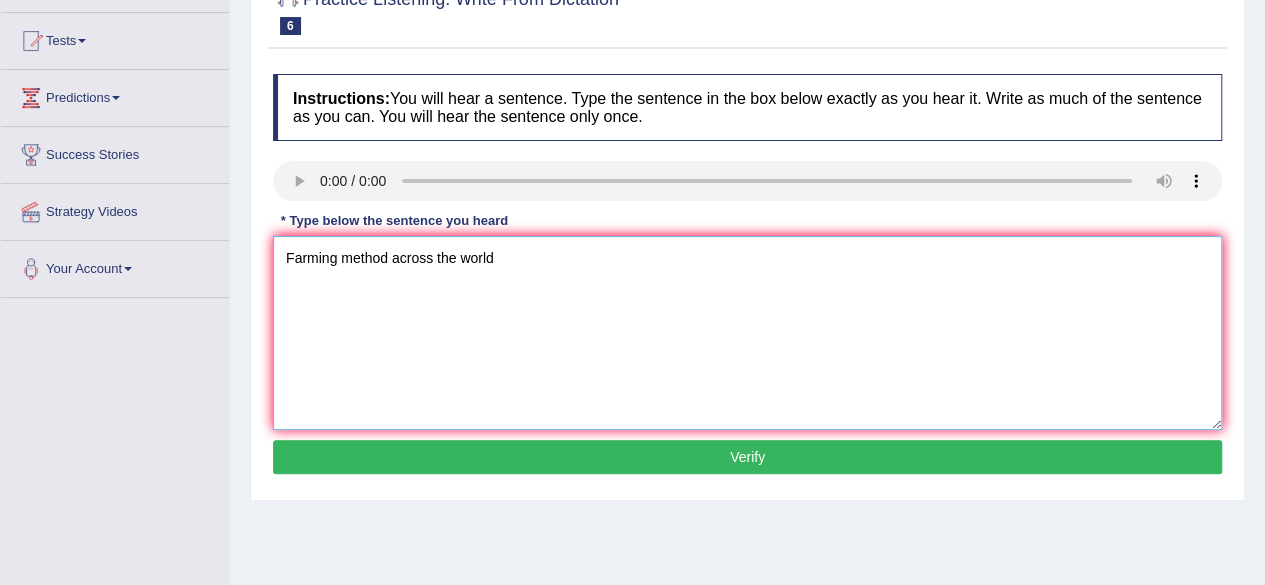 click on "Farming method across the world" at bounding box center [747, 333] 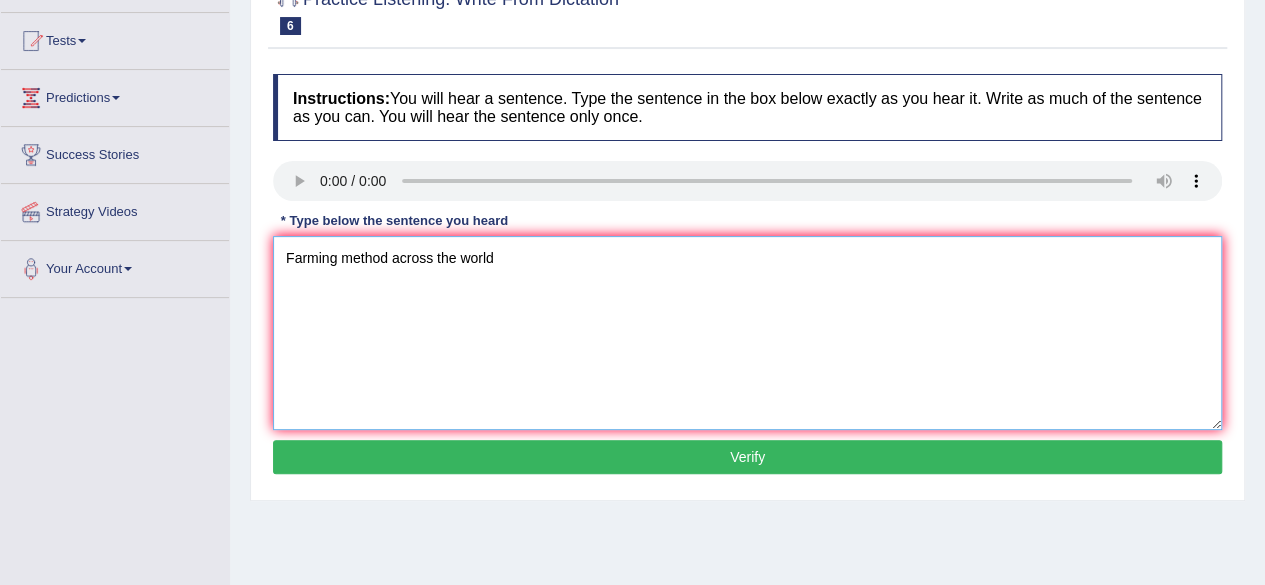 click on "Farming method across the world" at bounding box center [747, 333] 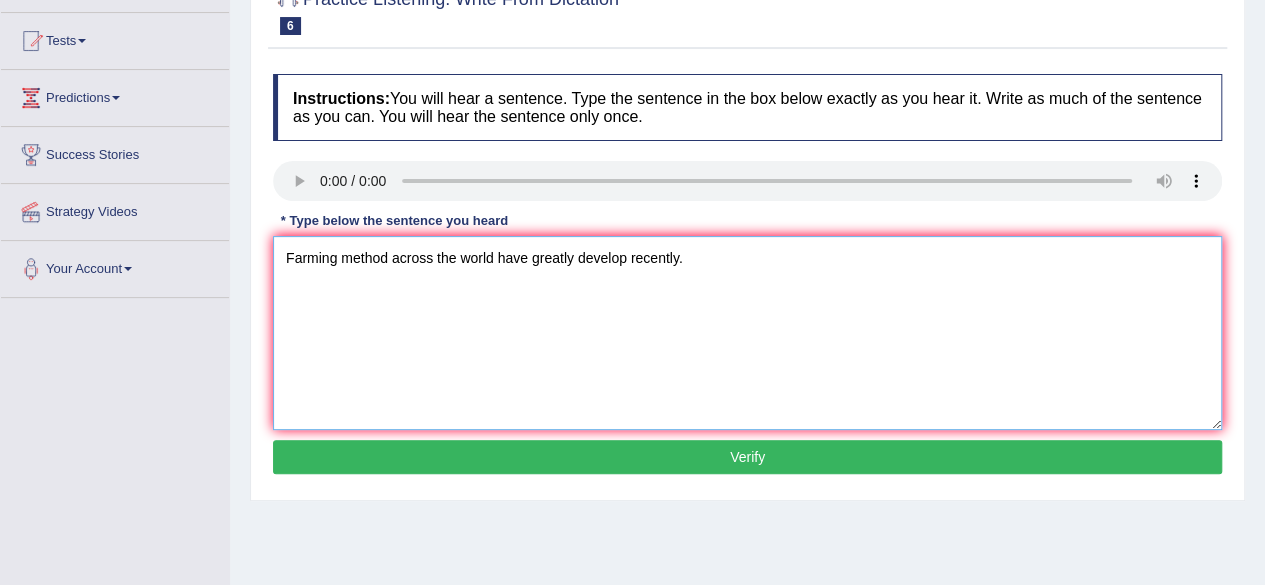 type on "Farming method across the world have greatly develop recently." 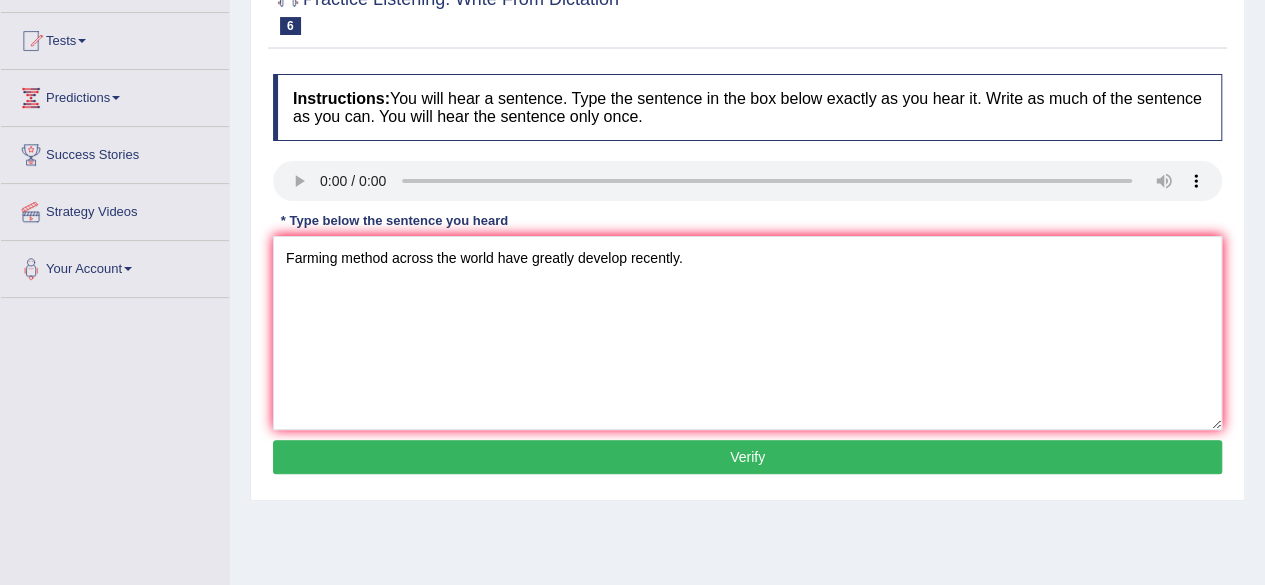 click on "Verify" at bounding box center [747, 457] 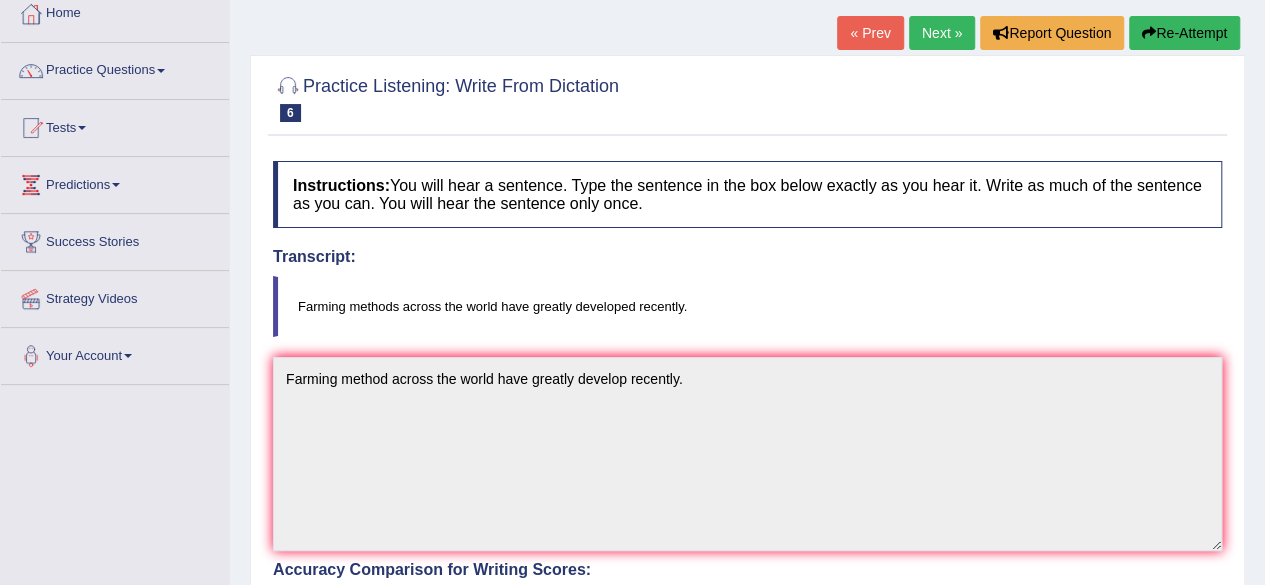 scroll, scrollTop: 0, scrollLeft: 0, axis: both 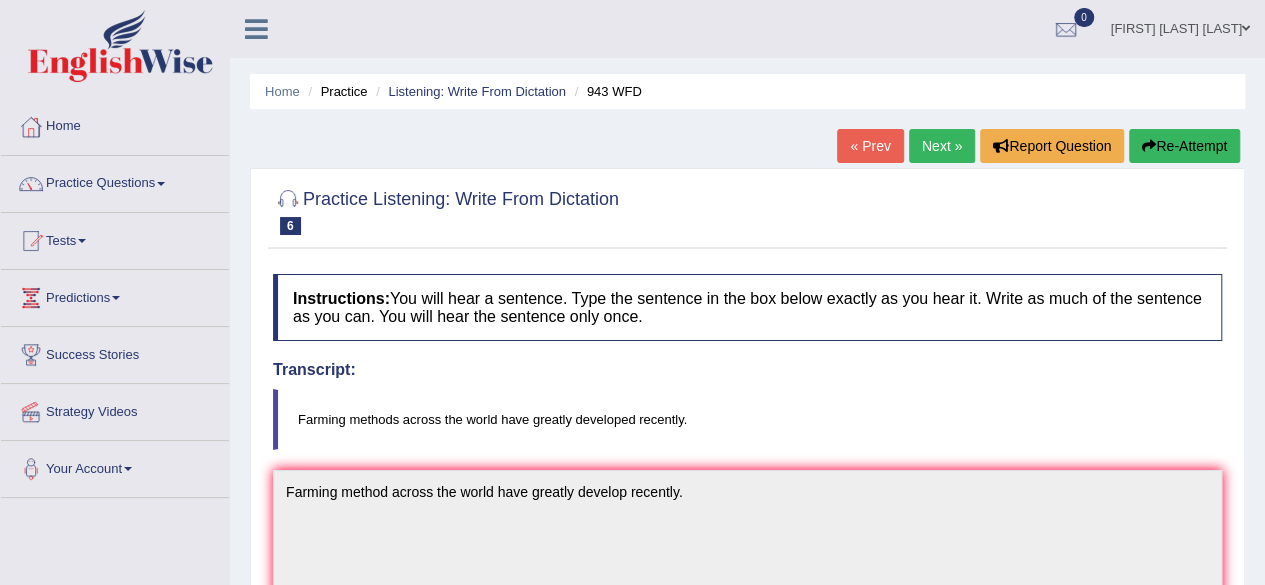click on "Next »" at bounding box center [942, 146] 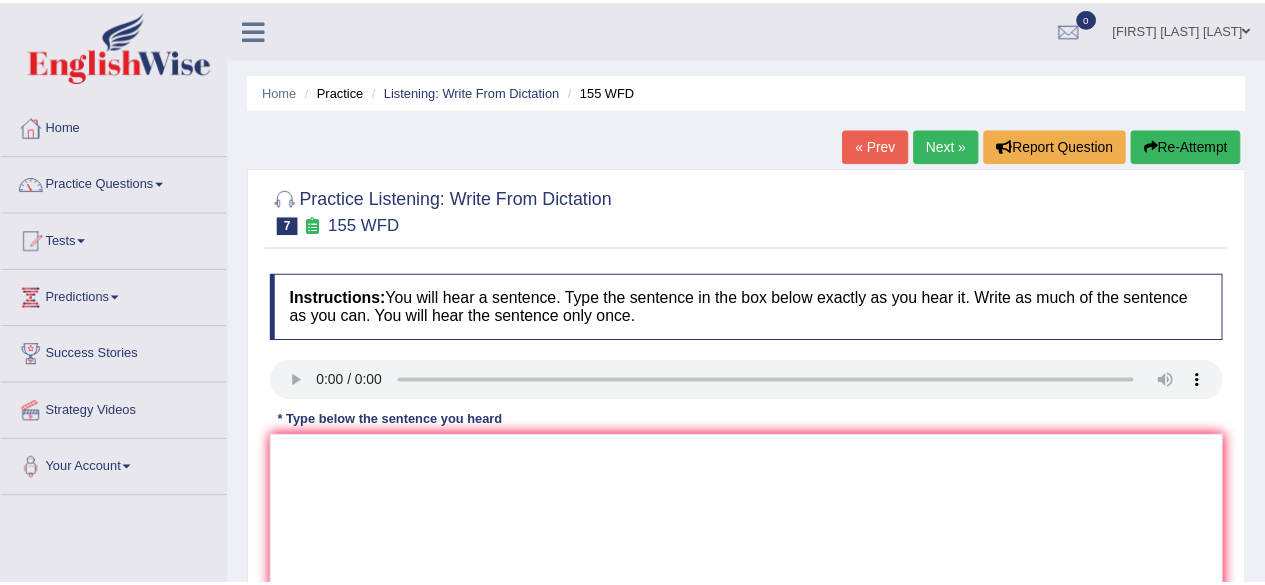 scroll, scrollTop: 0, scrollLeft: 0, axis: both 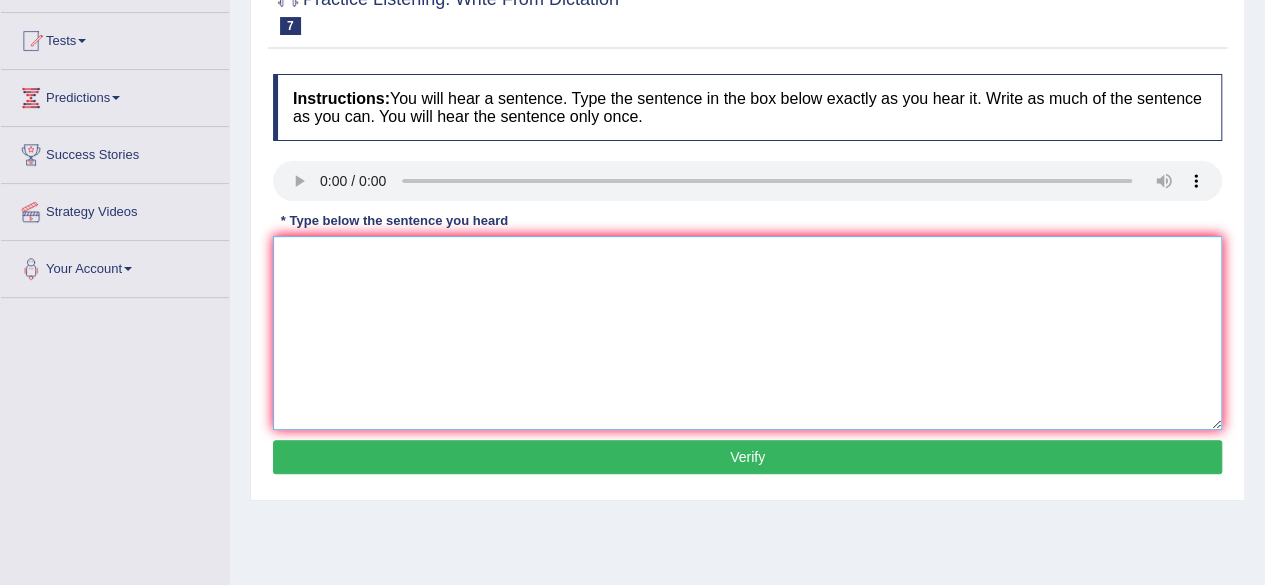 click at bounding box center [747, 333] 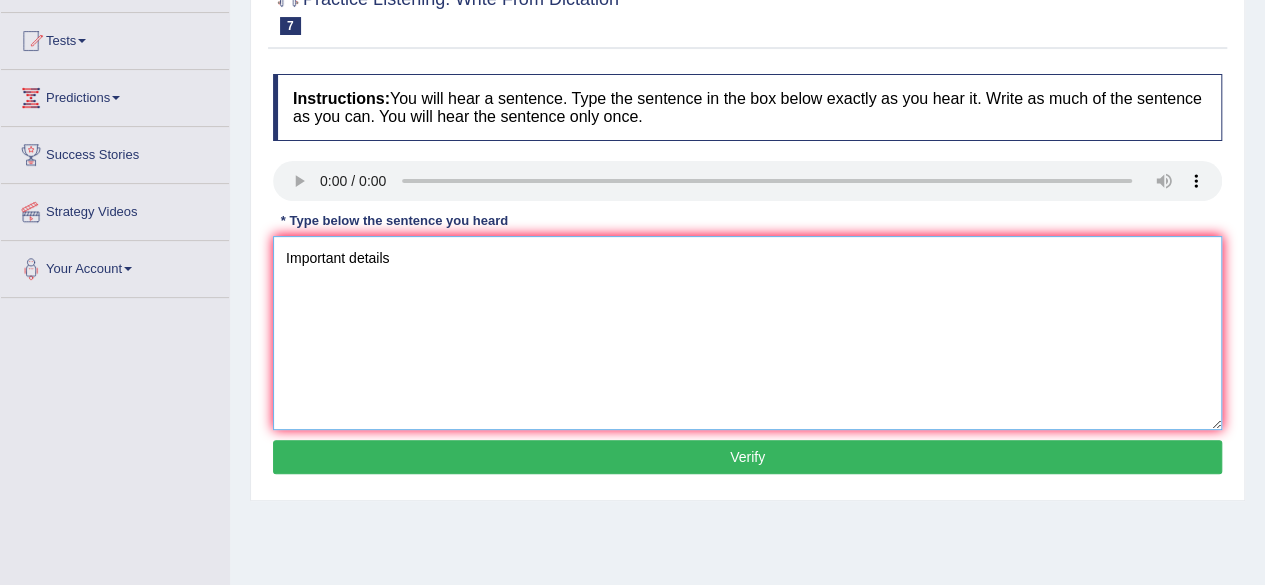 click on "Important details" at bounding box center [747, 333] 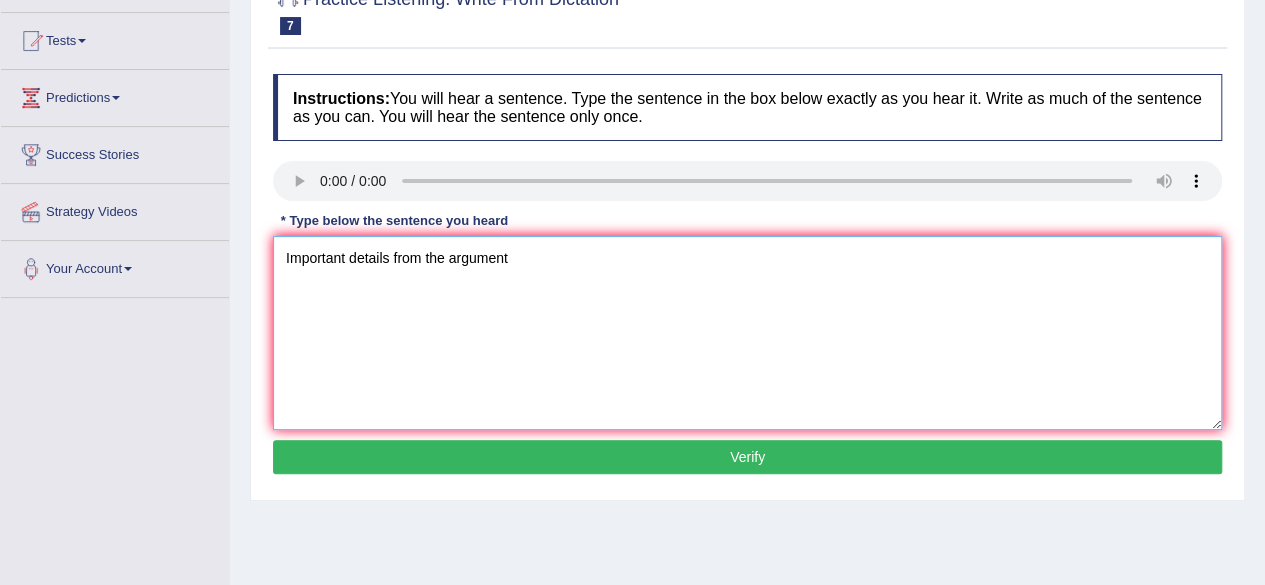 click on "Important details from the argument" at bounding box center (747, 333) 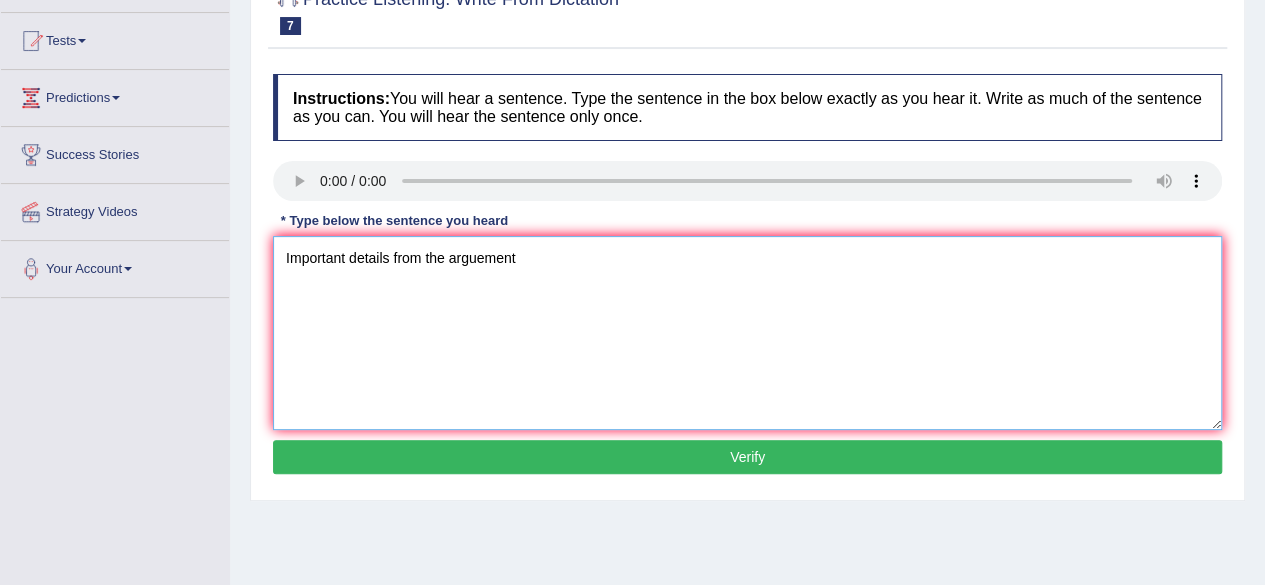click on "Important details from the arguement" at bounding box center (747, 333) 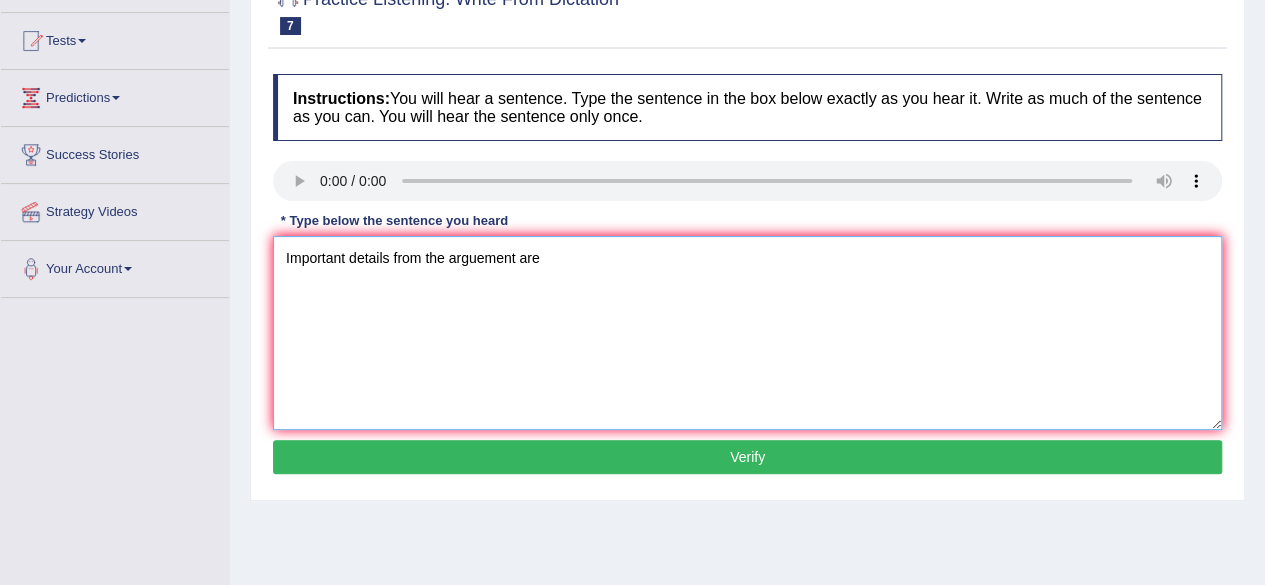 click on "Important details from the arguement are" at bounding box center (747, 333) 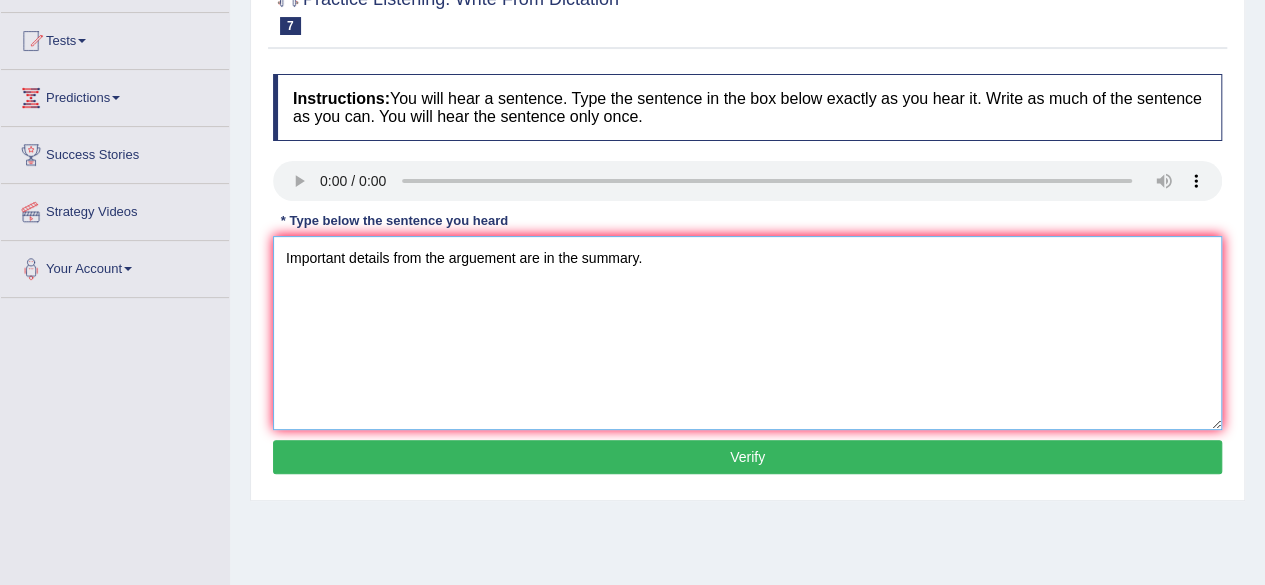type on "Important details from the arguement are in the summary." 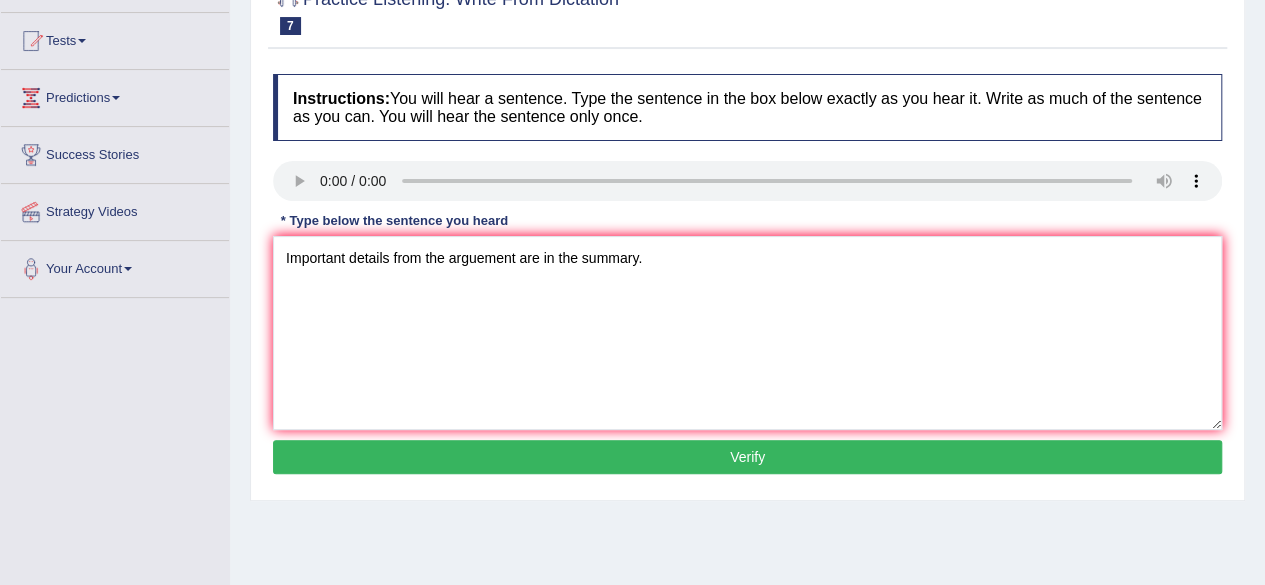 click on "Verify" at bounding box center (747, 457) 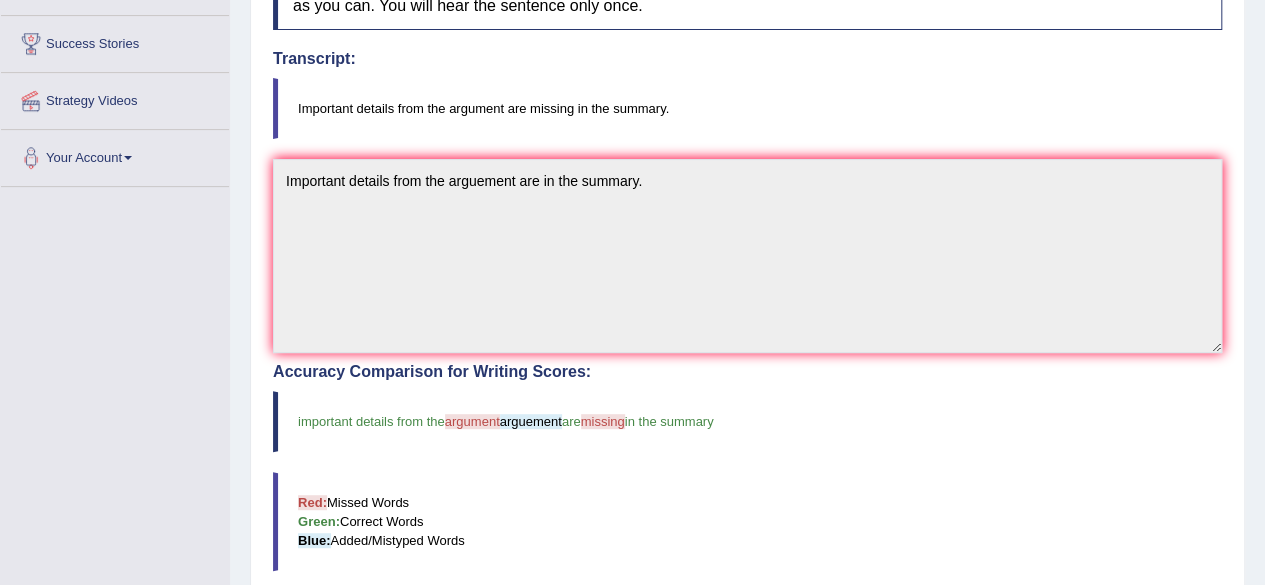 scroll, scrollTop: 100, scrollLeft: 0, axis: vertical 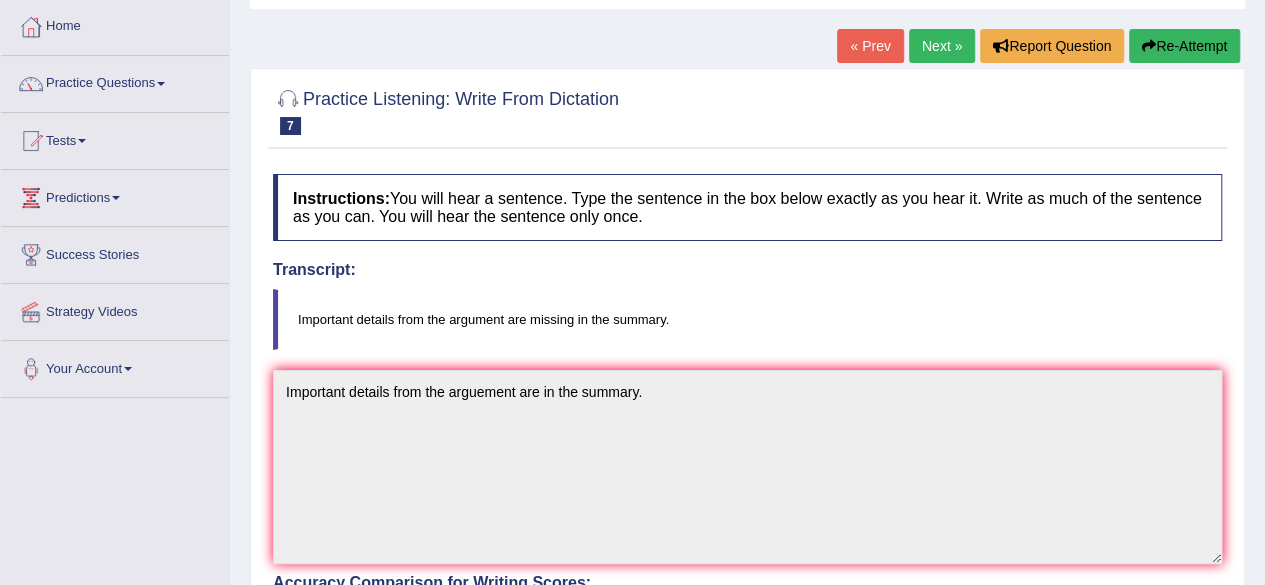 click on "Next »" at bounding box center (942, 46) 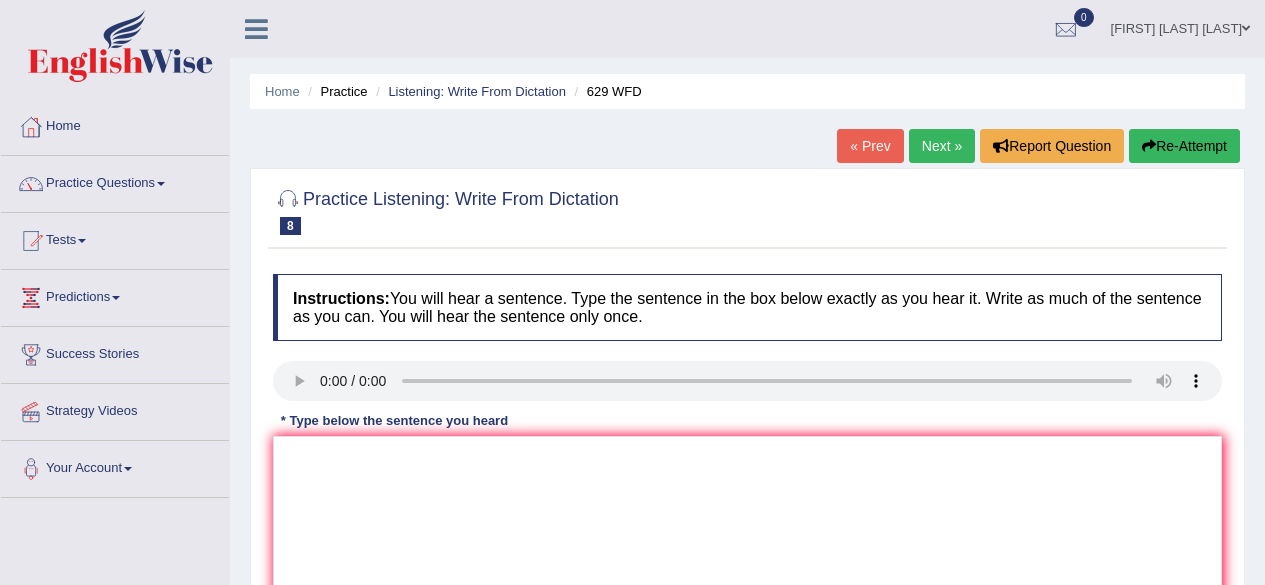scroll, scrollTop: 0, scrollLeft: 0, axis: both 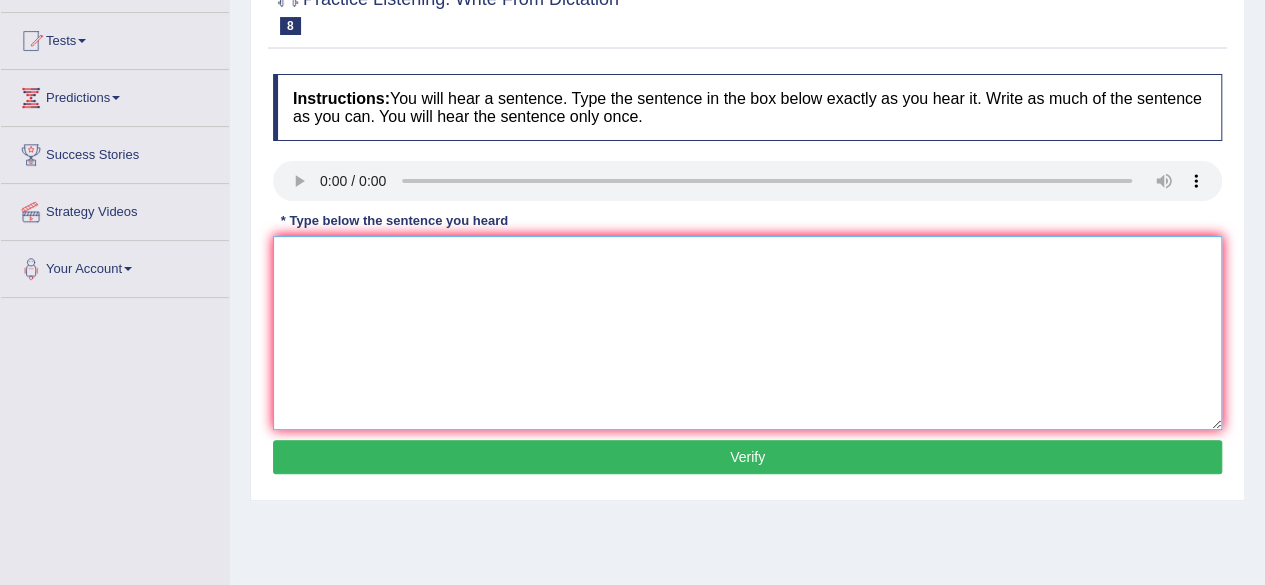 click at bounding box center (747, 333) 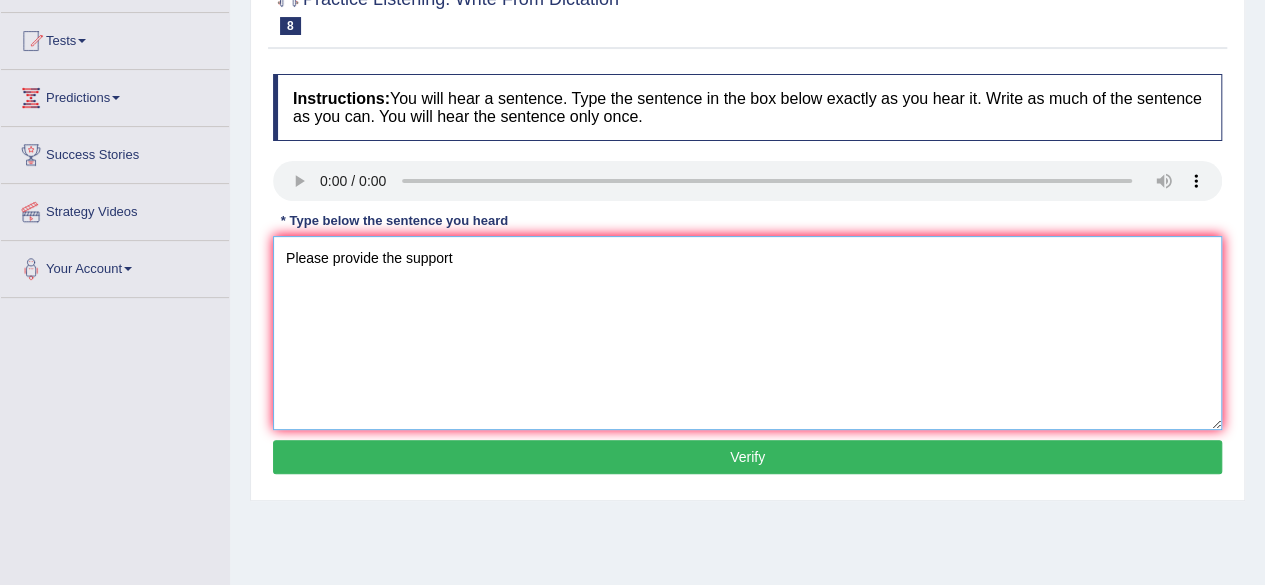 click on "Please provide the support" at bounding box center [747, 333] 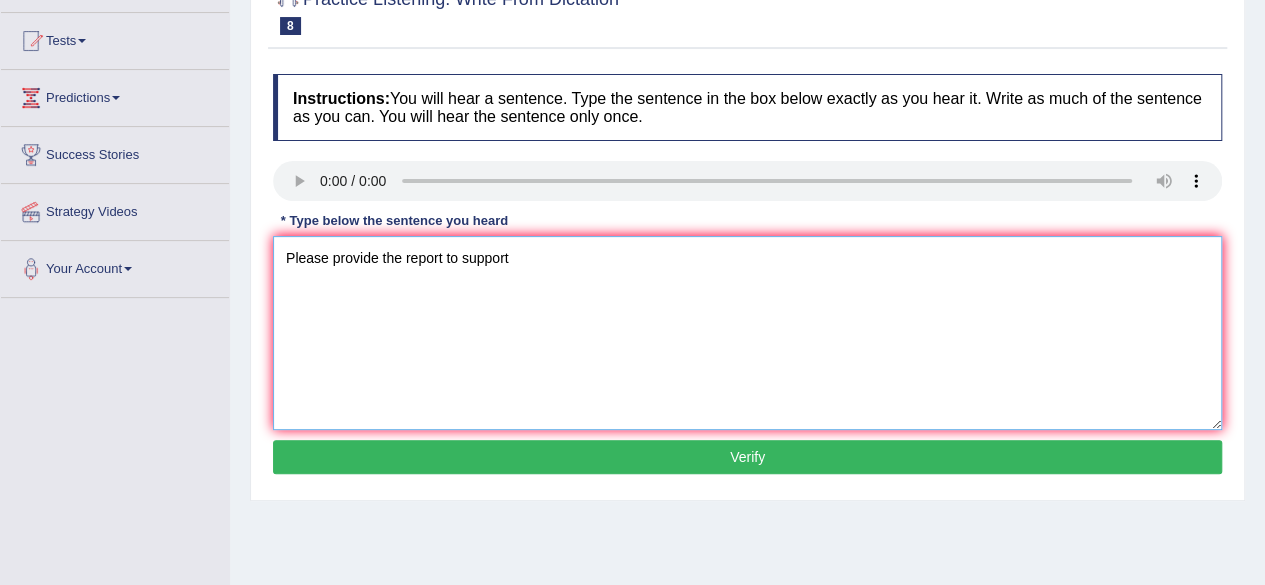 click on "Please provide the report to support" at bounding box center (747, 333) 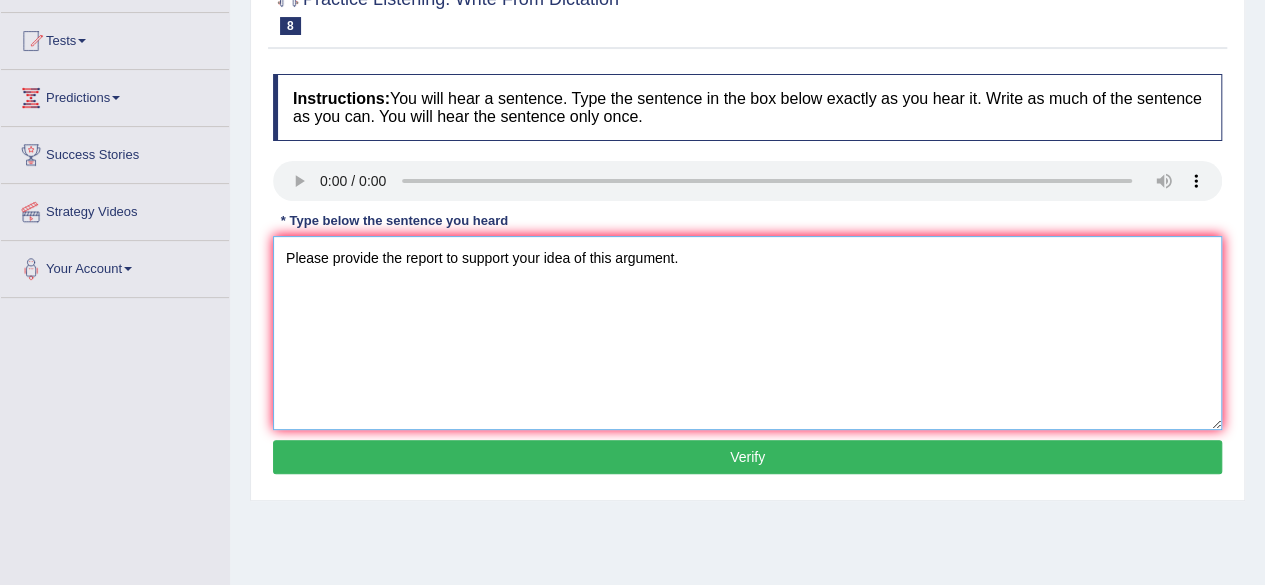 type on "Please provide the report to support your idea of this argument." 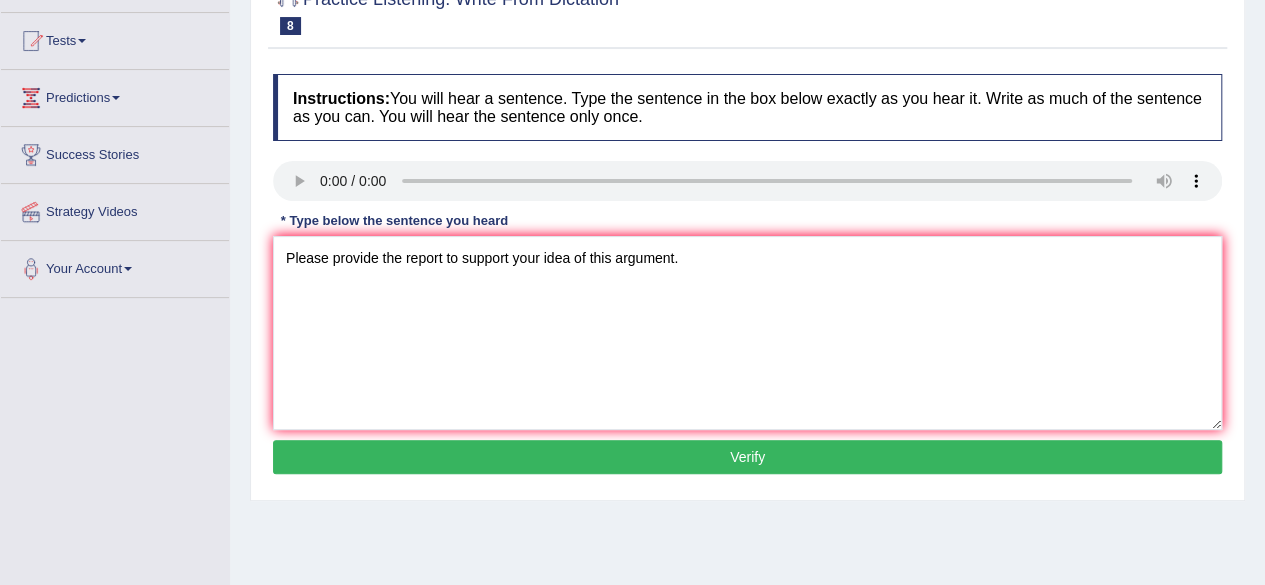 click on "Verify" at bounding box center (747, 457) 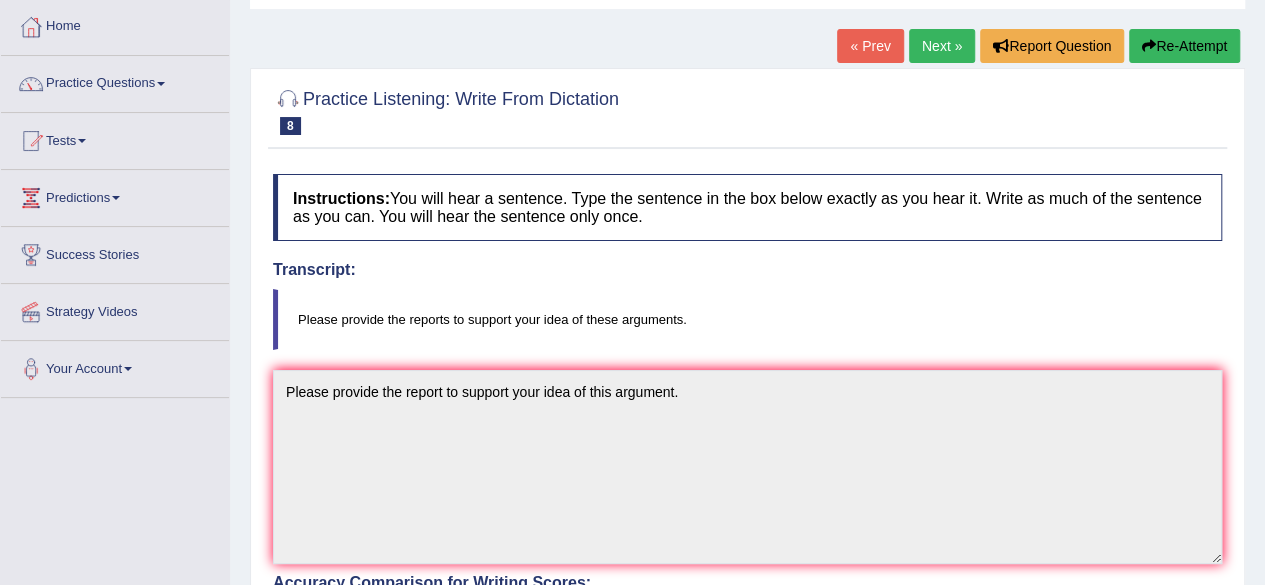 scroll, scrollTop: 0, scrollLeft: 0, axis: both 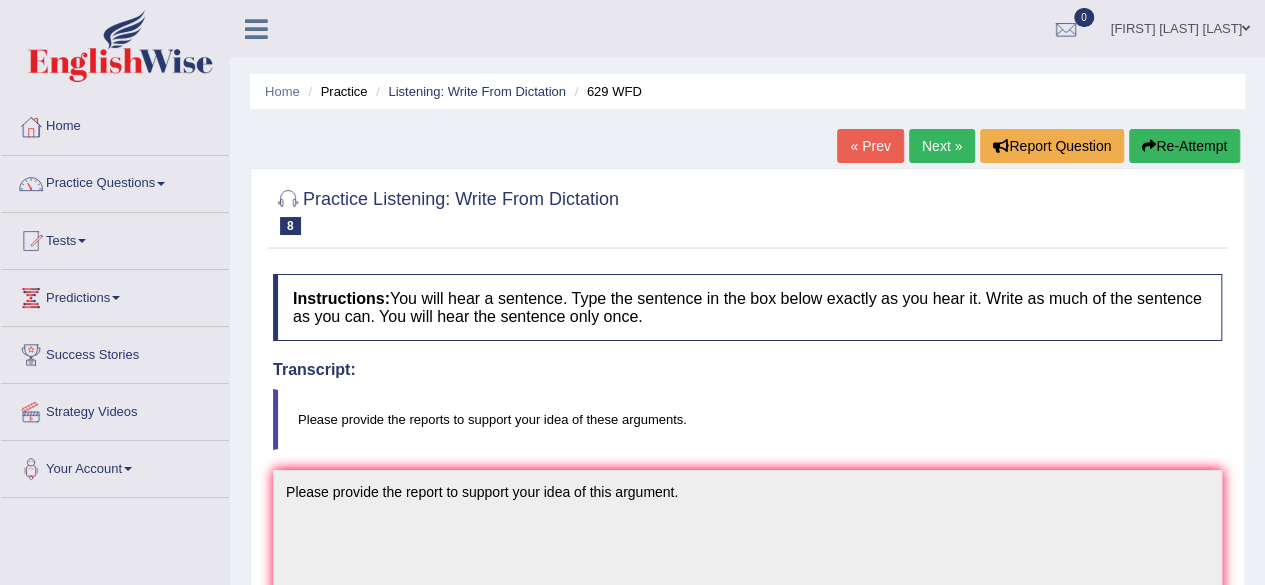 click on "Next »" at bounding box center [942, 146] 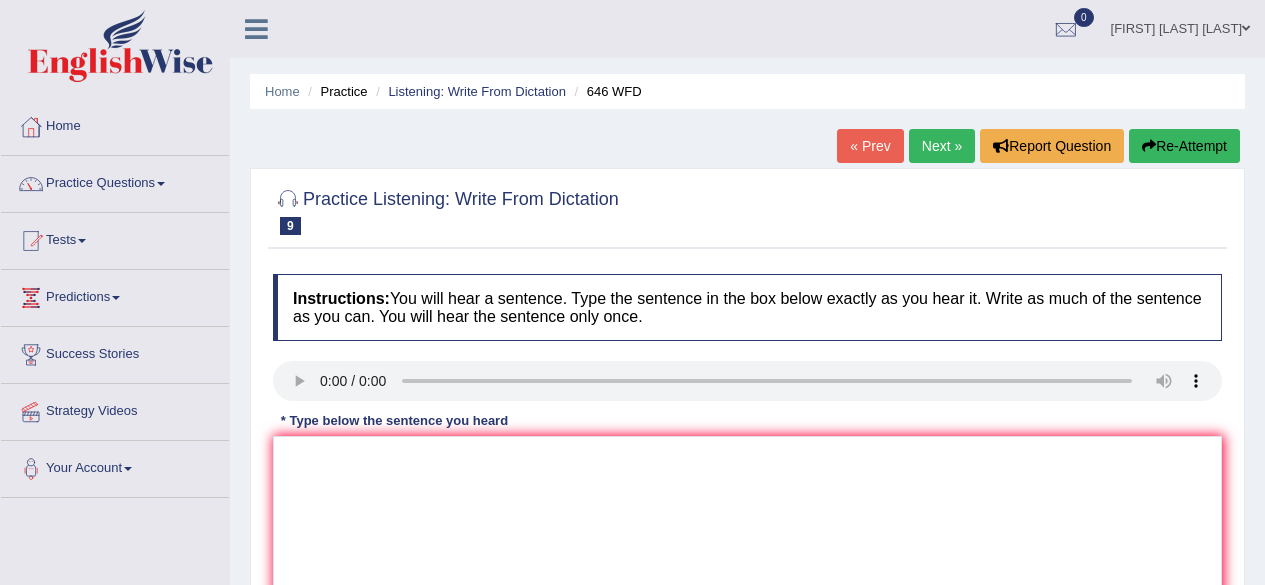 scroll, scrollTop: 200, scrollLeft: 0, axis: vertical 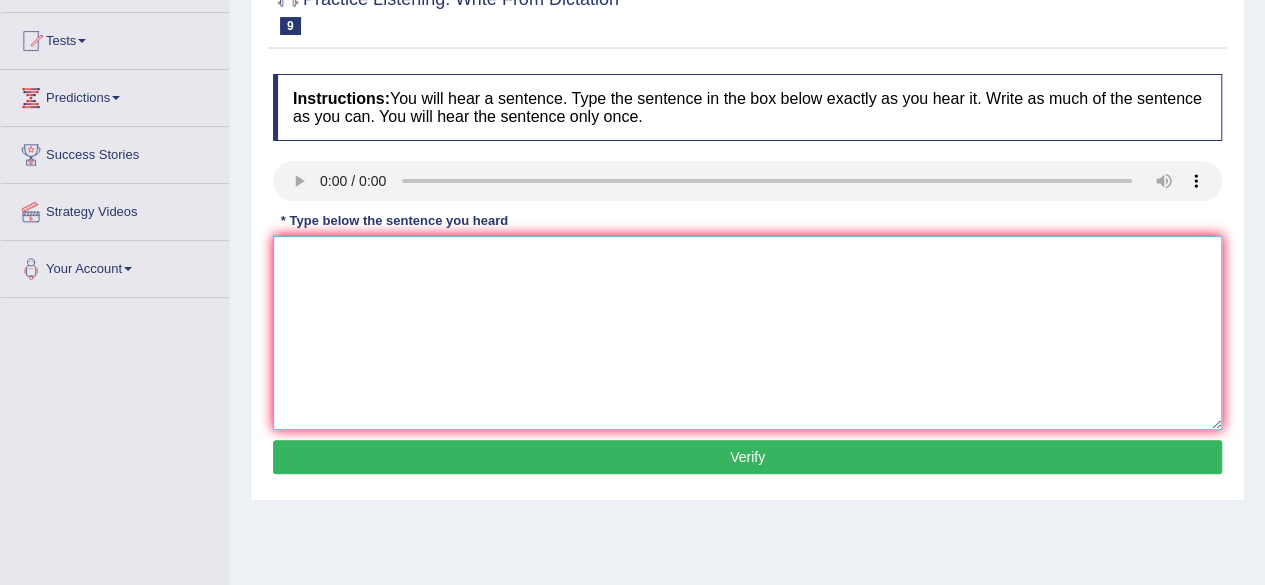 click at bounding box center [747, 333] 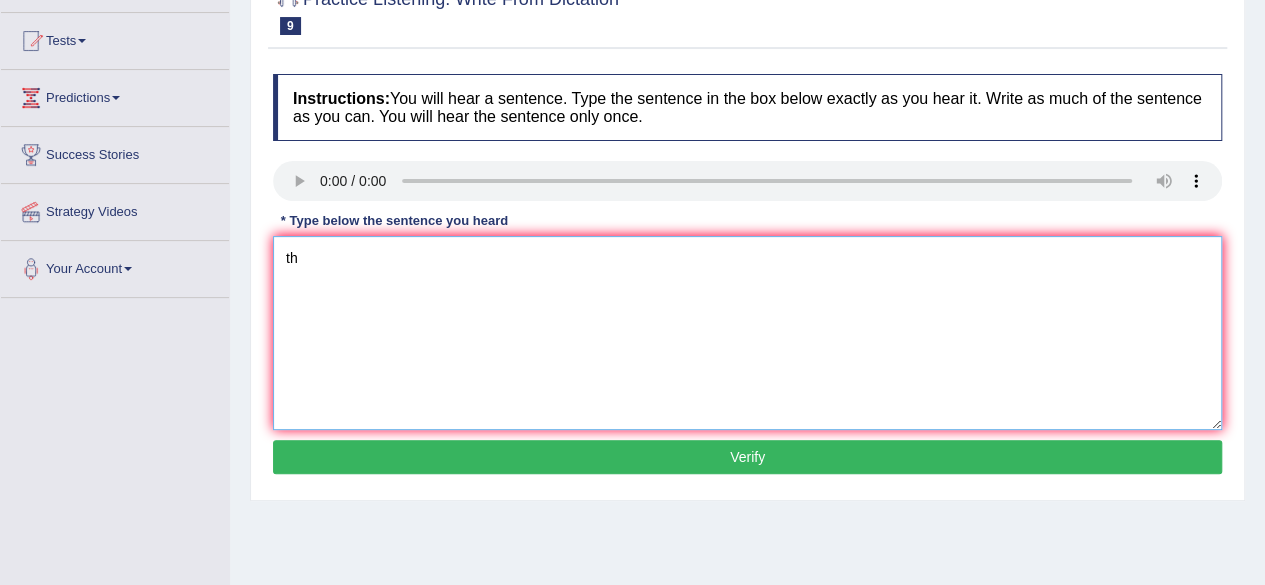 type on "t" 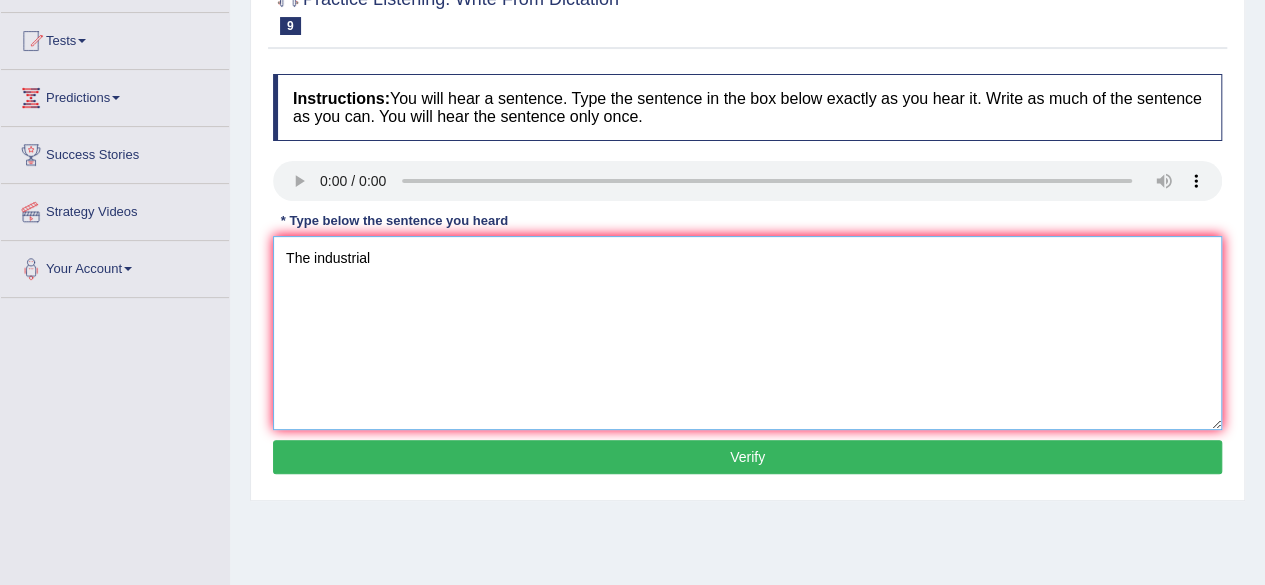 click on "The industrial" at bounding box center [747, 333] 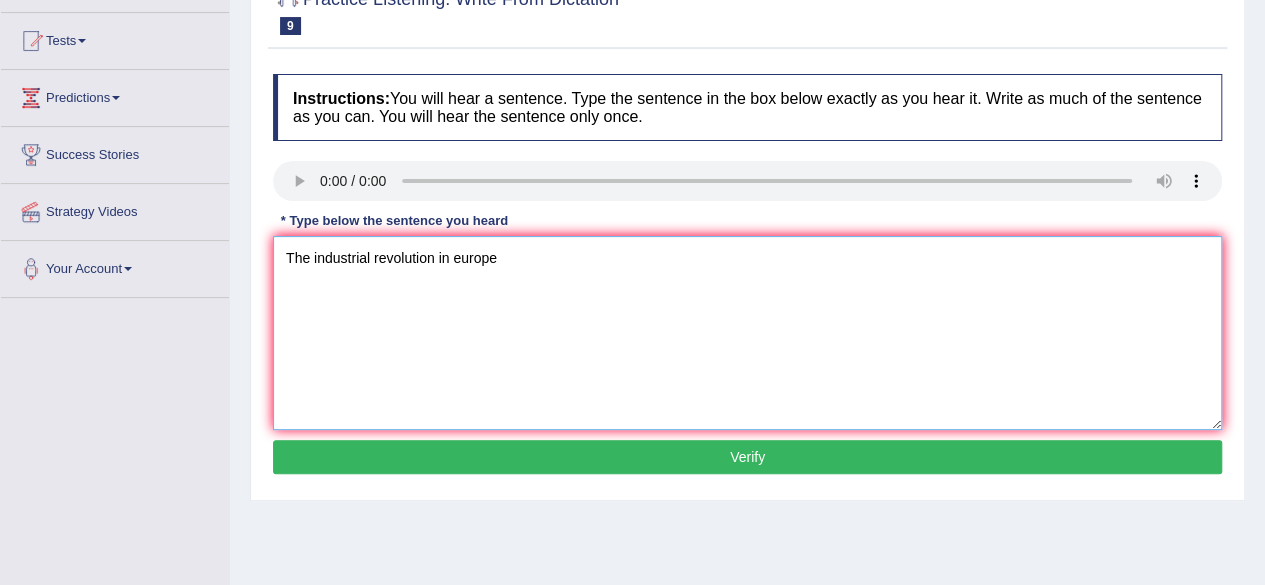 click on "The industrial revolution in europe" at bounding box center (747, 333) 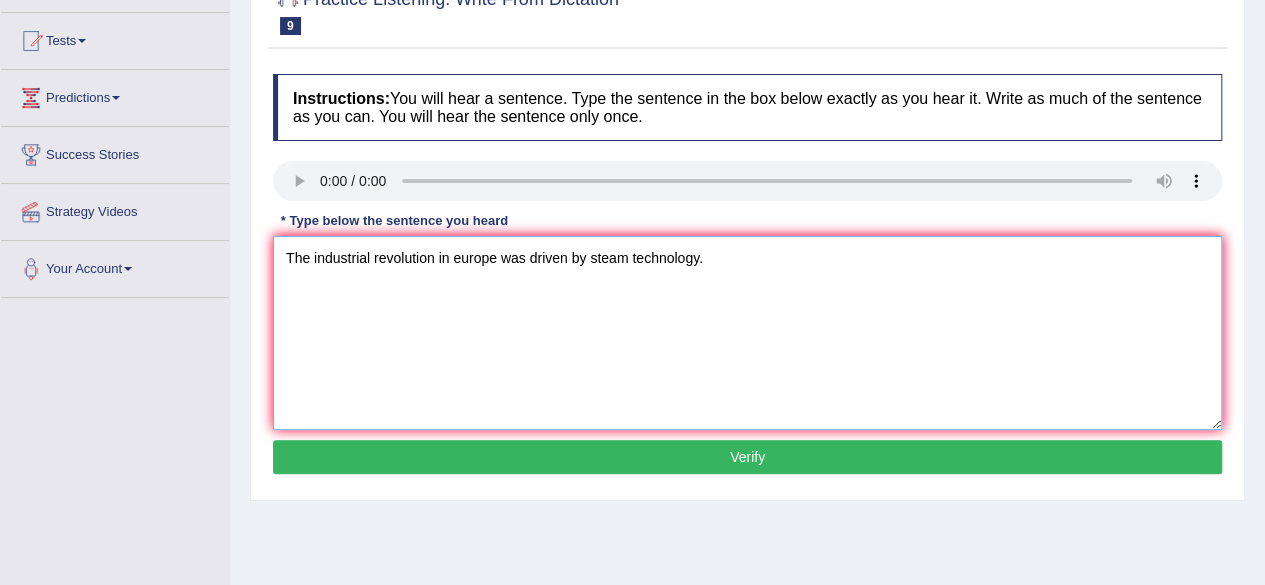 type on "The industrial revolution in europe was driven by steam technology." 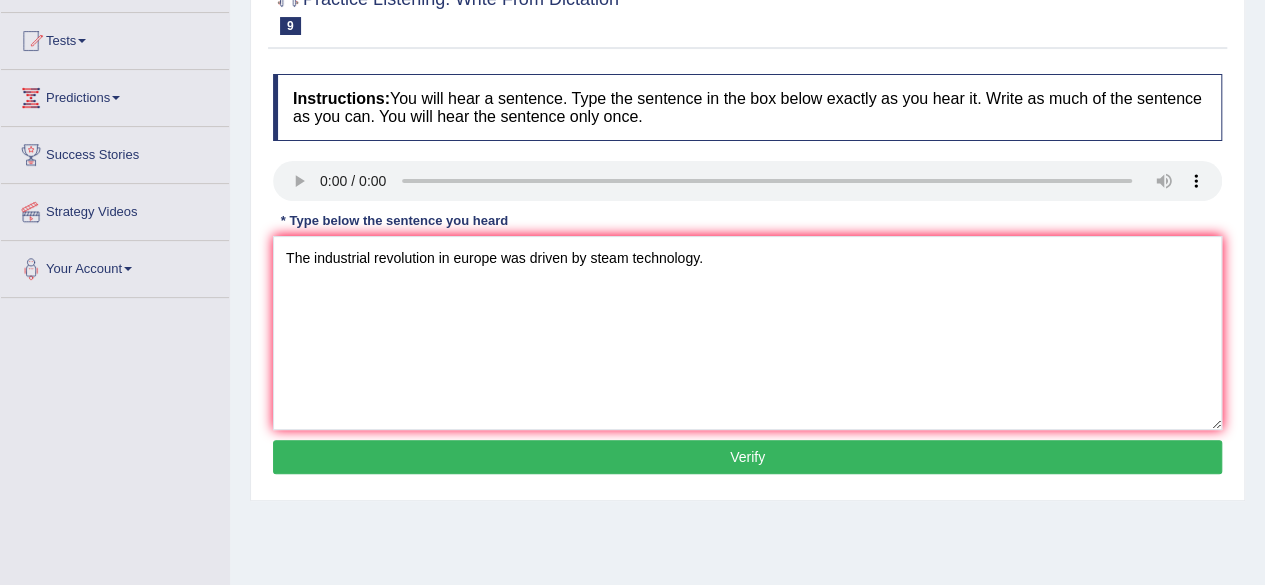 click on "Verify" at bounding box center [747, 457] 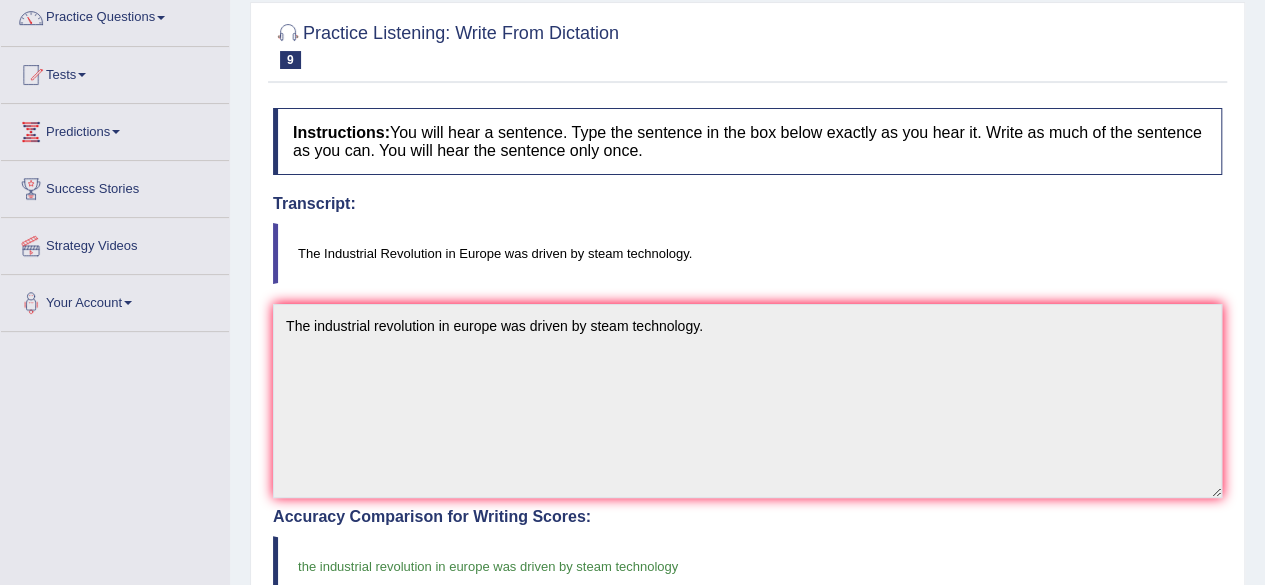 scroll, scrollTop: 100, scrollLeft: 0, axis: vertical 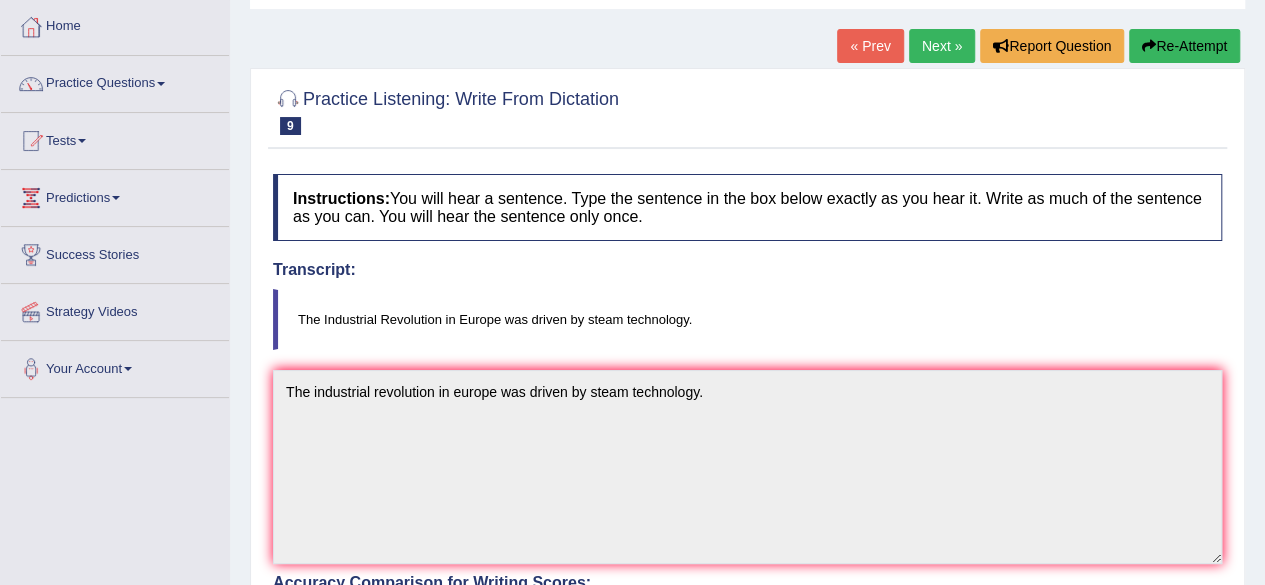 click on "Next »" at bounding box center (942, 46) 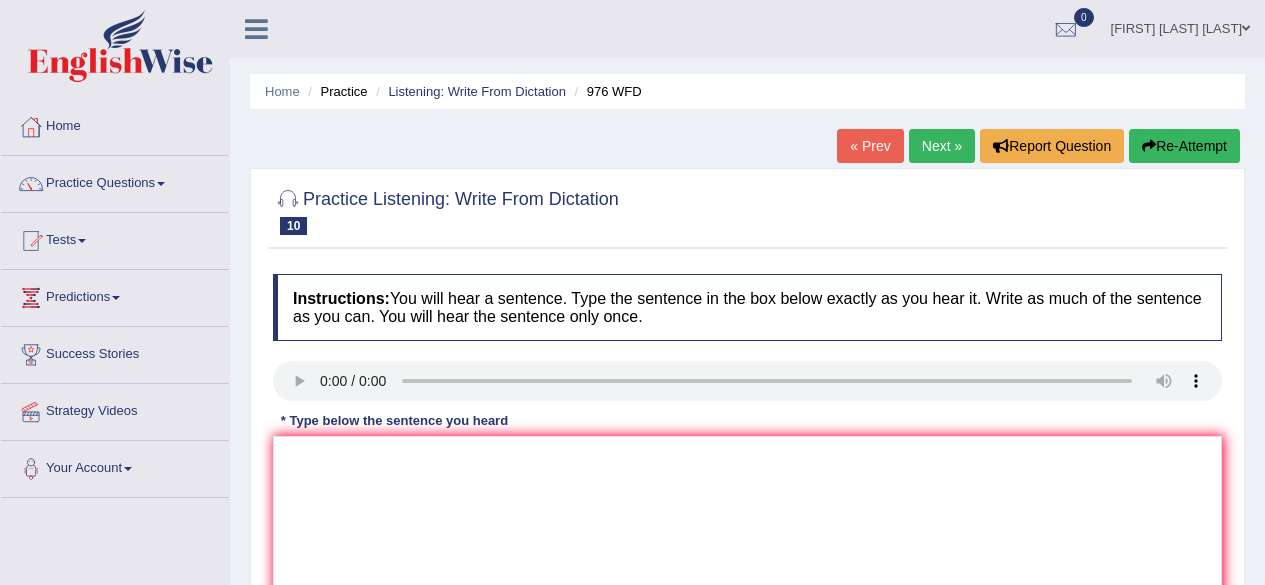 scroll, scrollTop: 0, scrollLeft: 0, axis: both 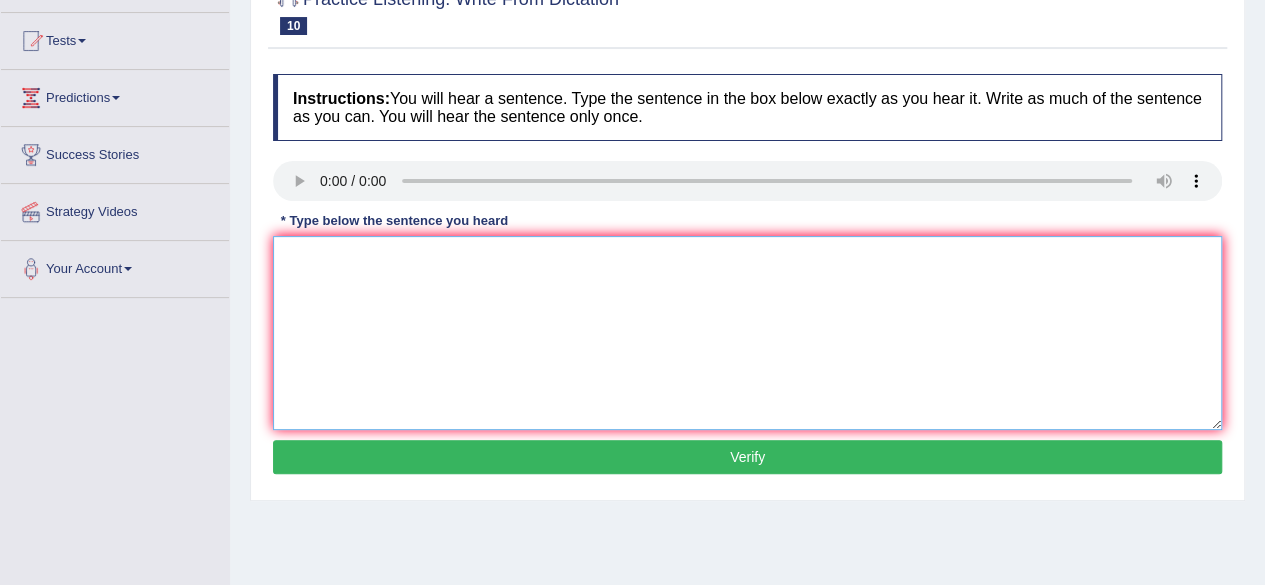 click at bounding box center (747, 333) 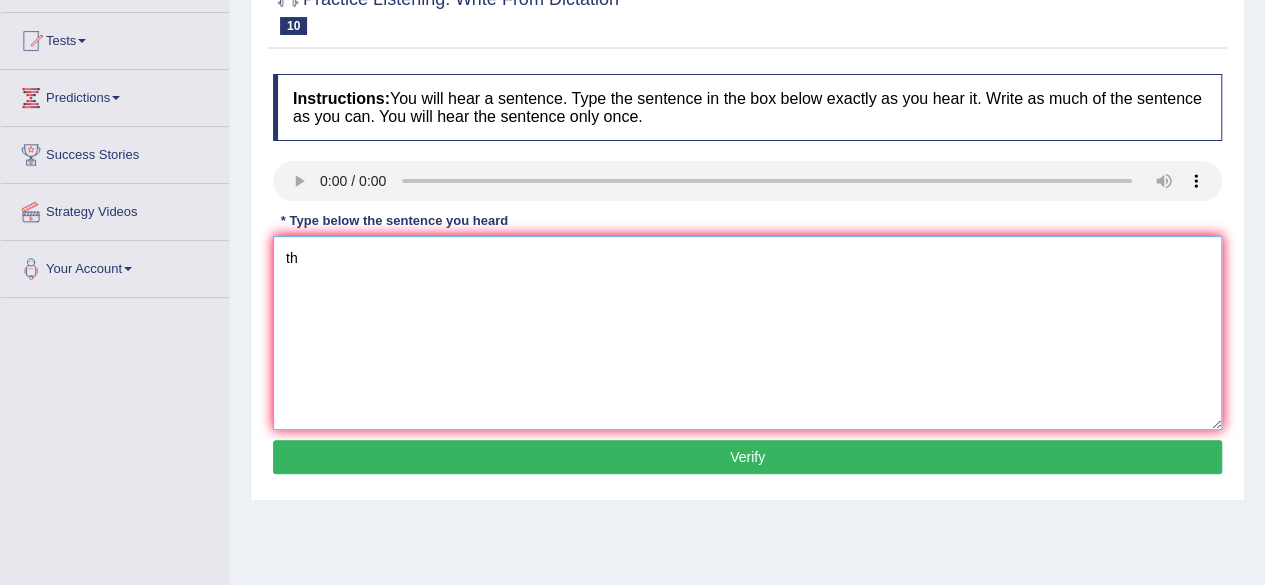 type on "t" 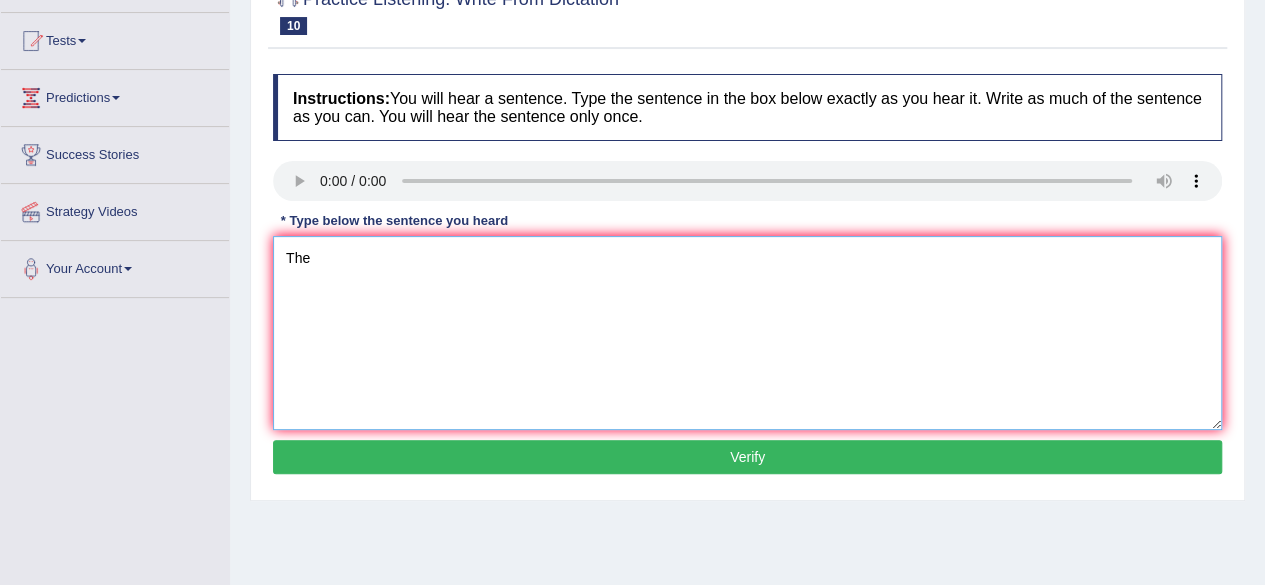 click on "The" at bounding box center (747, 333) 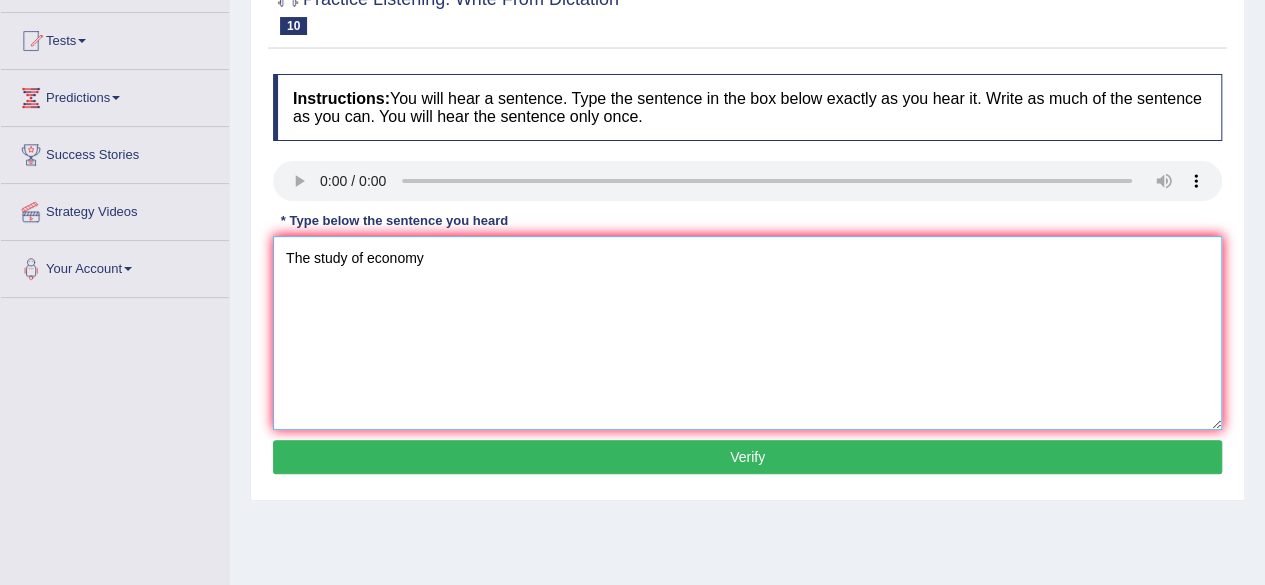 click on "The study of economy" at bounding box center [747, 333] 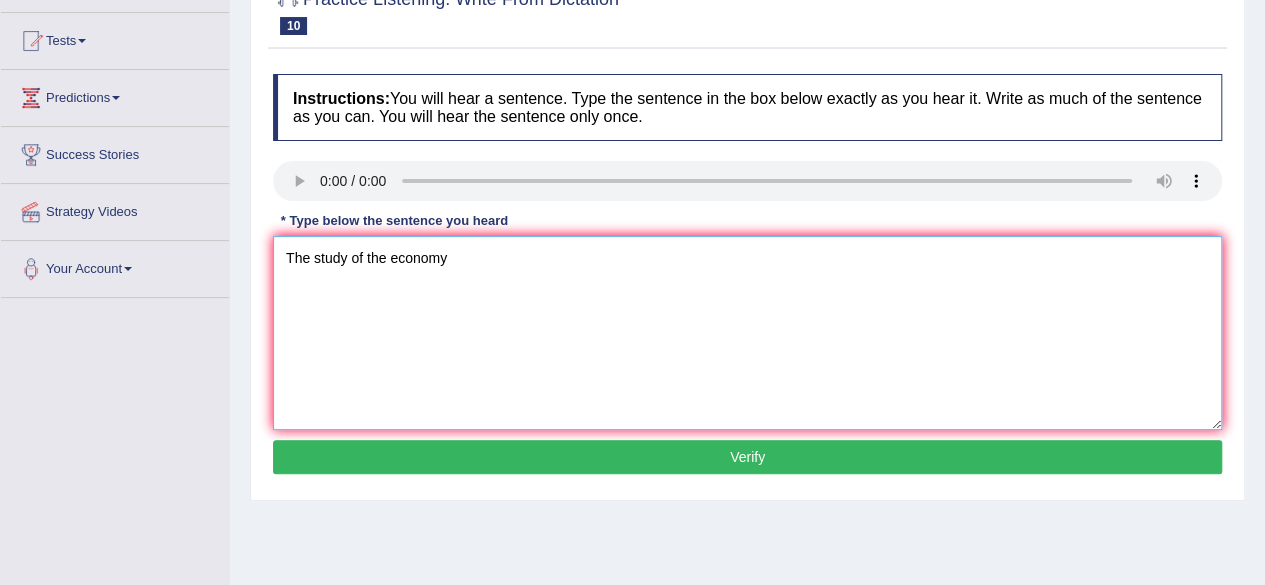 click on "The study of the economy" at bounding box center (747, 333) 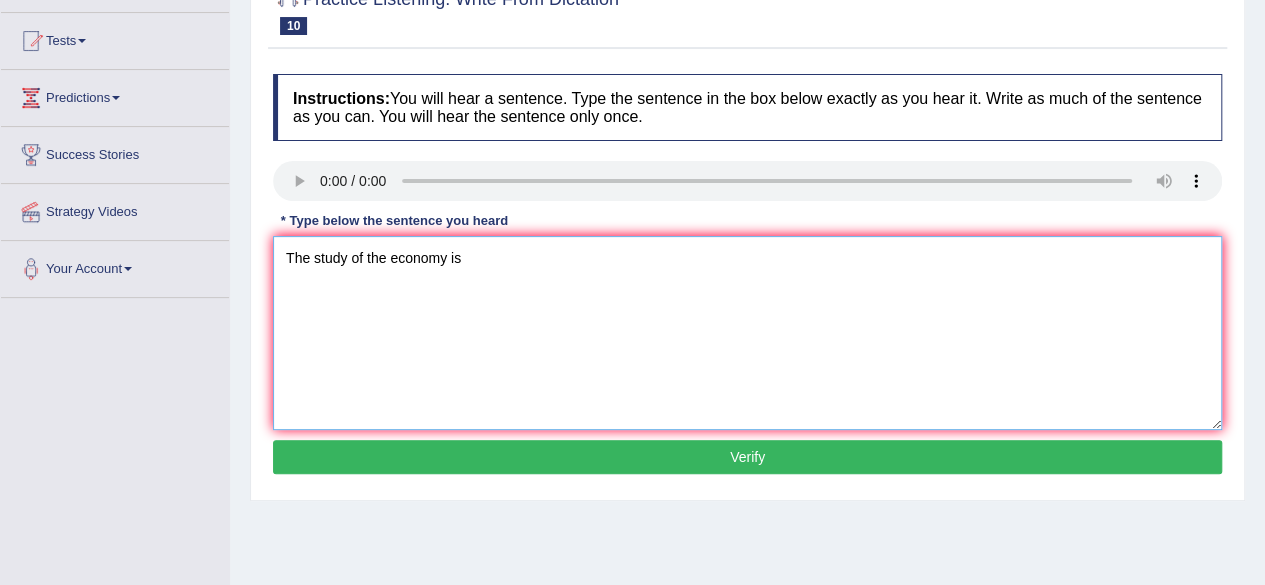 click on "The study of the economy is" at bounding box center (747, 333) 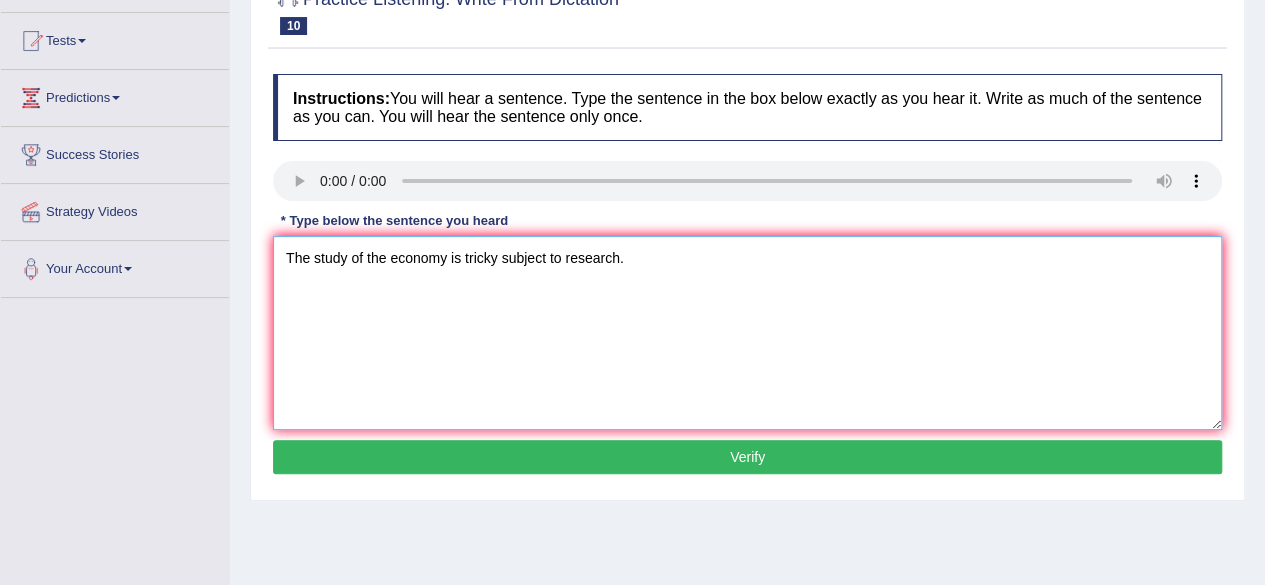 type on "The study of the economy is tricky subject to research." 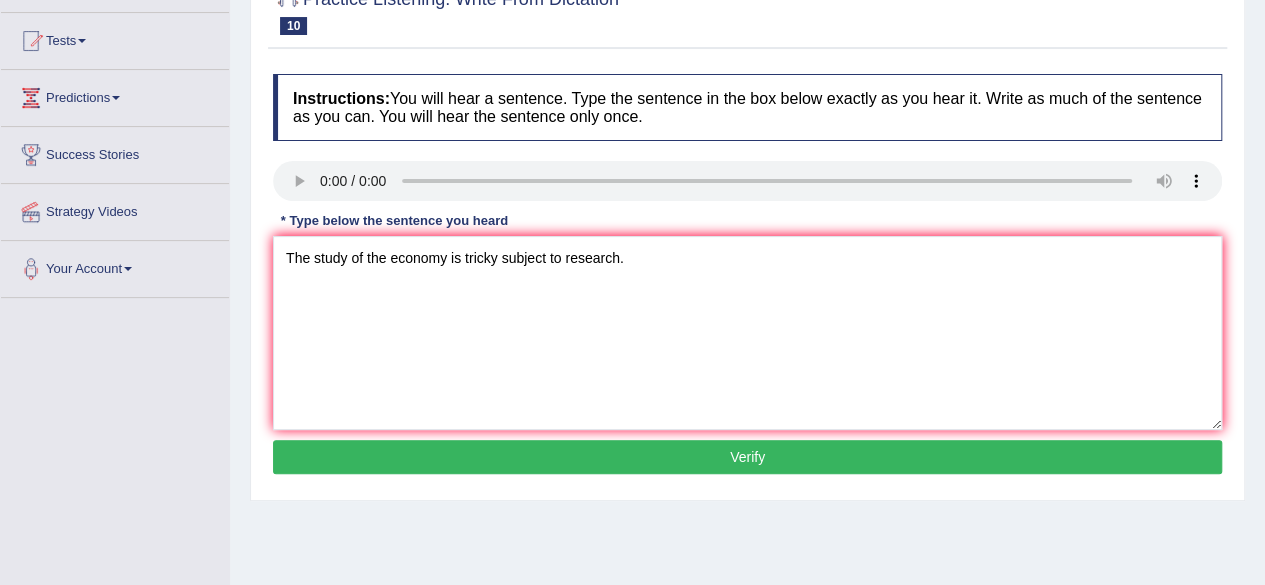 click on "Verify" at bounding box center [747, 457] 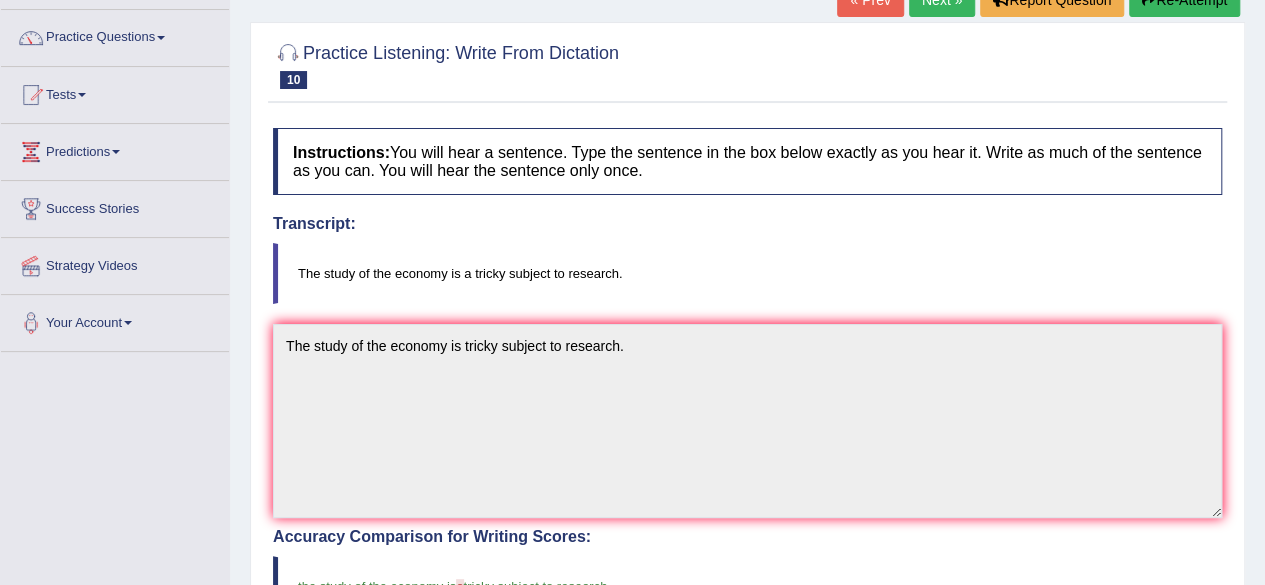 scroll, scrollTop: 2, scrollLeft: 0, axis: vertical 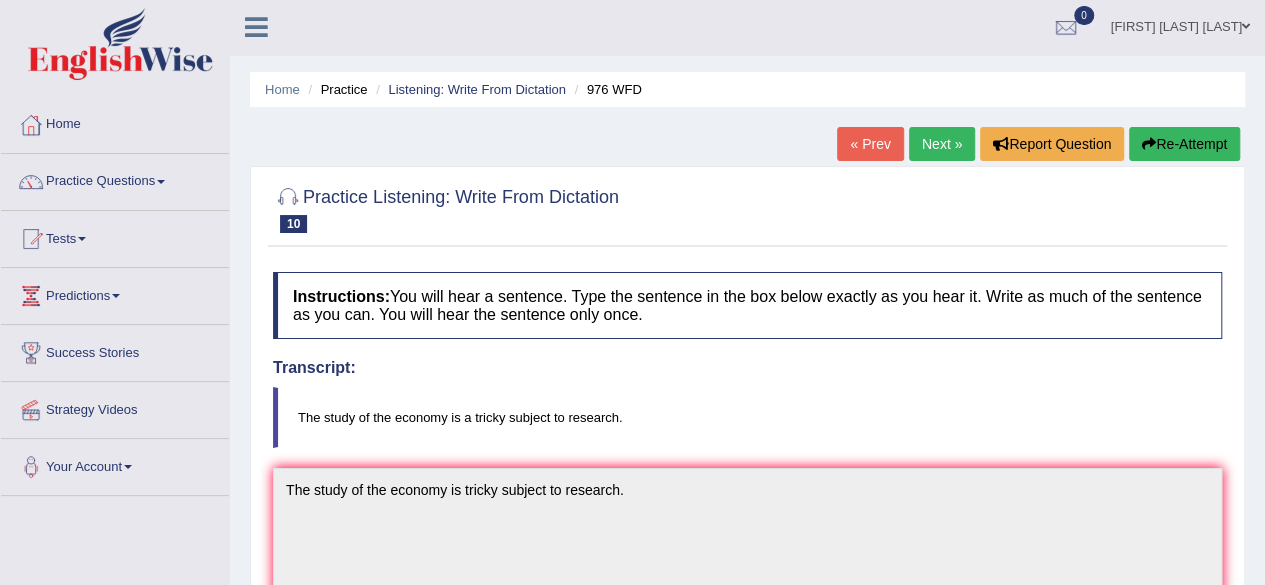 click on "Next »" at bounding box center (942, 144) 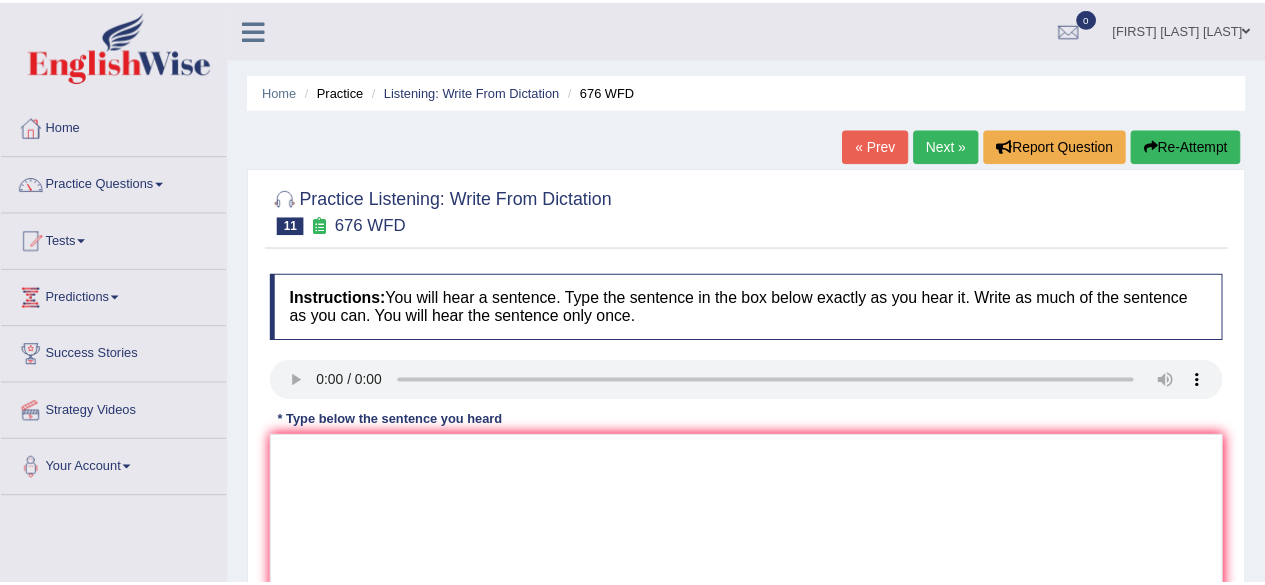 scroll, scrollTop: 0, scrollLeft: 0, axis: both 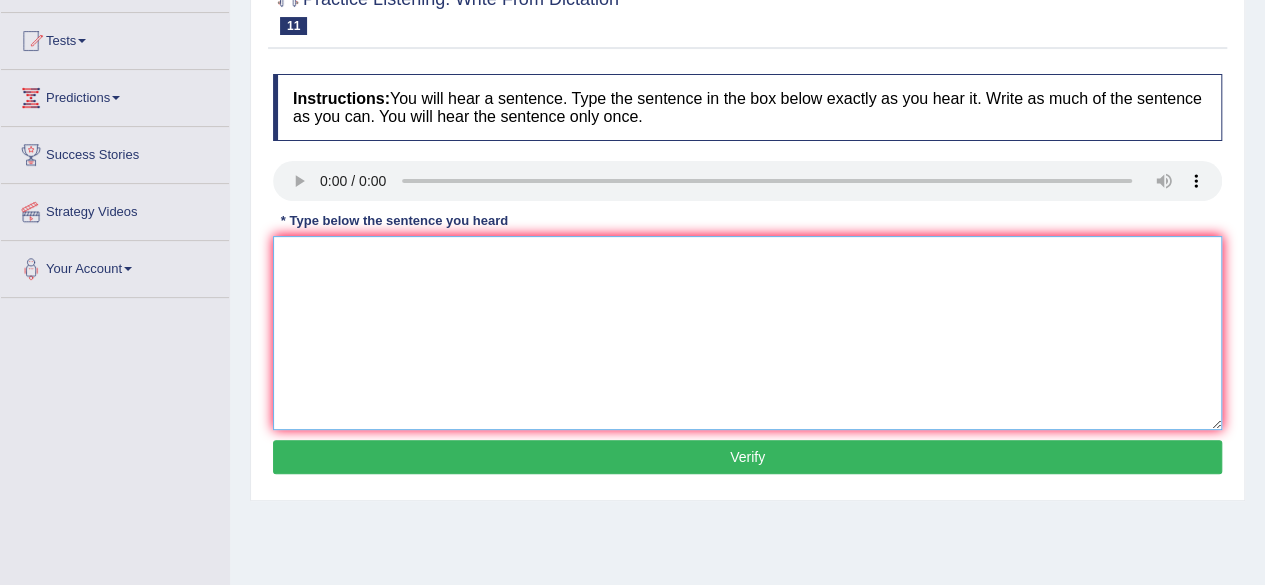 click at bounding box center [747, 333] 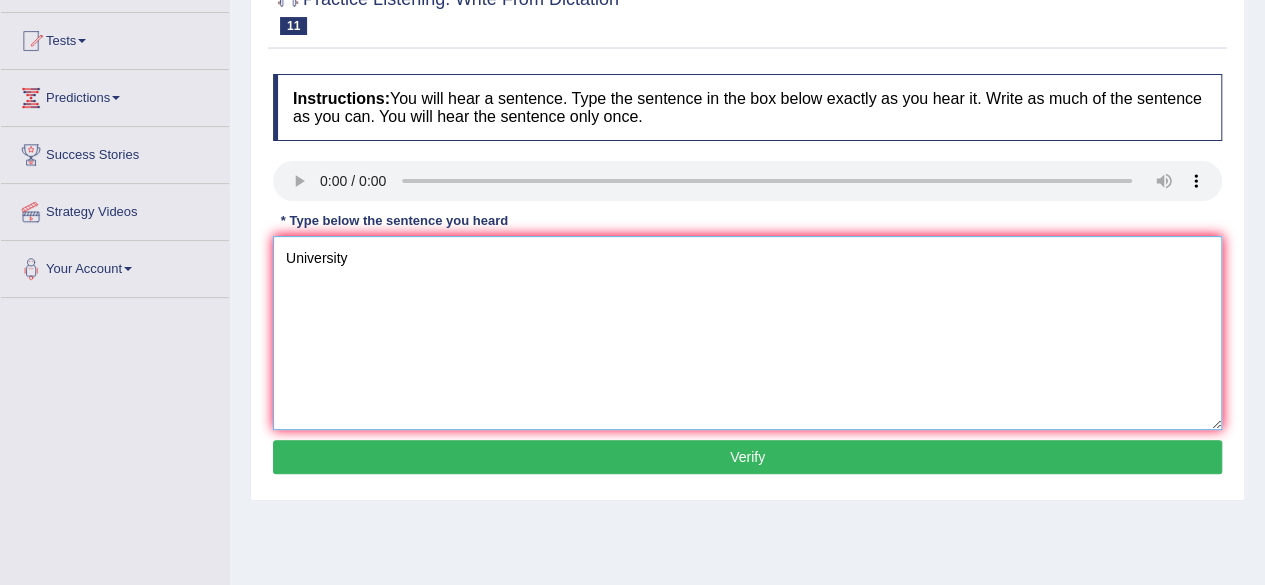 click on "University" at bounding box center (747, 333) 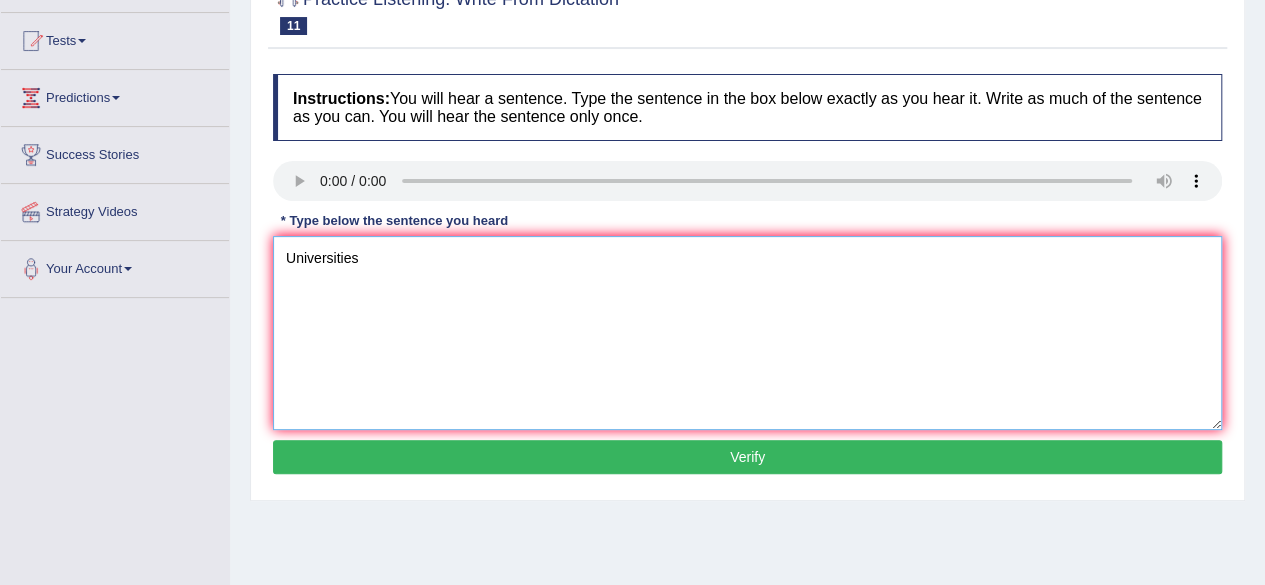 click on "Universities" at bounding box center (747, 333) 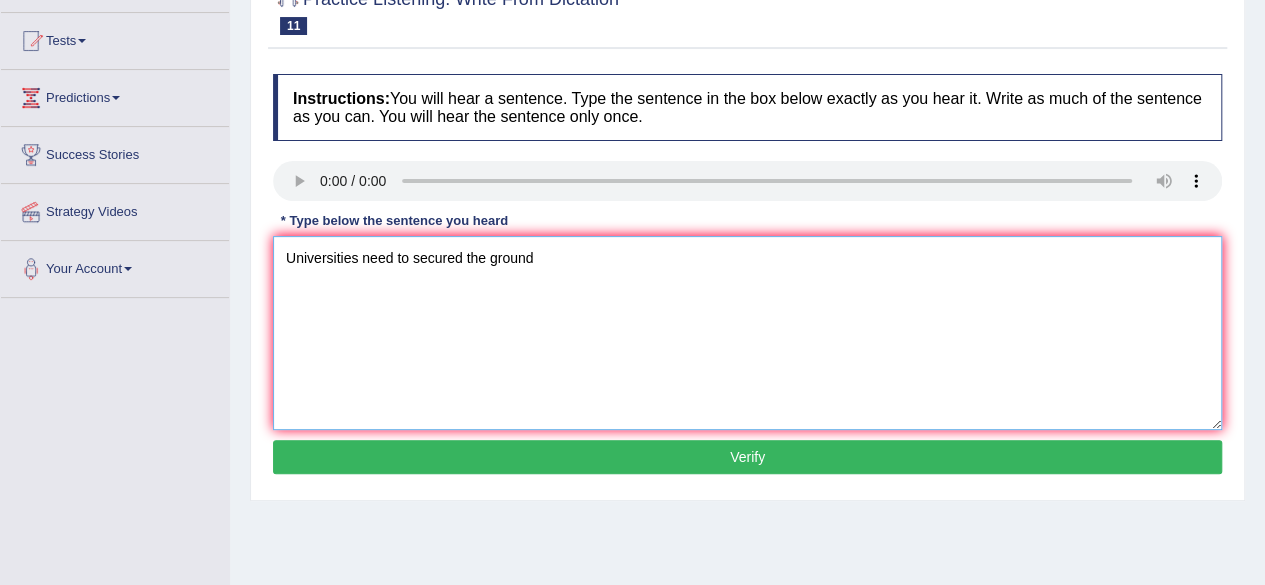 click on "Universities need to secured the ground" at bounding box center (747, 333) 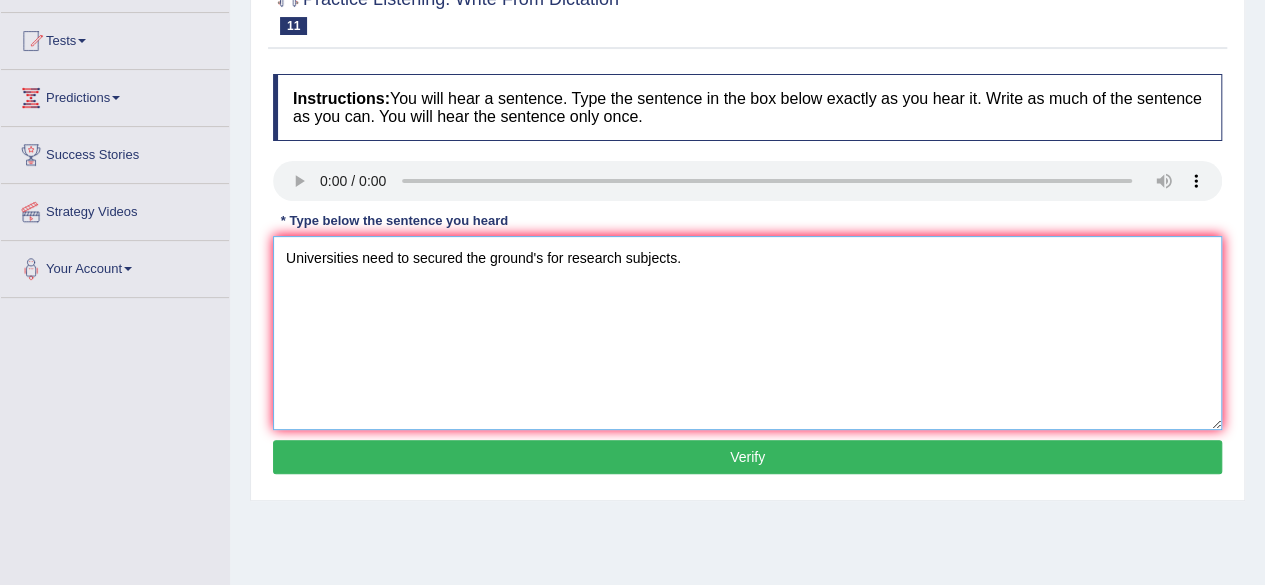 type on "Universities need to secured the ground's for research subjects." 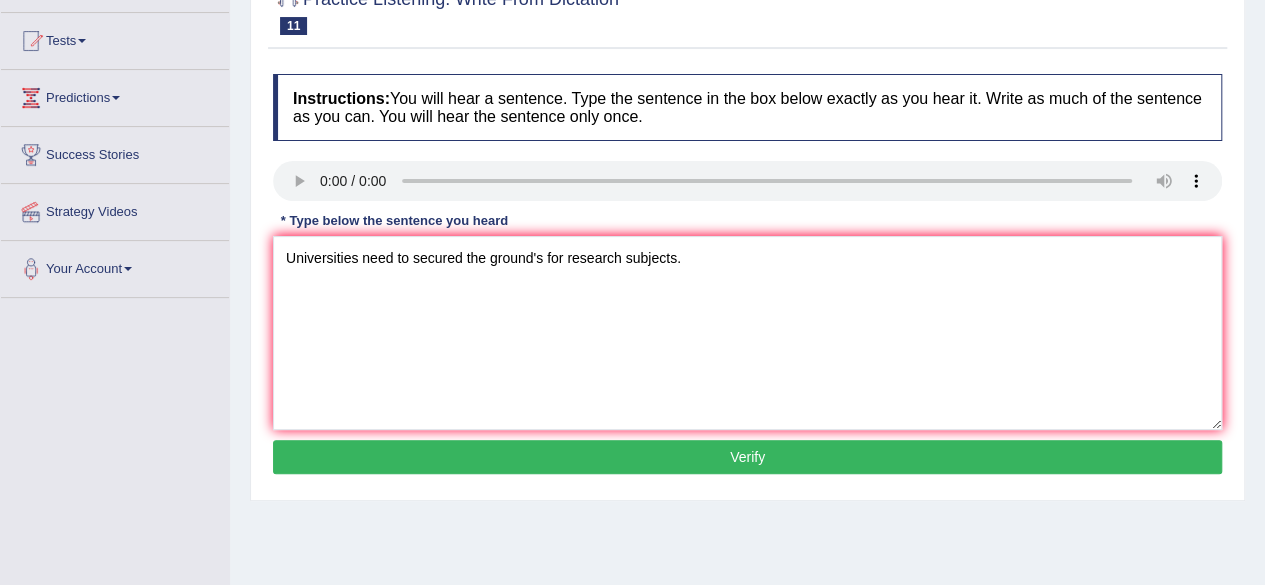 click on "Verify" at bounding box center [747, 457] 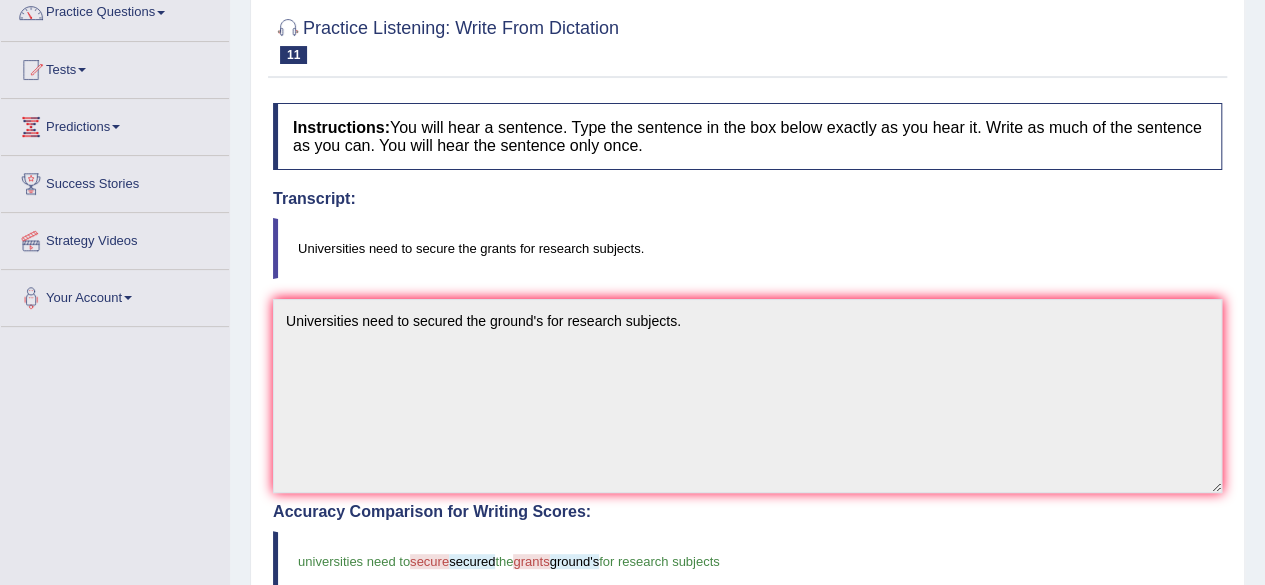 scroll, scrollTop: 0, scrollLeft: 0, axis: both 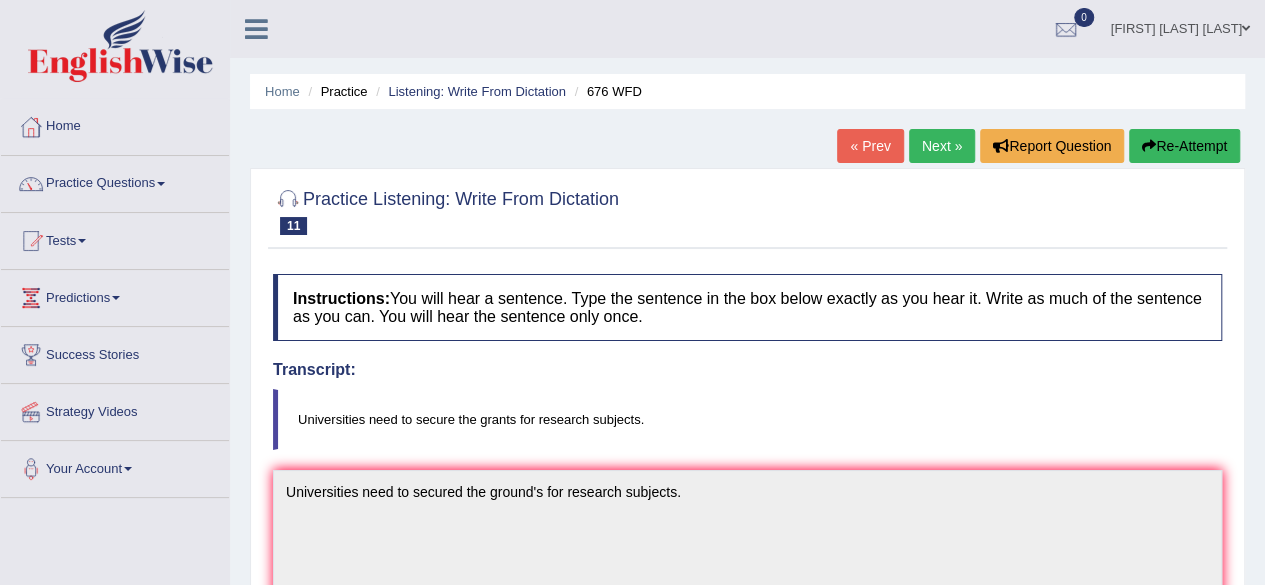 click on "Next »" at bounding box center [942, 146] 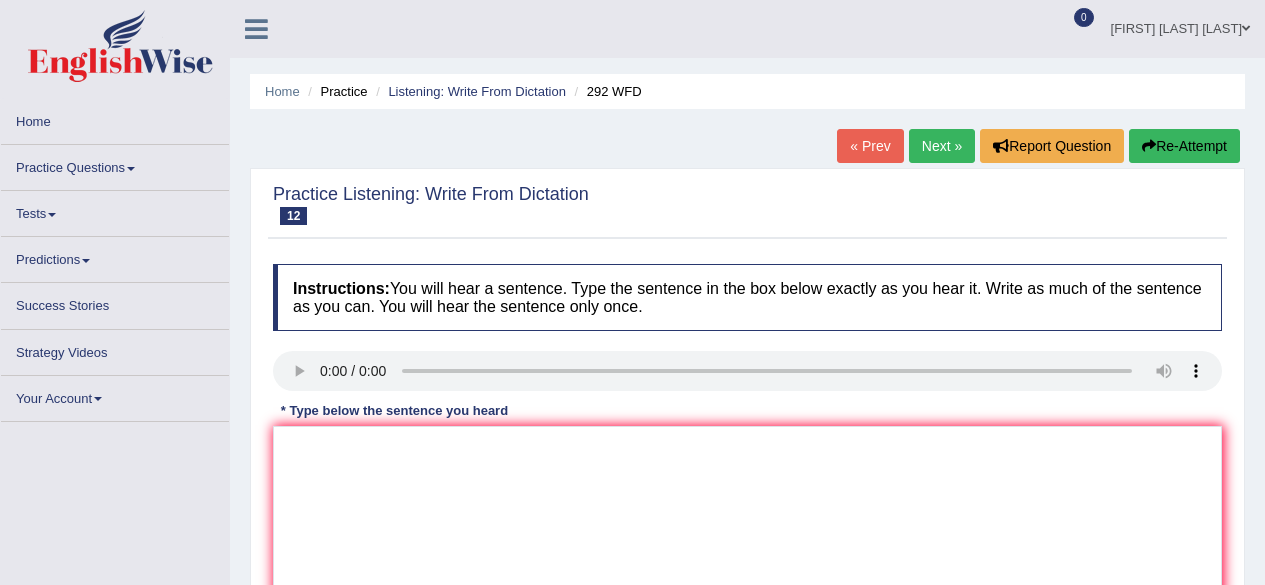 scroll, scrollTop: 104, scrollLeft: 0, axis: vertical 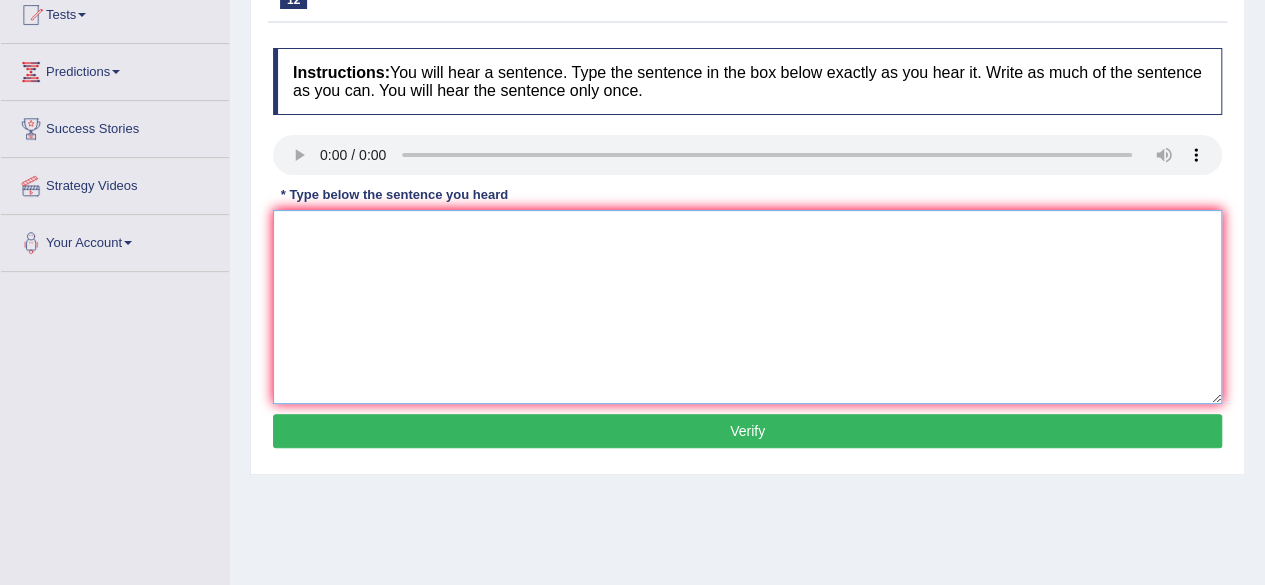 click at bounding box center [747, 307] 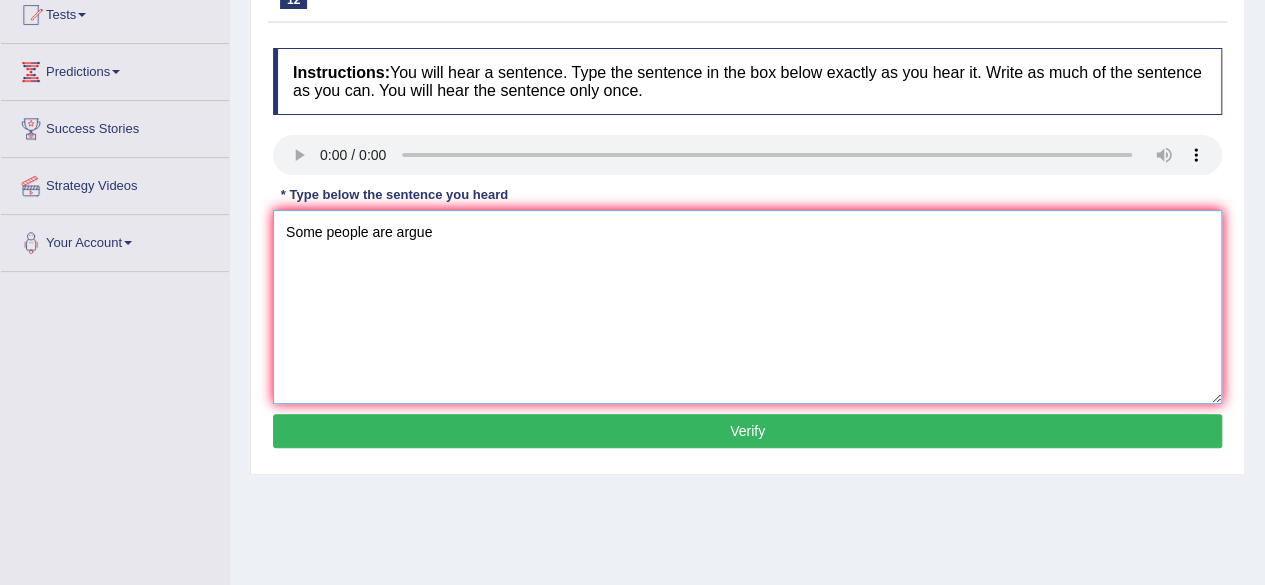 click on "Some people are argue" at bounding box center (747, 307) 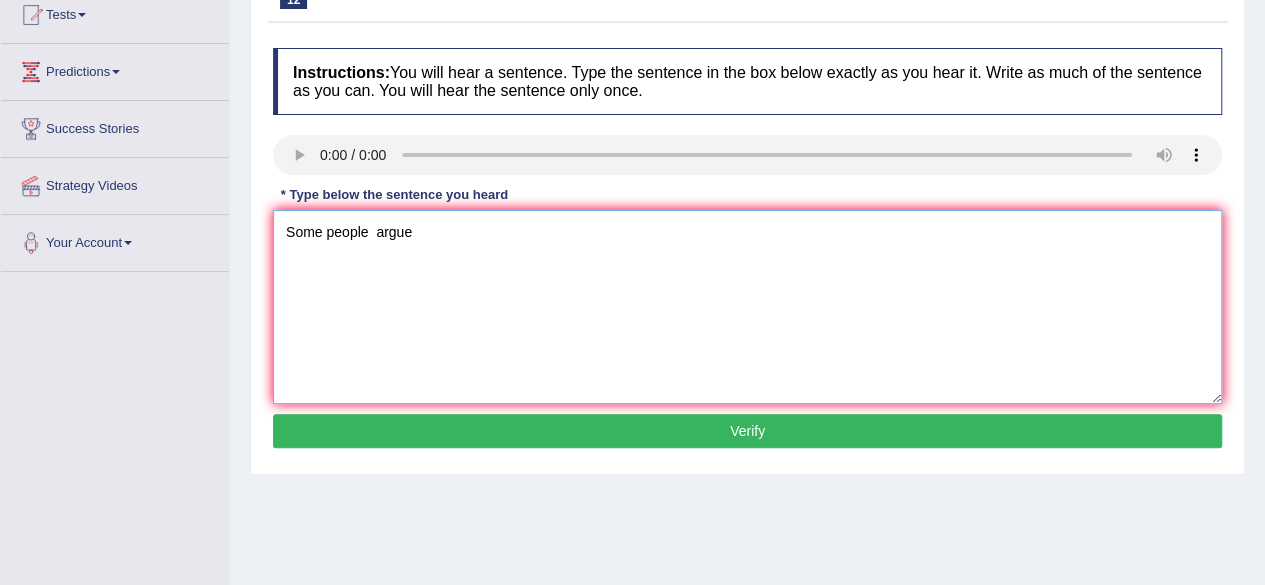click on "Some people  argue" at bounding box center [747, 307] 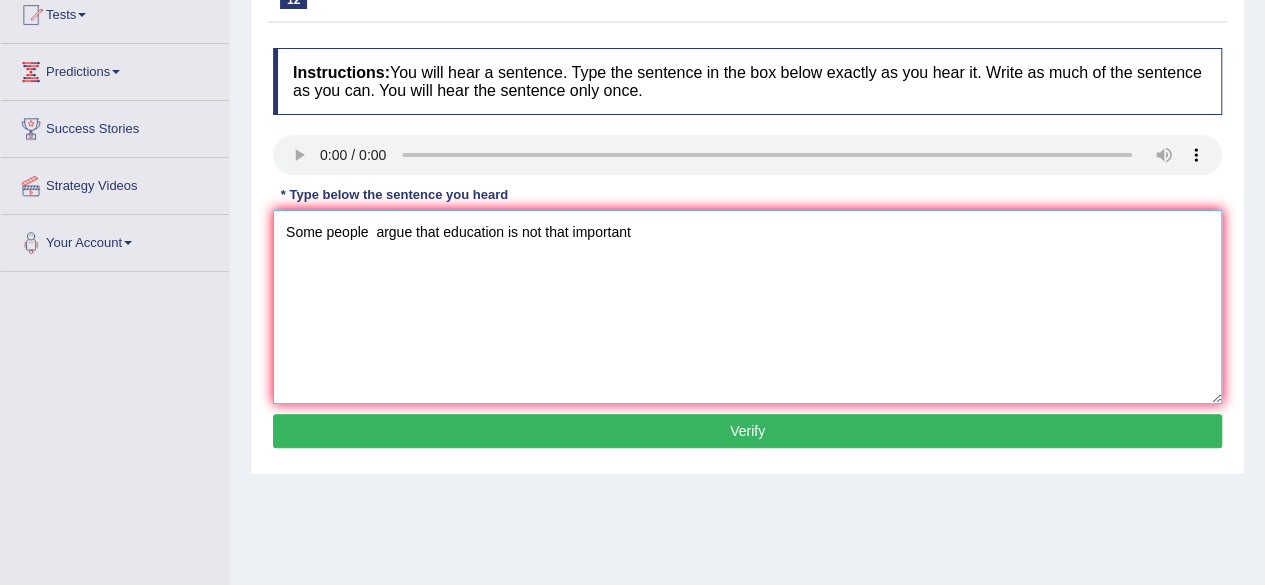 type on "Some people  argue that education is not that important" 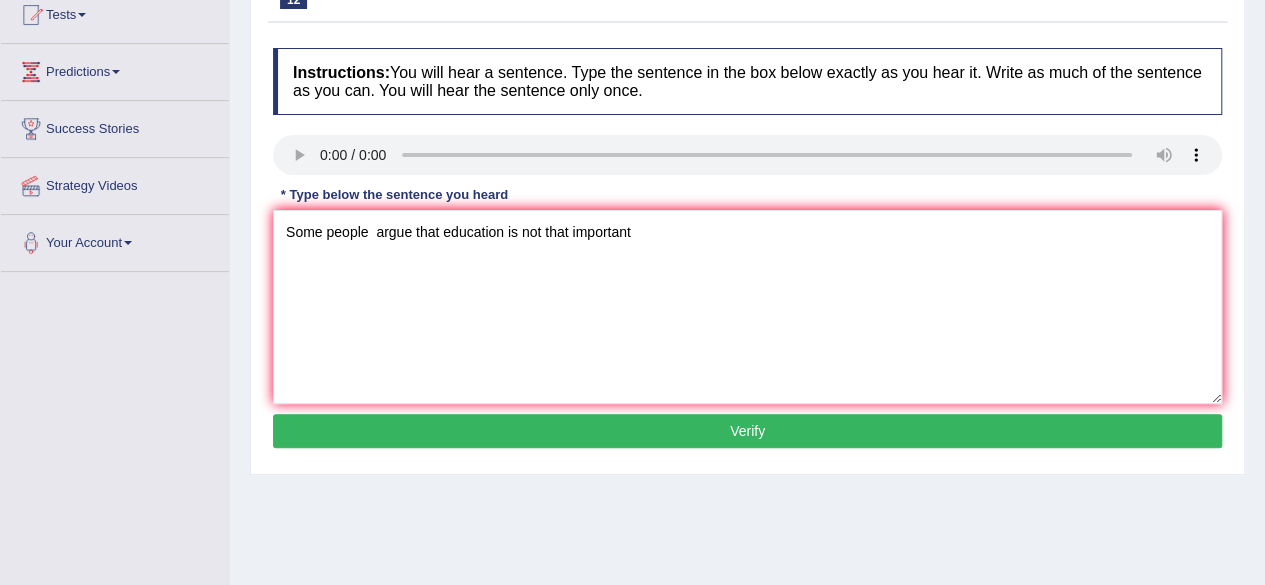 click on "Verify" at bounding box center [747, 431] 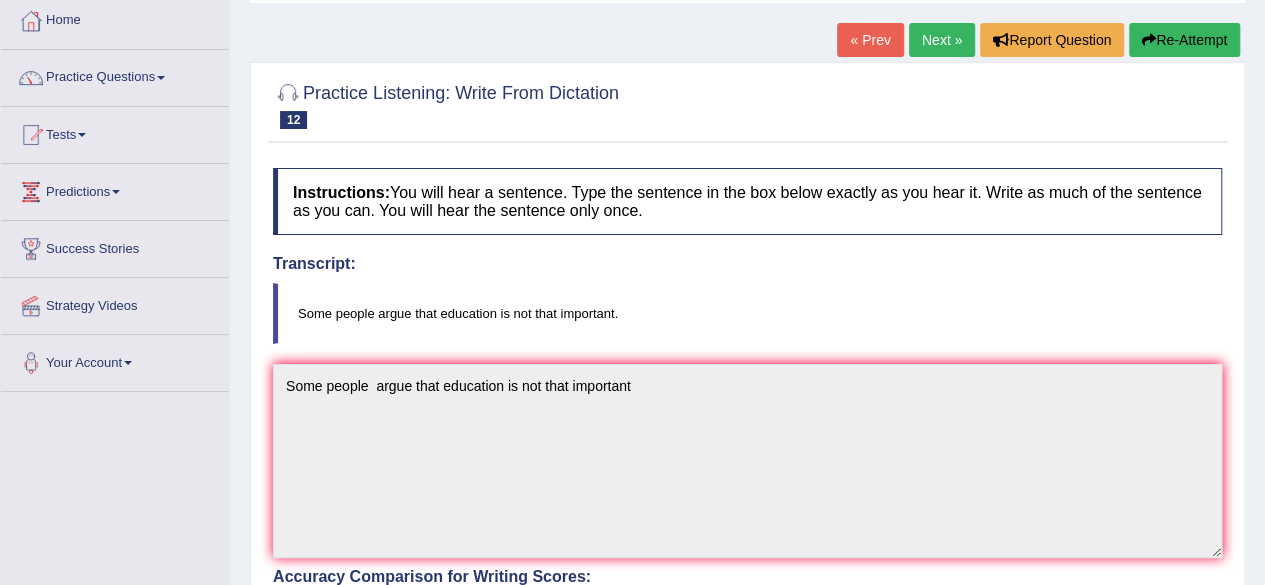 scroll, scrollTop: 0, scrollLeft: 0, axis: both 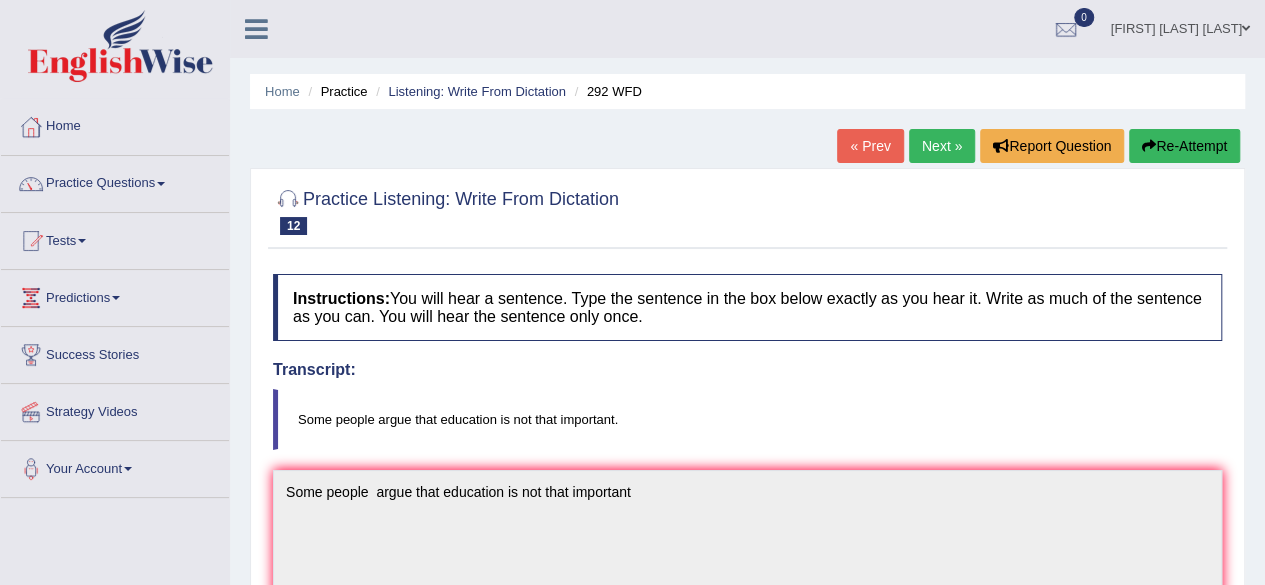 click on "Next »" at bounding box center [942, 146] 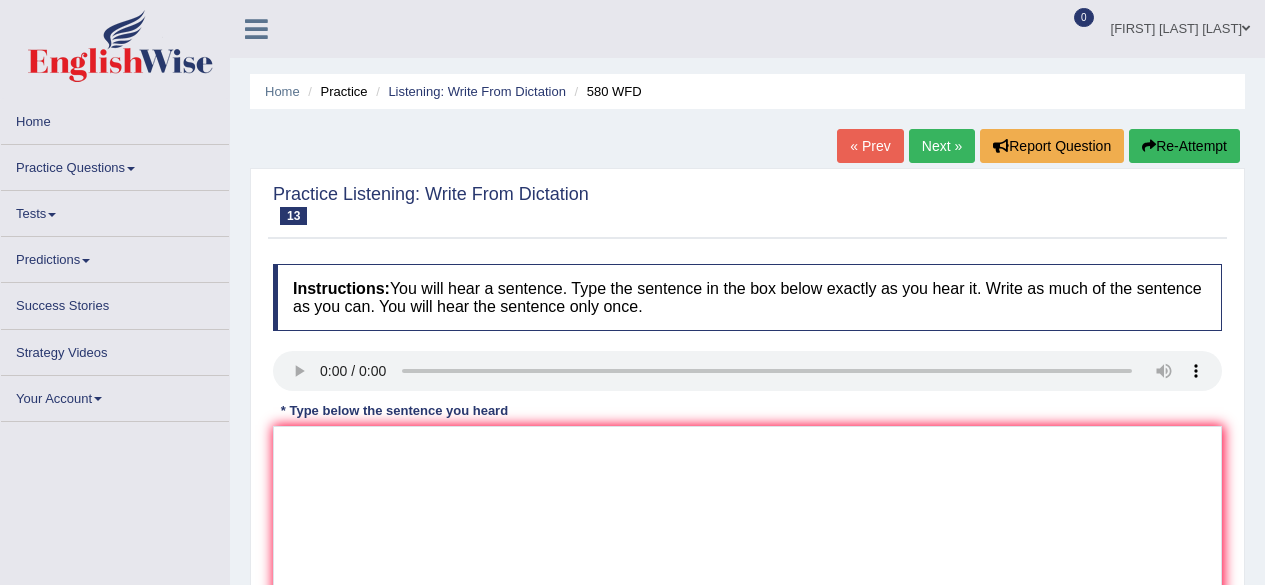 scroll, scrollTop: 0, scrollLeft: 0, axis: both 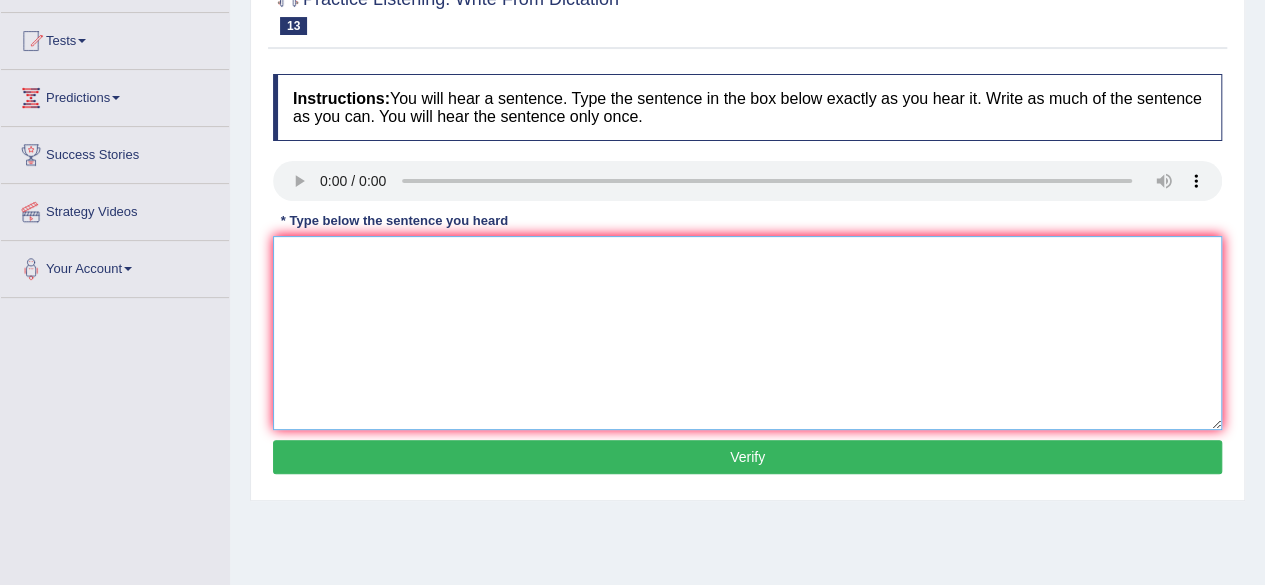click at bounding box center (747, 333) 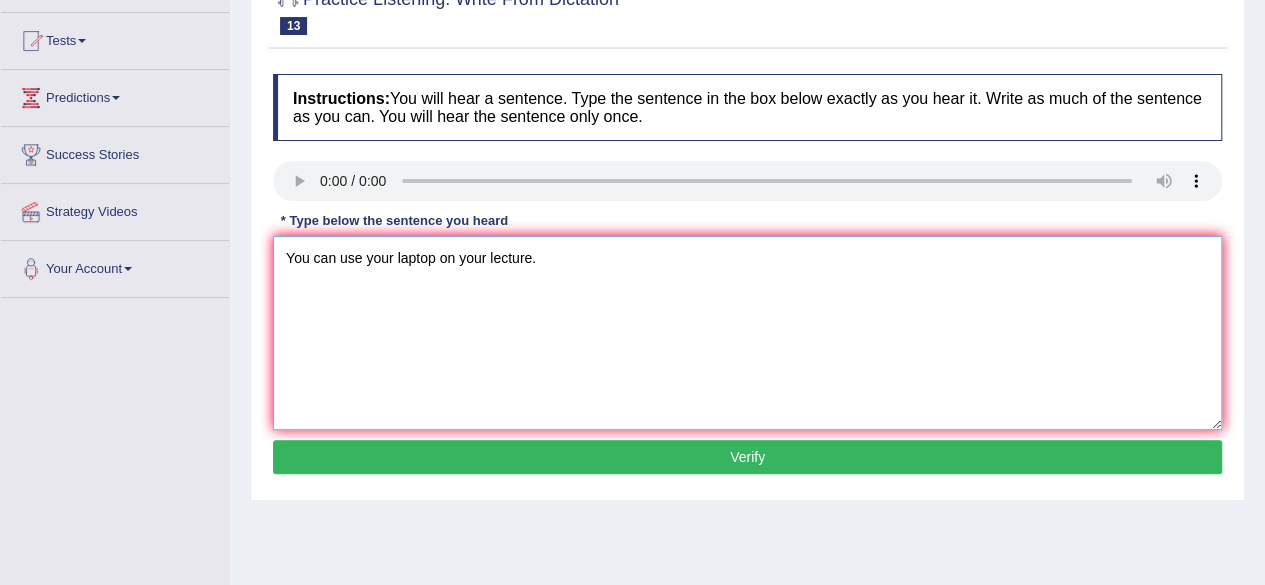 type on "You can use your laptop on your lecture." 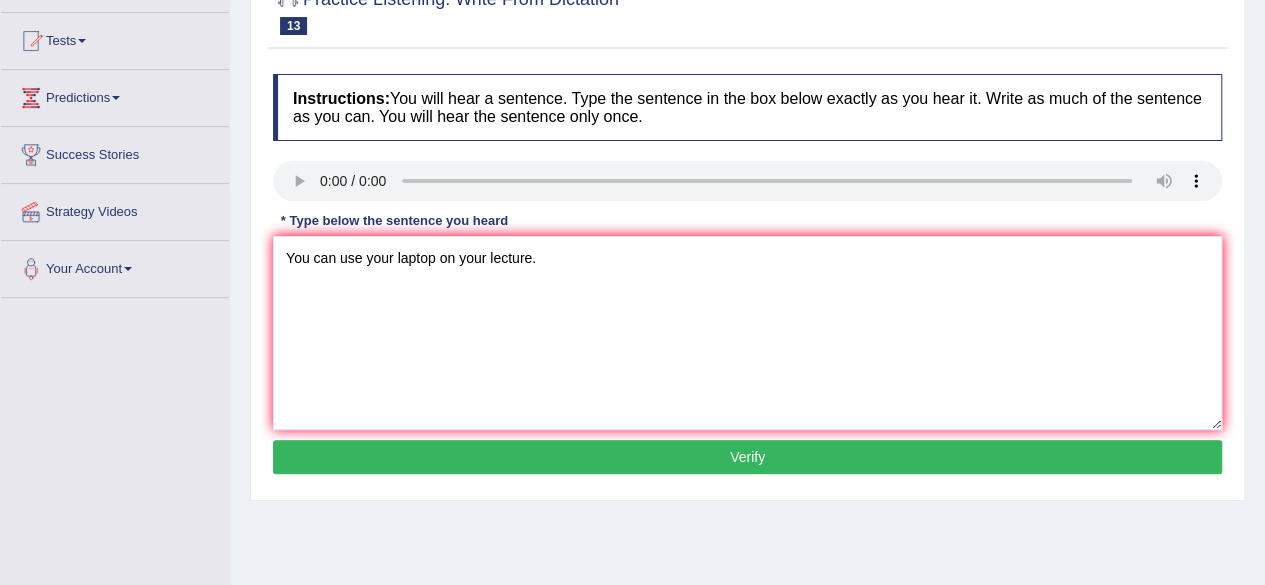click on "Verify" at bounding box center (747, 457) 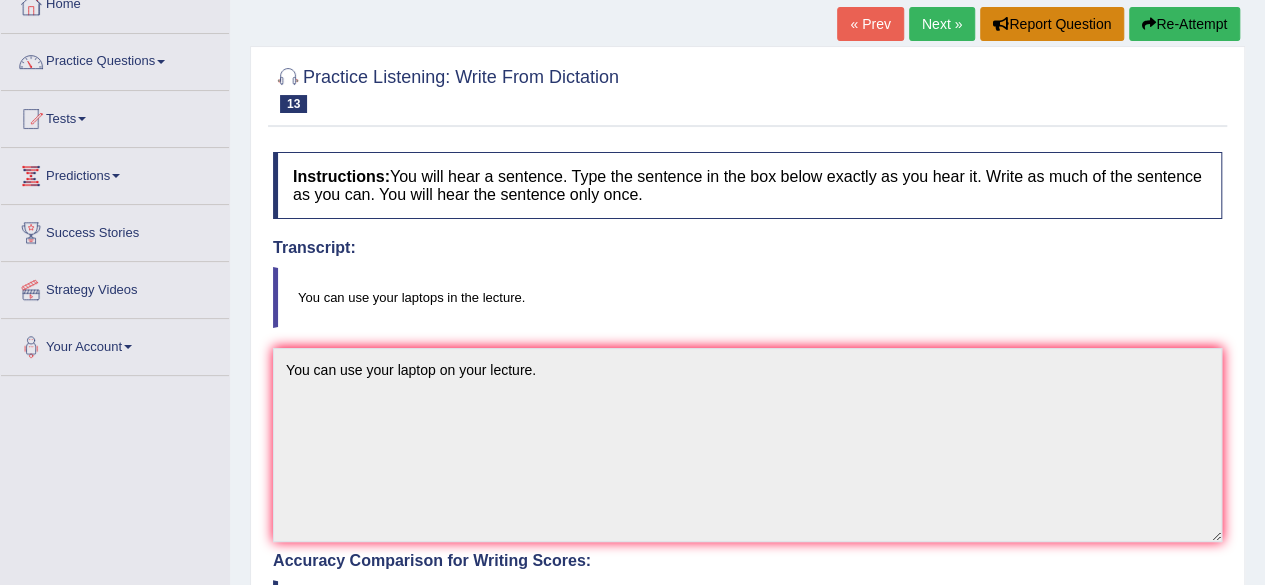 scroll, scrollTop: 0, scrollLeft: 0, axis: both 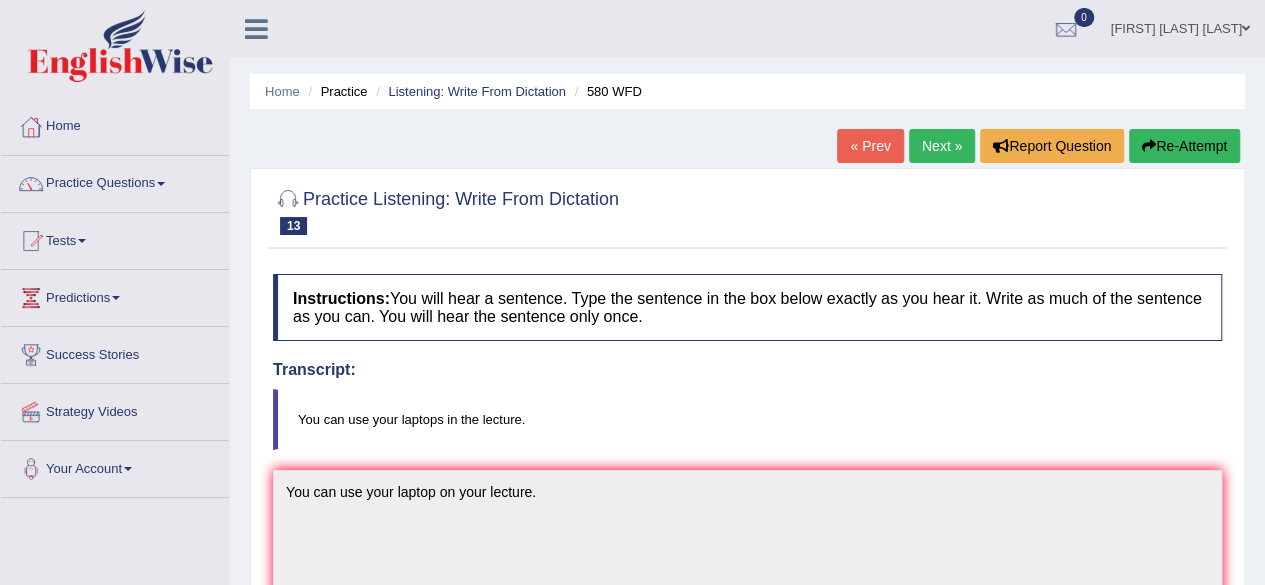 click on "Next »" at bounding box center [942, 146] 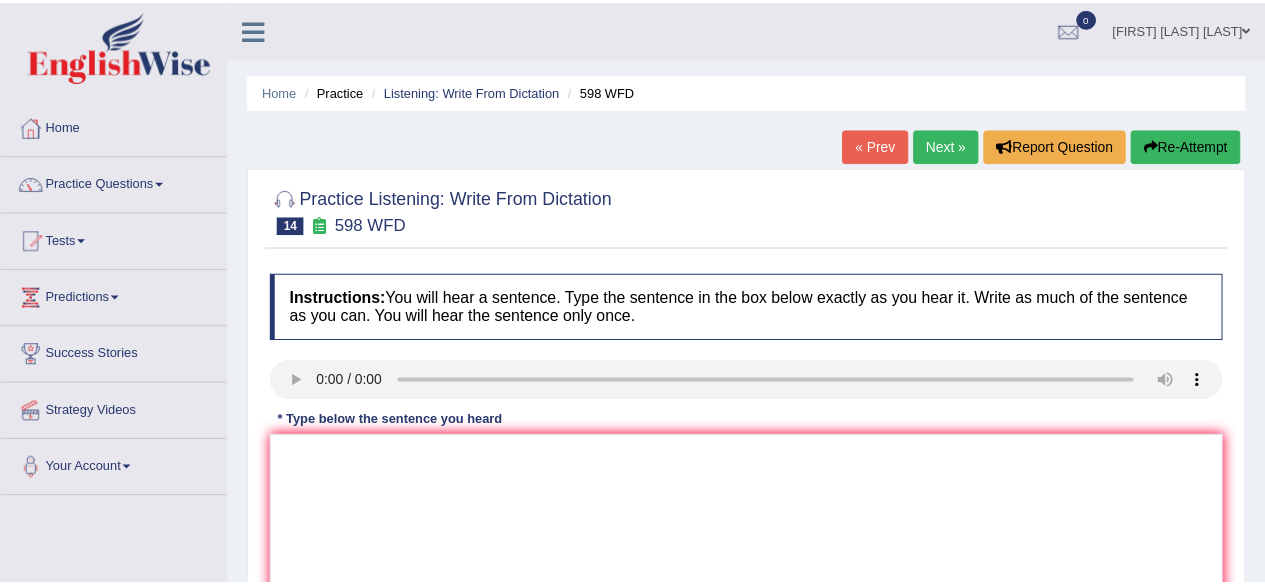 scroll, scrollTop: 0, scrollLeft: 0, axis: both 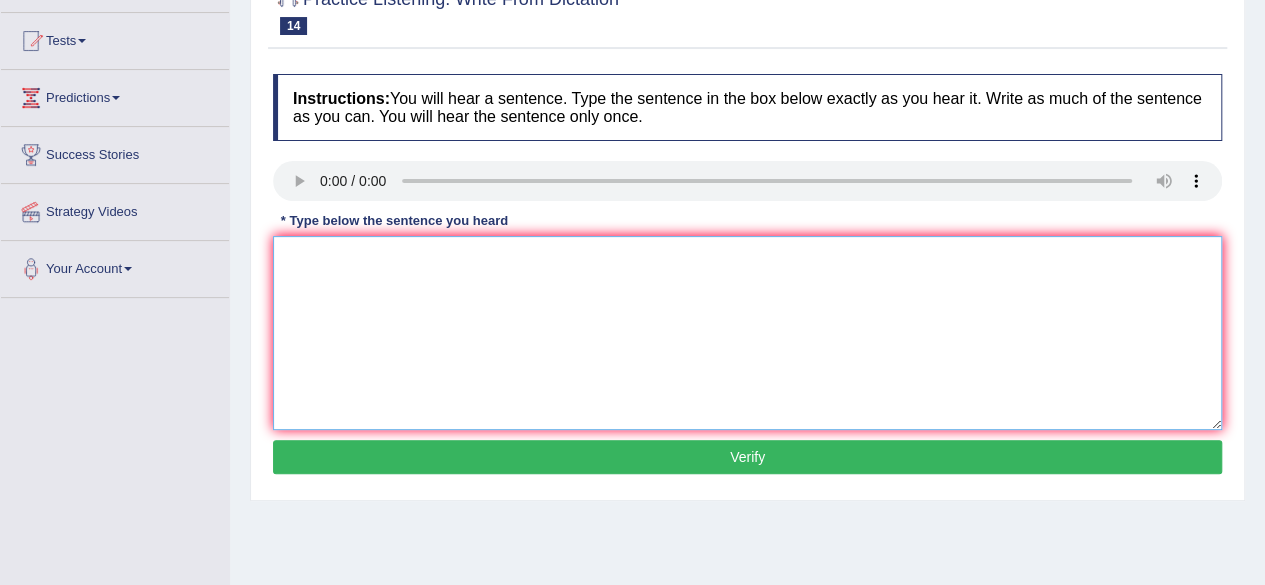 click at bounding box center (747, 333) 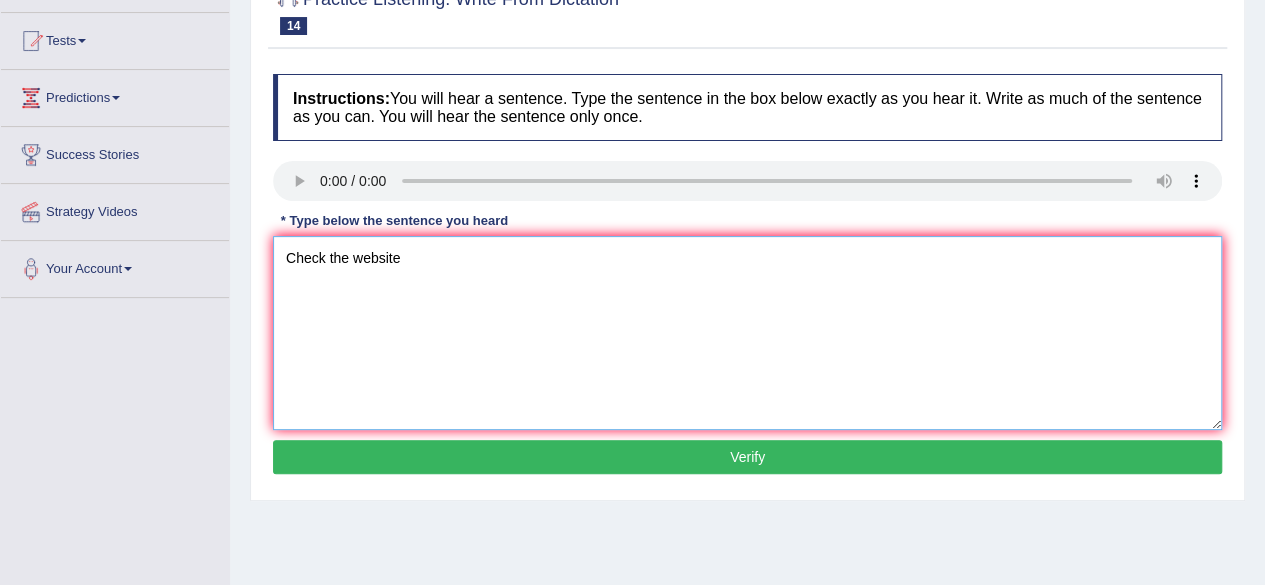 click on "Check the website" at bounding box center (747, 333) 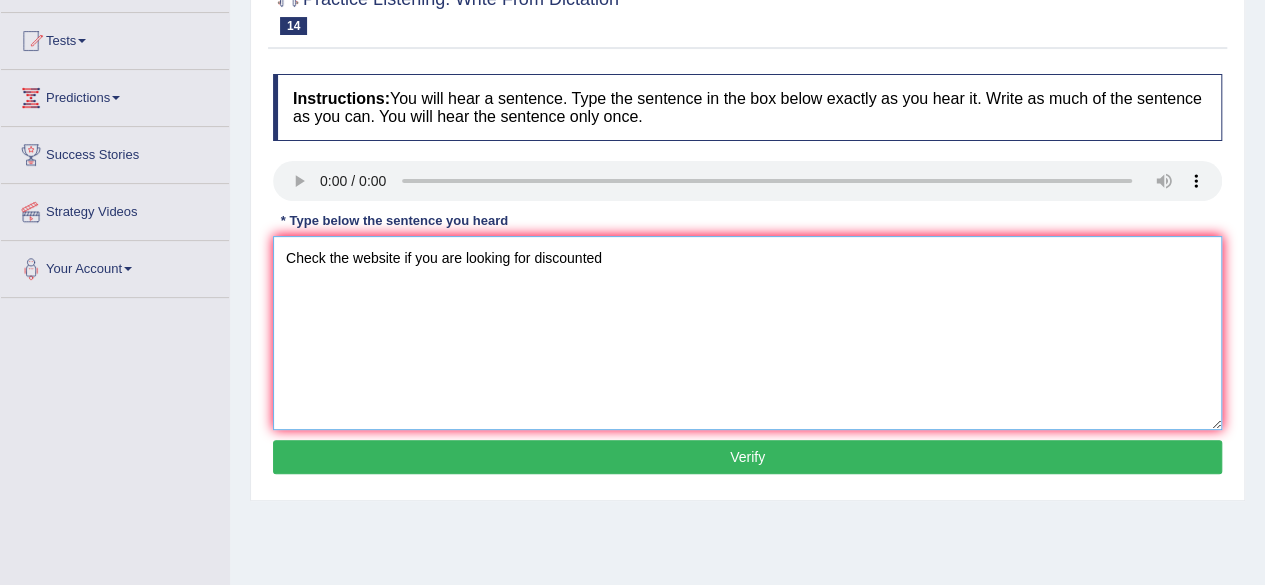 click on "Check the website if you are looking for discounted" at bounding box center [747, 333] 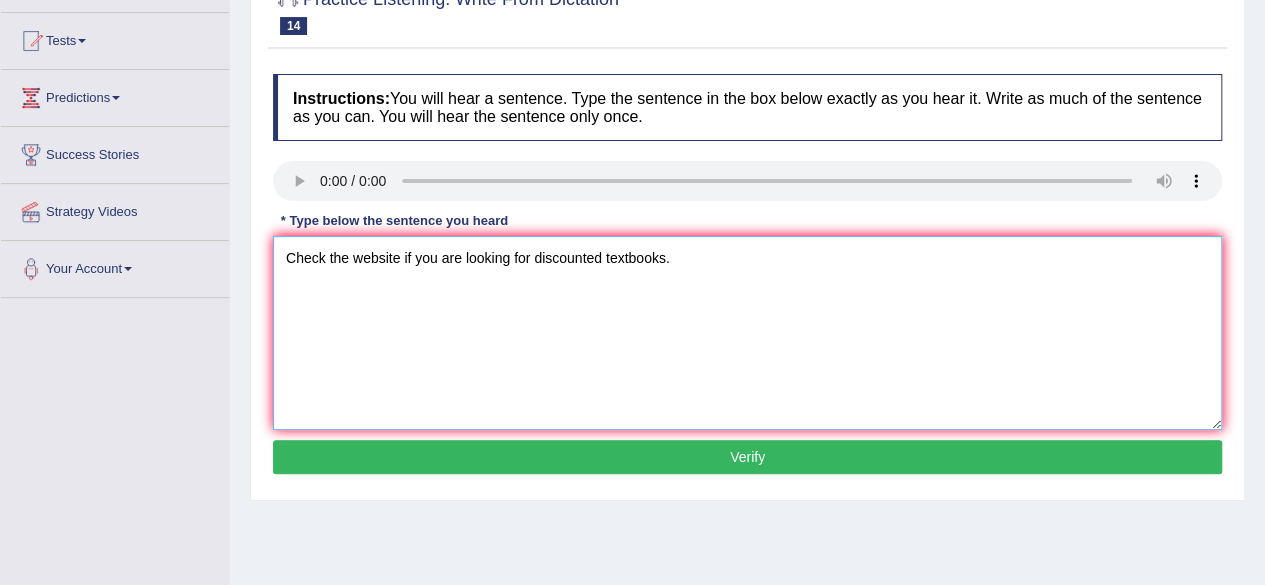 type on "Check the website if you are looking for discounted textbooks." 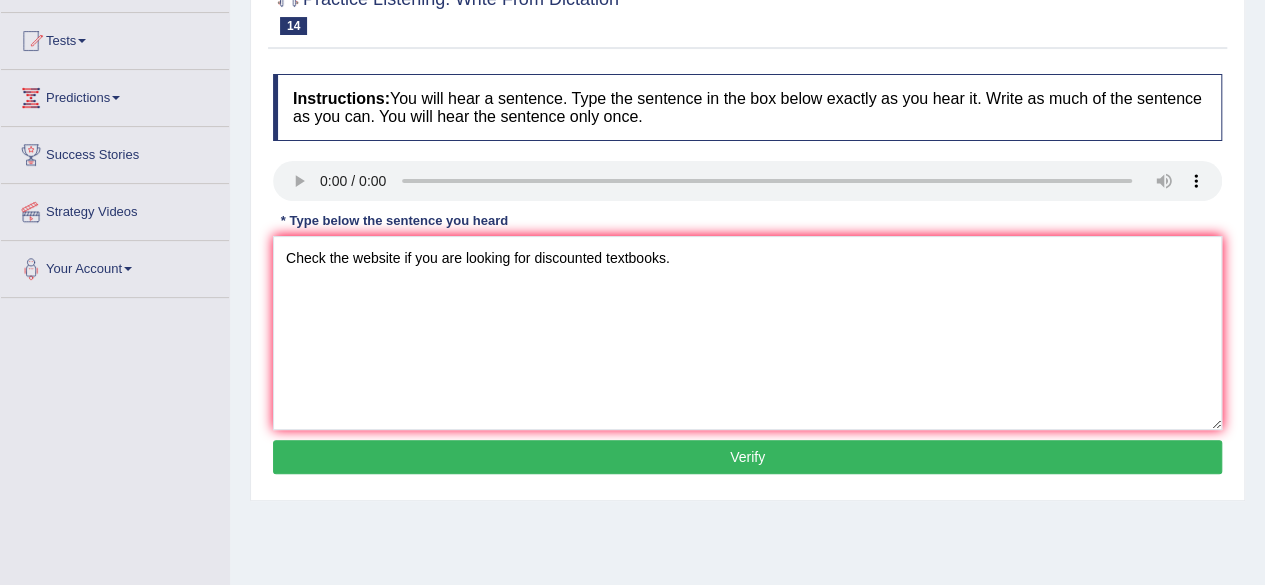 click on "Verify" at bounding box center (747, 457) 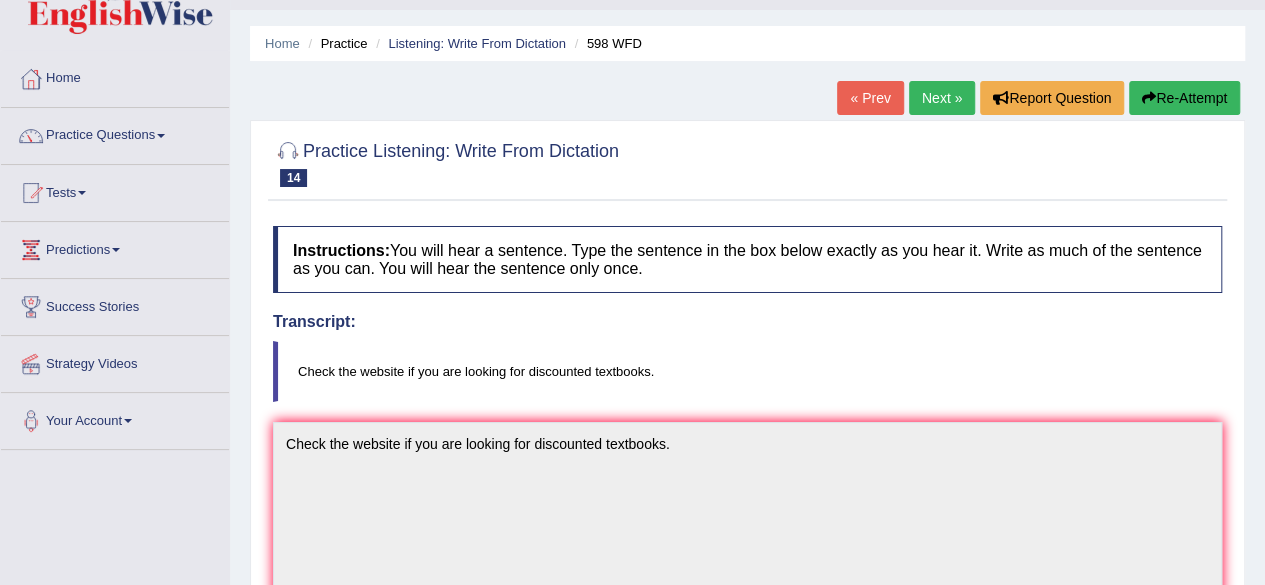 scroll, scrollTop: 0, scrollLeft: 0, axis: both 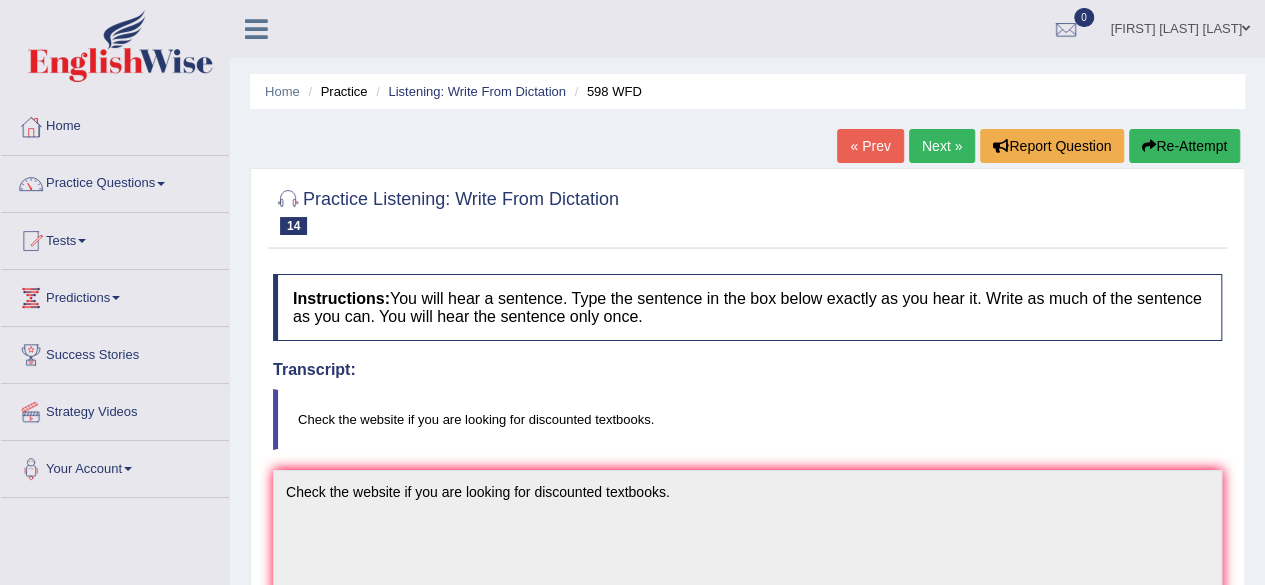 click on "Next »" at bounding box center (942, 146) 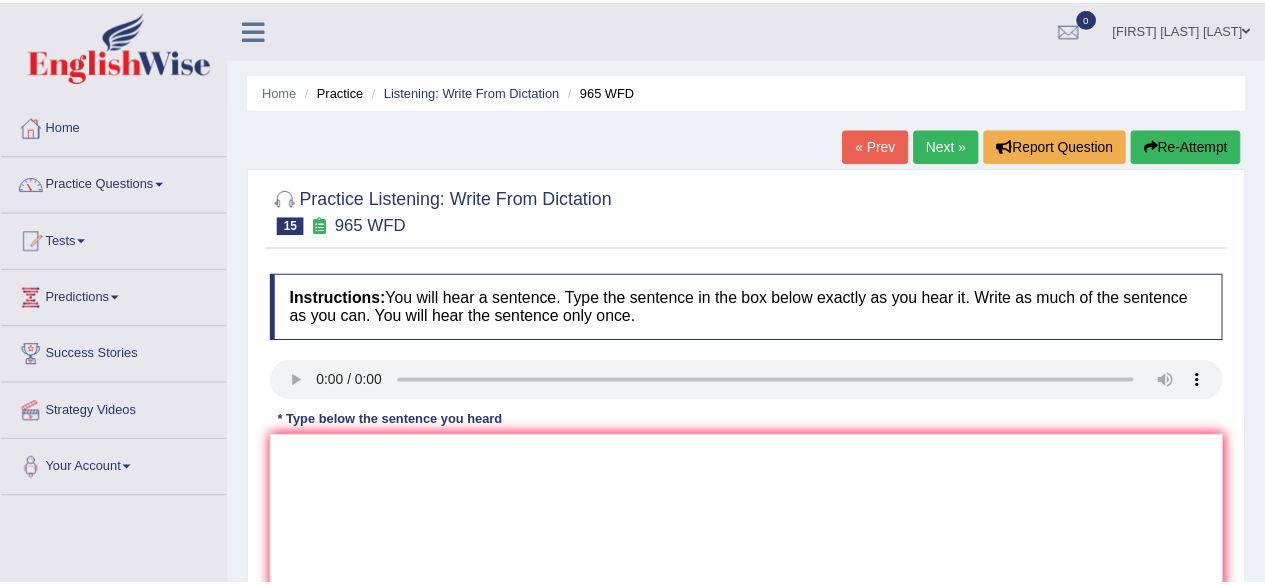 scroll, scrollTop: 0, scrollLeft: 0, axis: both 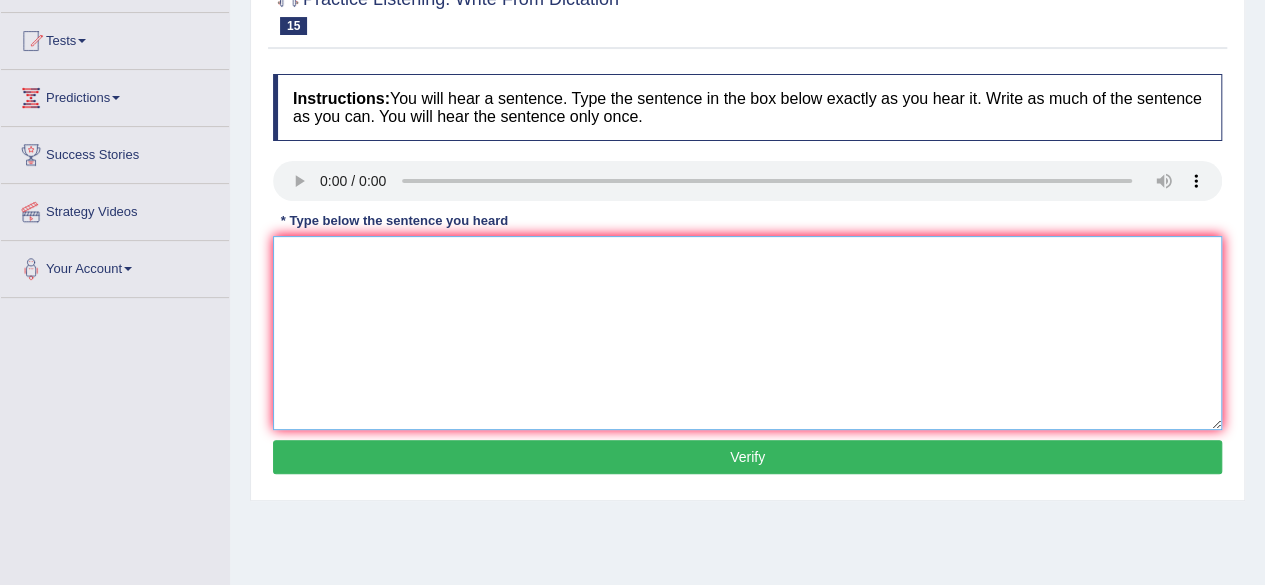 click at bounding box center [747, 333] 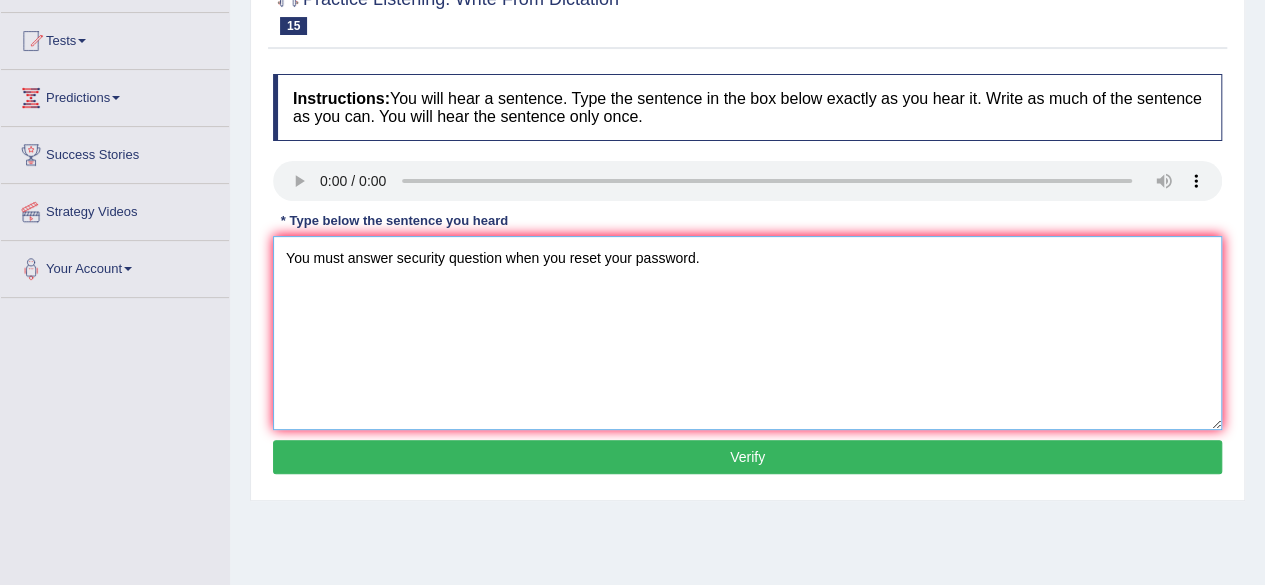 type on "You must answer security question when you reset your password." 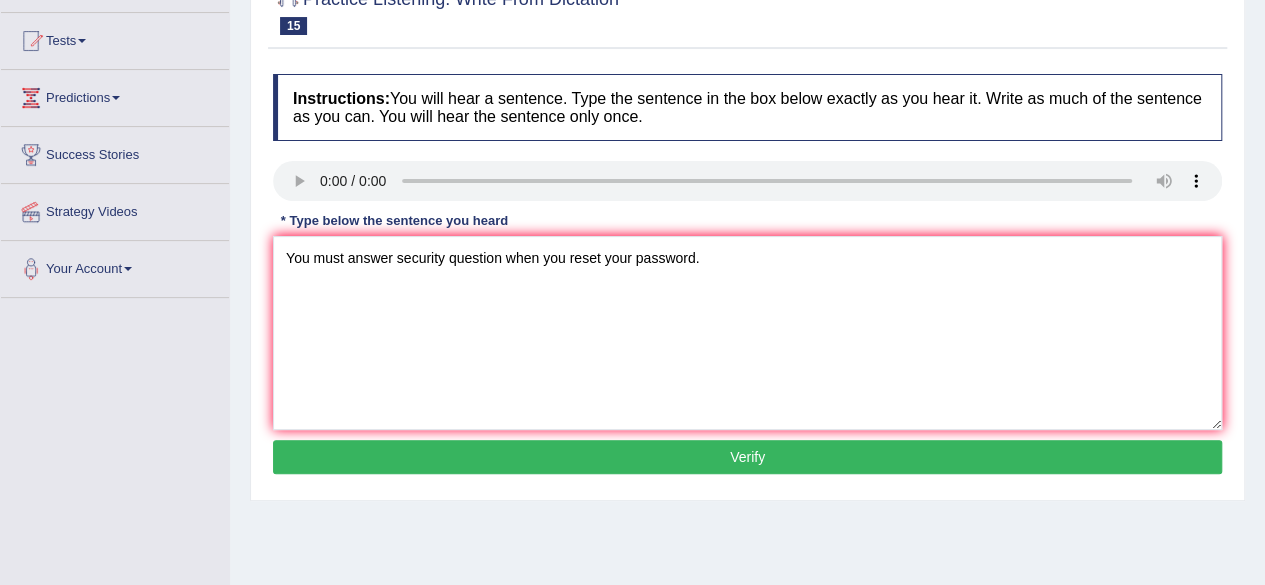 click on "Verify" at bounding box center [747, 457] 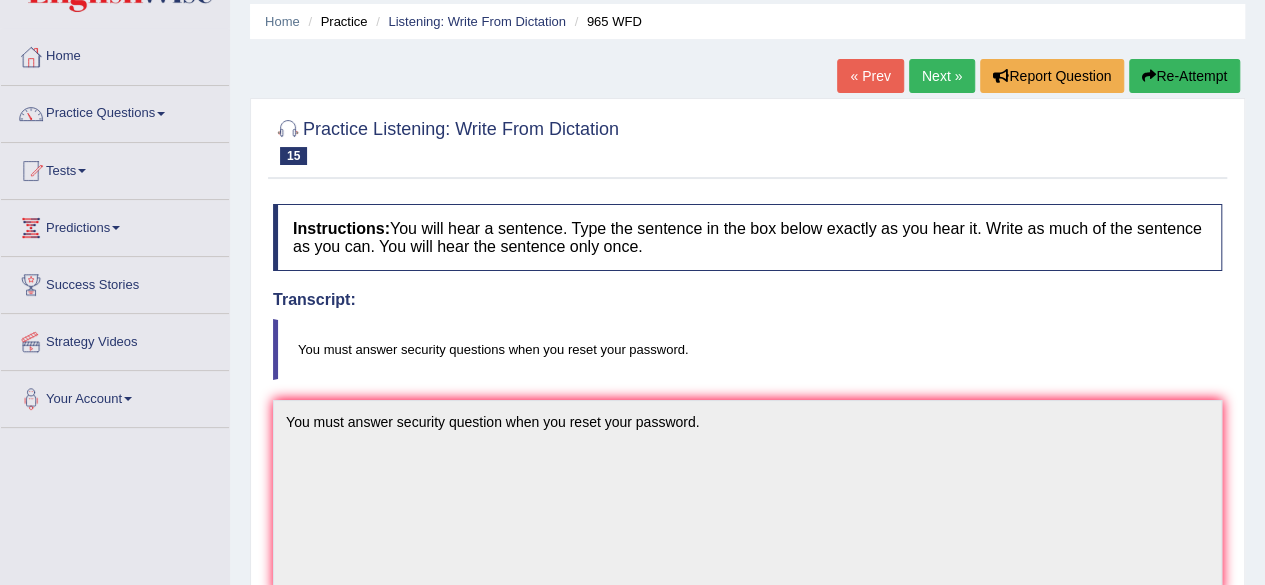 scroll, scrollTop: 0, scrollLeft: 0, axis: both 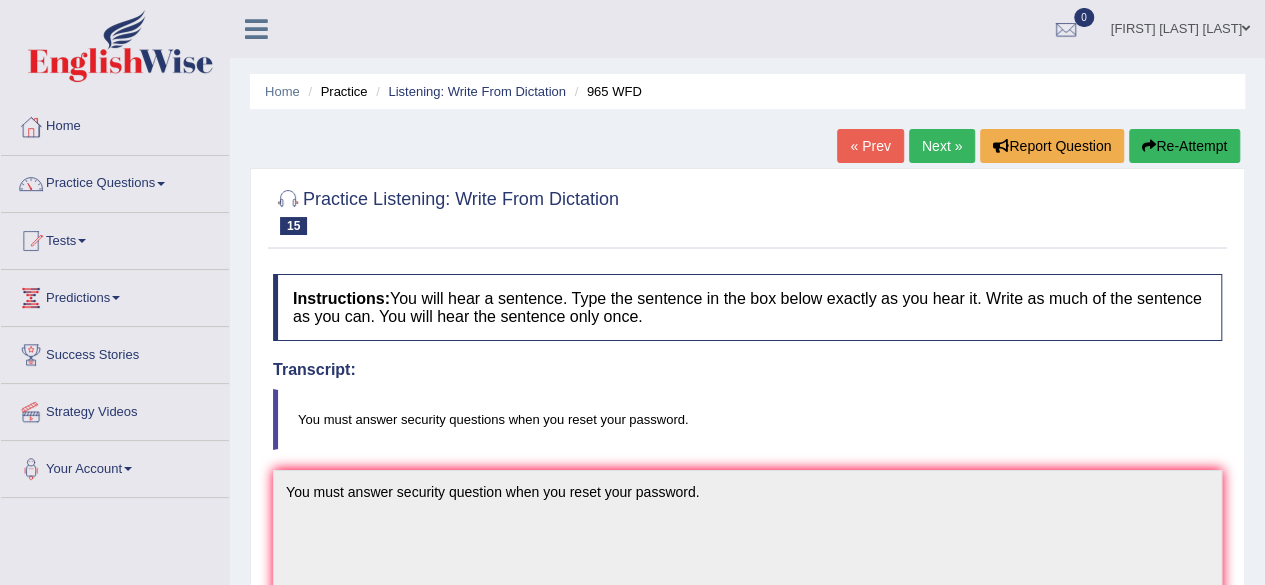 click on "Next »" at bounding box center [942, 146] 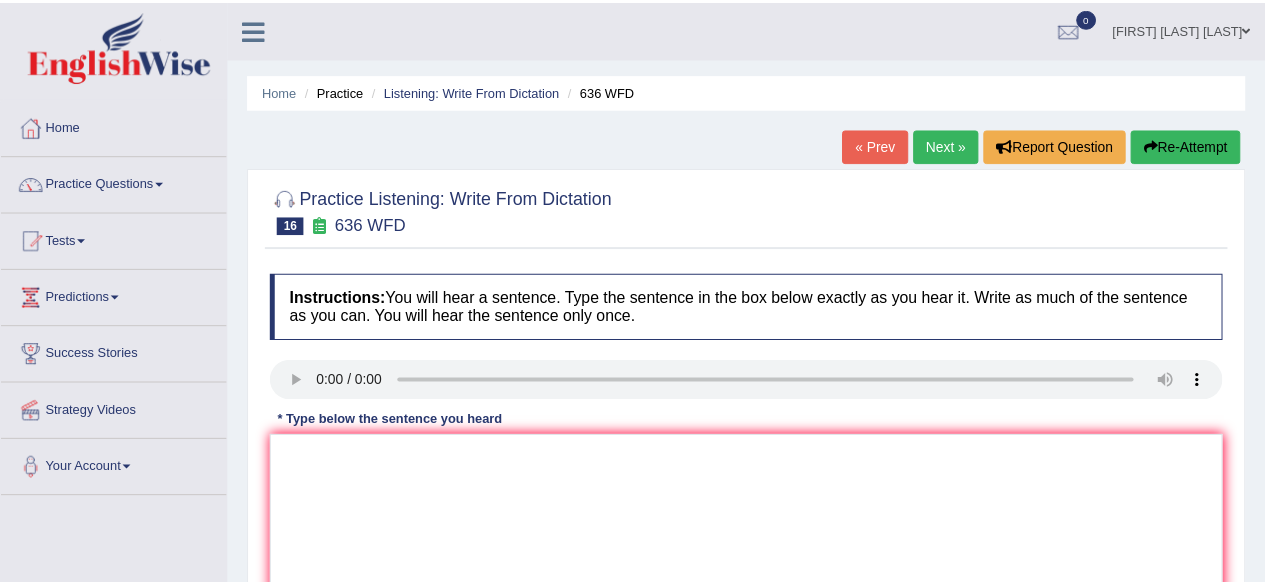 scroll, scrollTop: 0, scrollLeft: 0, axis: both 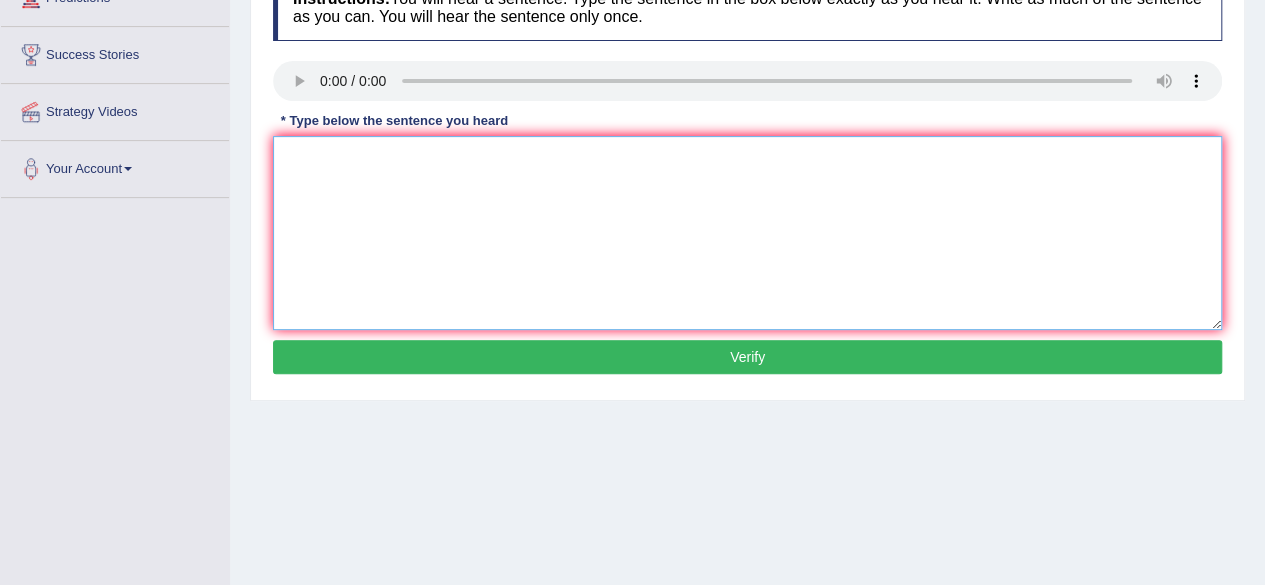 click at bounding box center [747, 233] 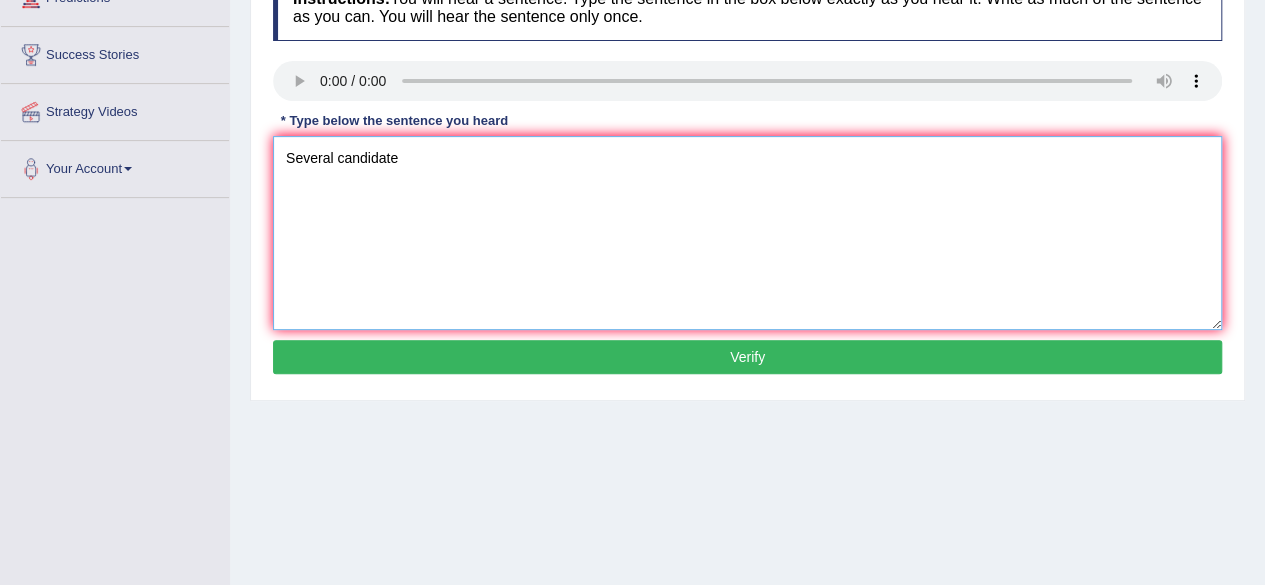click on "Several candidate" at bounding box center [747, 233] 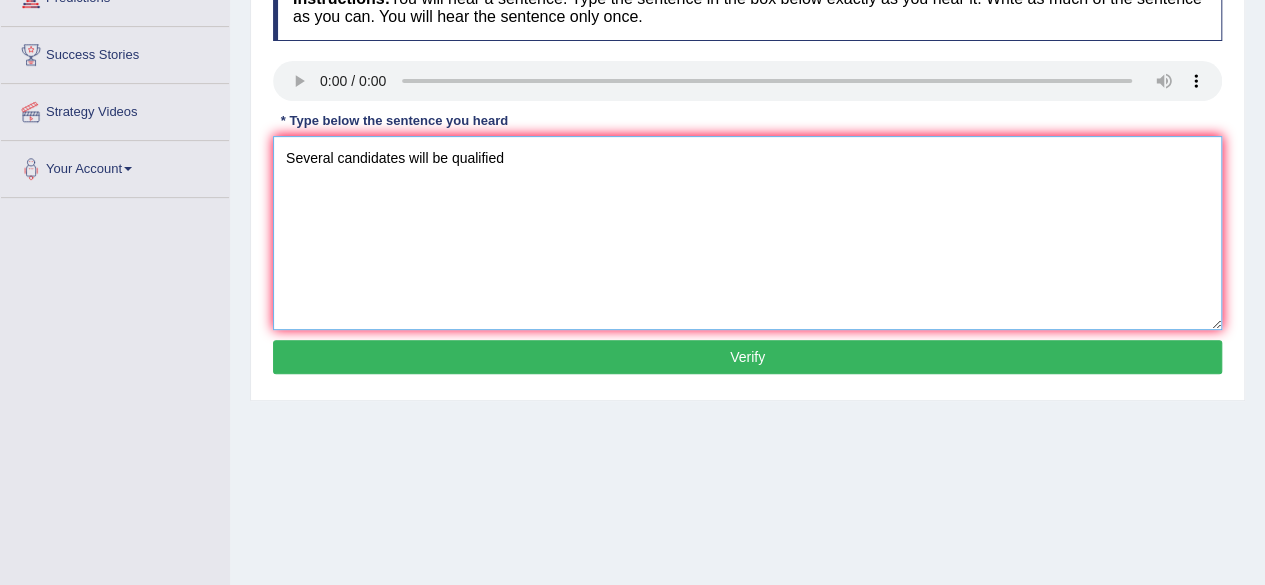 click on "Several candidates will be qualified" at bounding box center [747, 233] 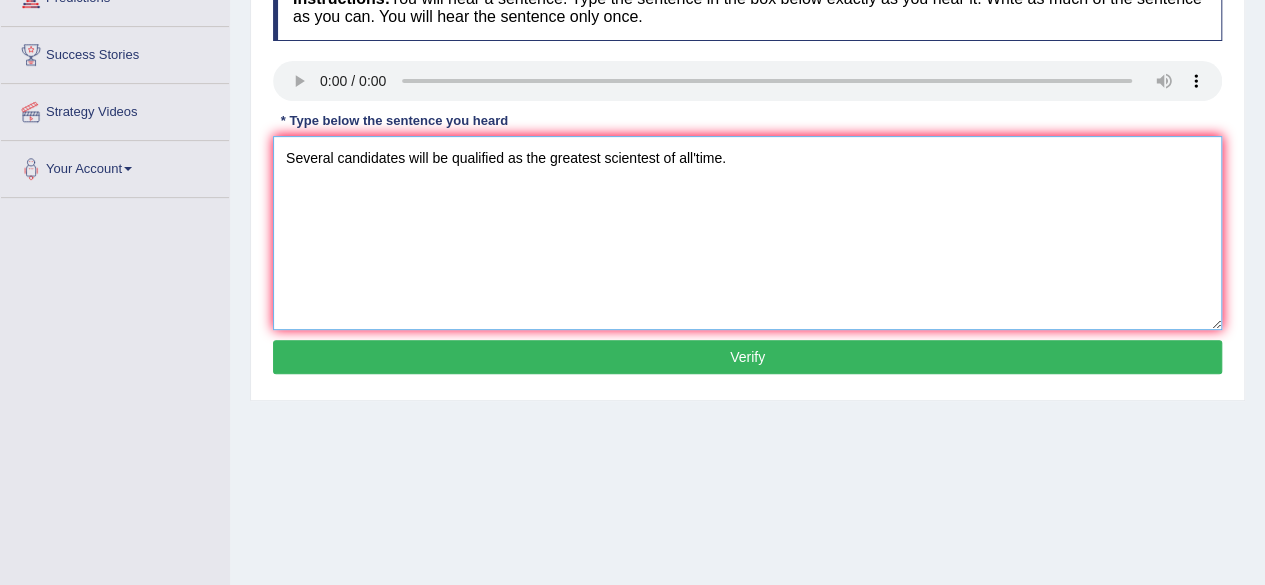 type on "Several candidates will be qualified as the greatest scientest of all'time." 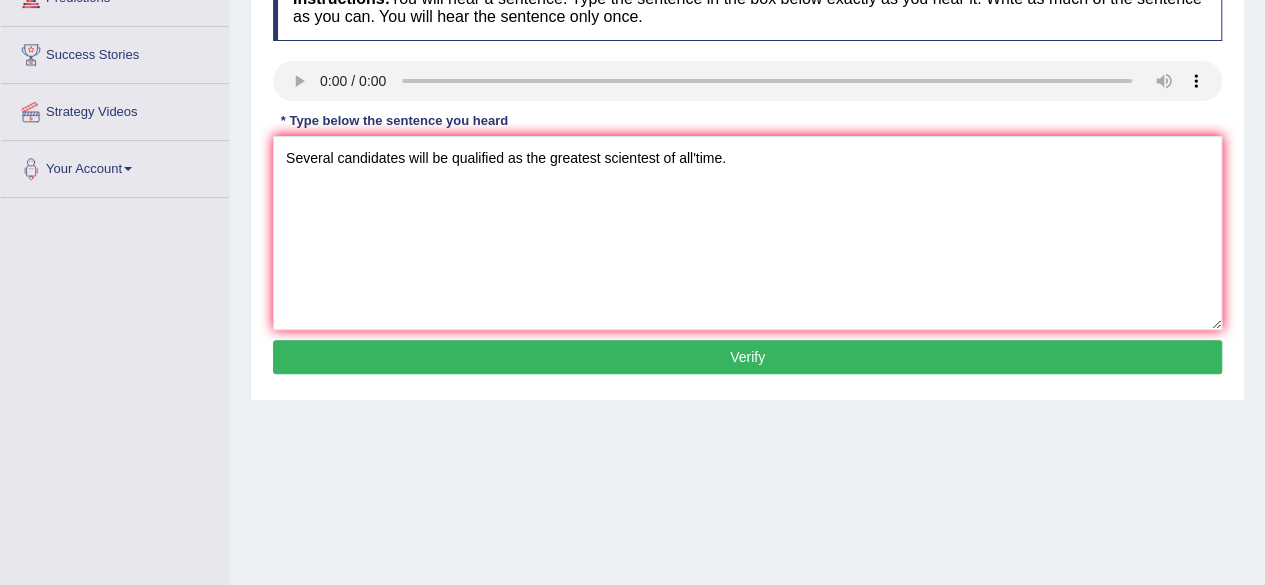 click on "Verify" at bounding box center (747, 357) 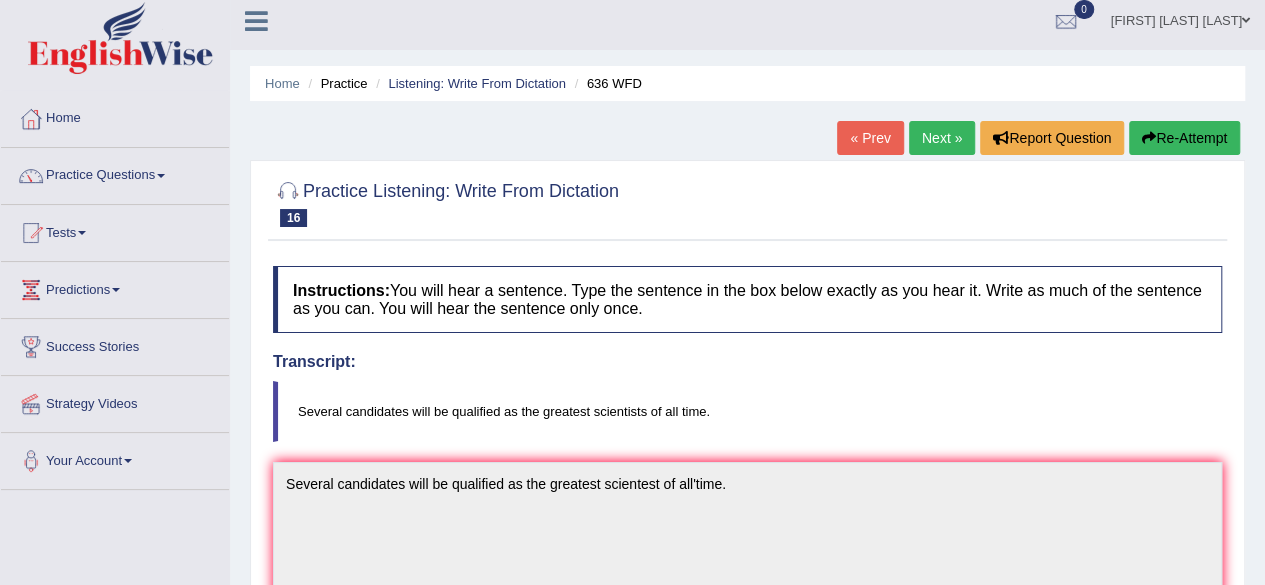 scroll, scrollTop: 2, scrollLeft: 0, axis: vertical 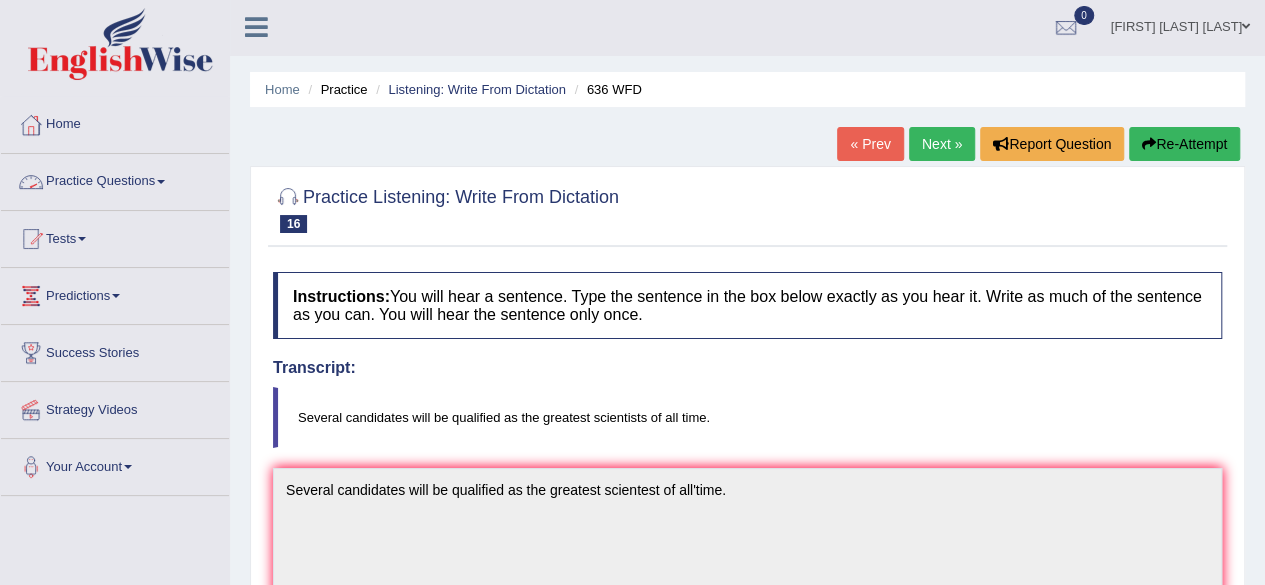 click on "Practice Questions" at bounding box center [115, 179] 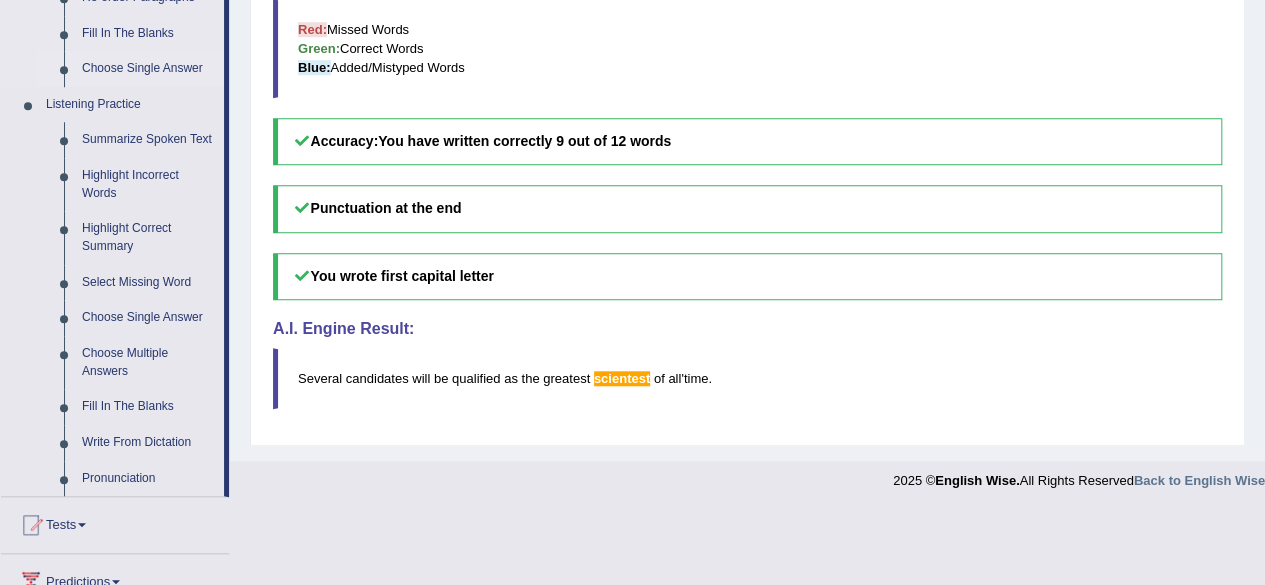 scroll, scrollTop: 802, scrollLeft: 0, axis: vertical 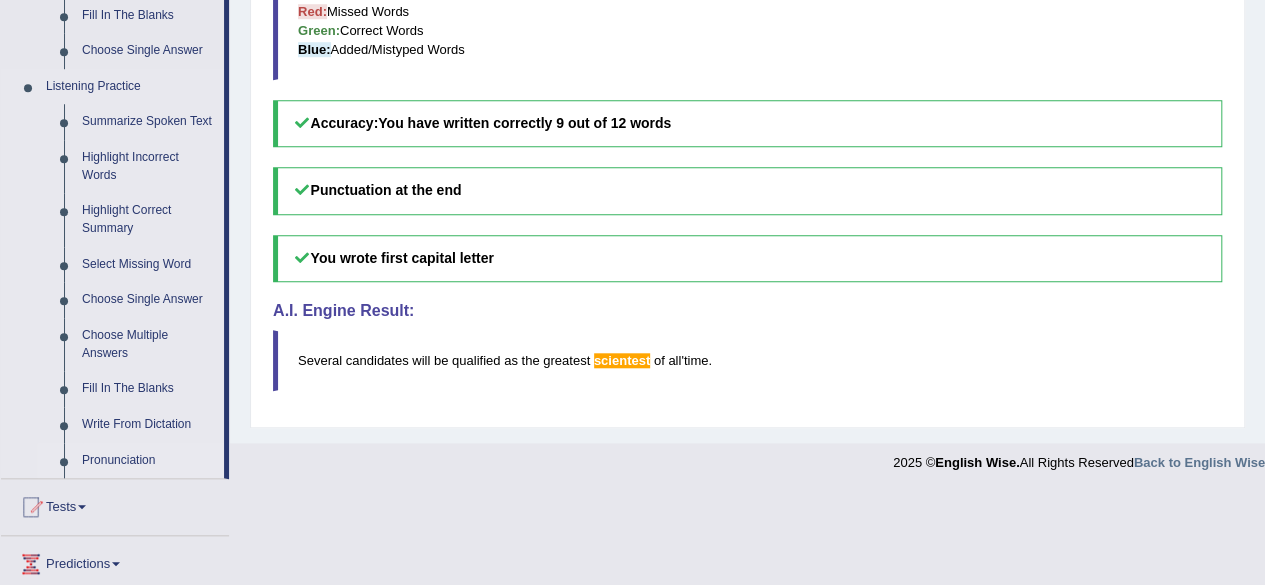 click on "Pronunciation" at bounding box center [148, 461] 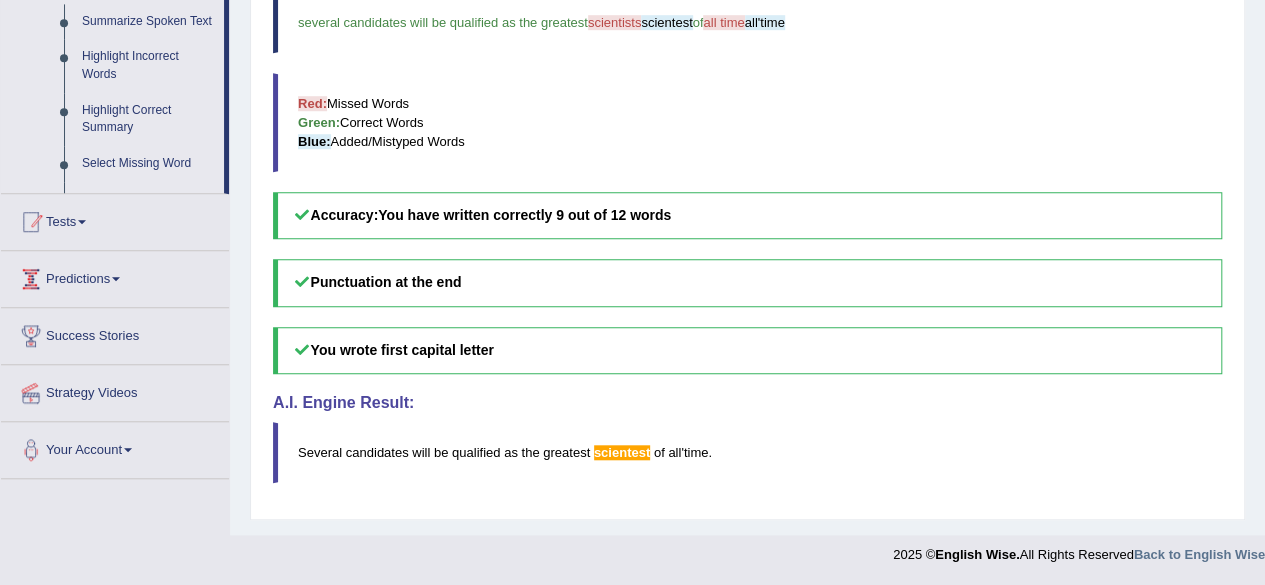 scroll, scrollTop: 702, scrollLeft: 0, axis: vertical 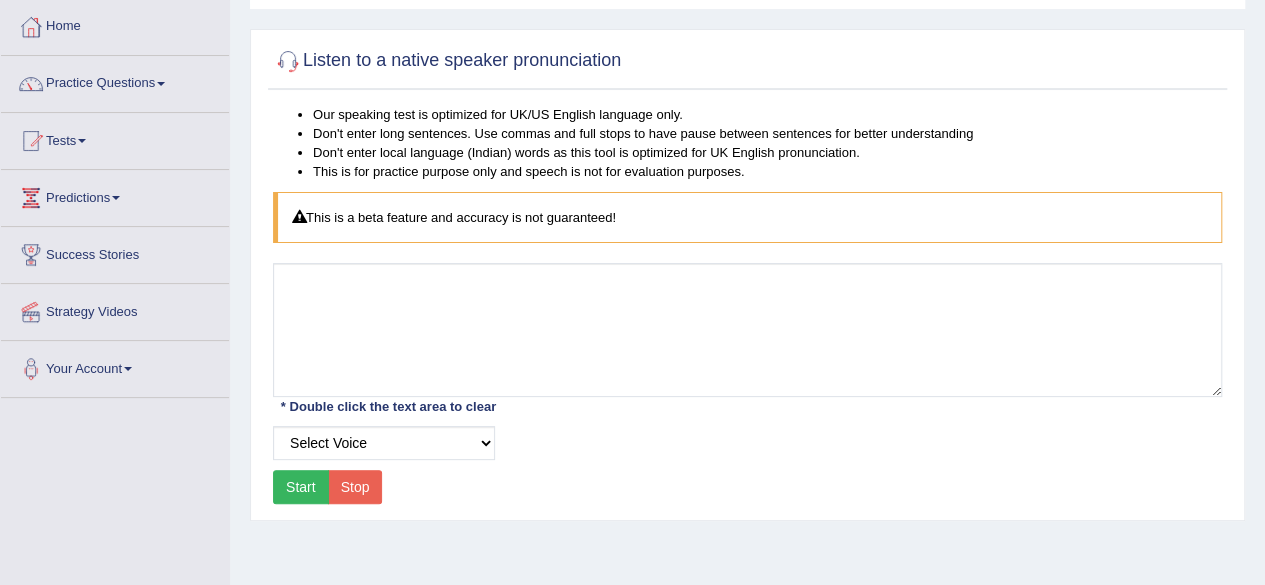 click on "Start" at bounding box center [301, 487] 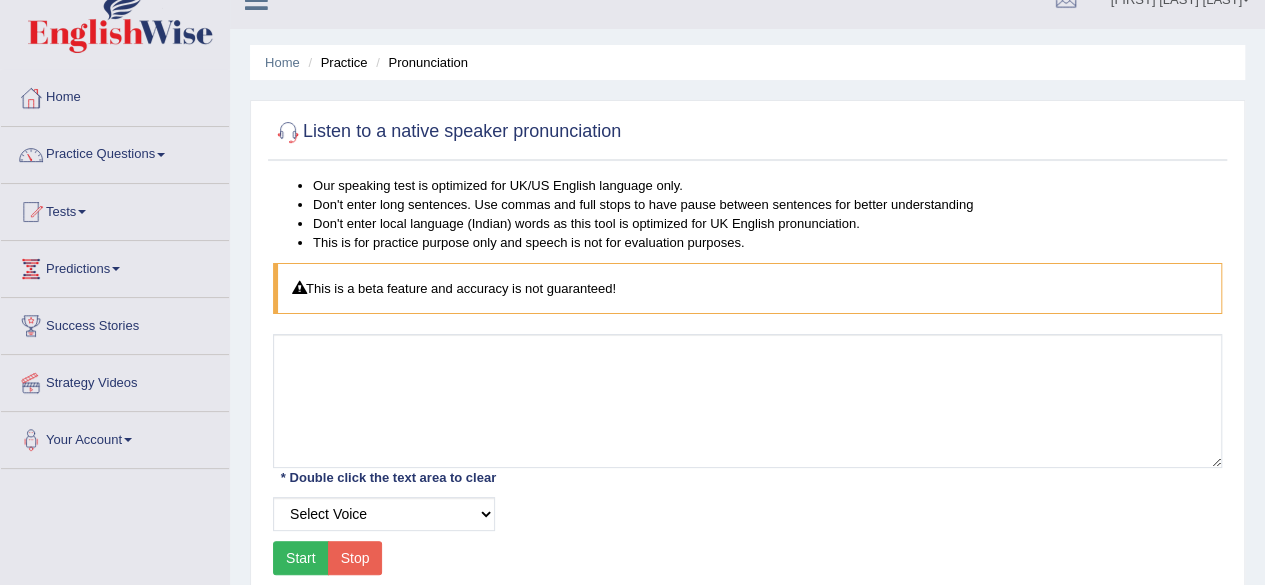 scroll, scrollTop: 0, scrollLeft: 0, axis: both 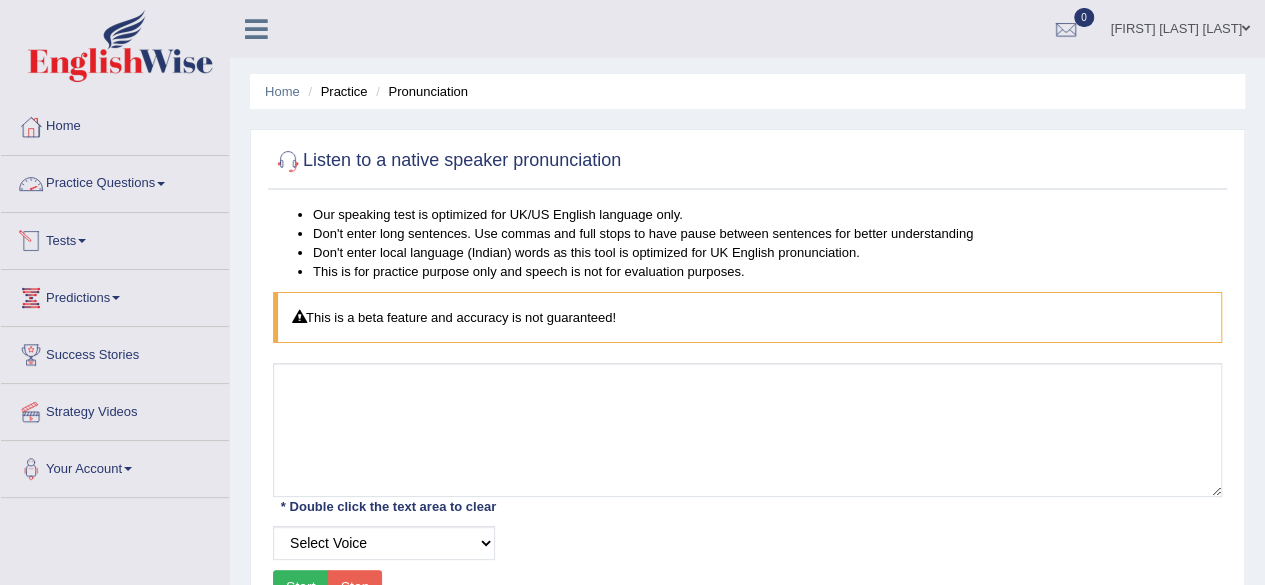 click on "Practice Questions" at bounding box center [115, 181] 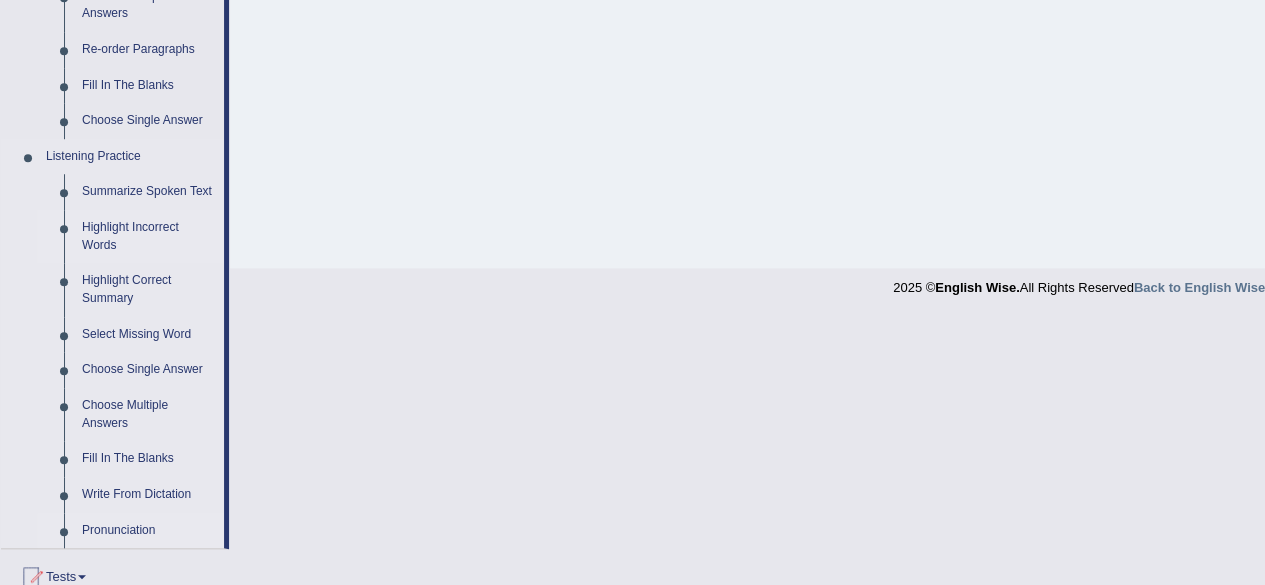 scroll, scrollTop: 900, scrollLeft: 0, axis: vertical 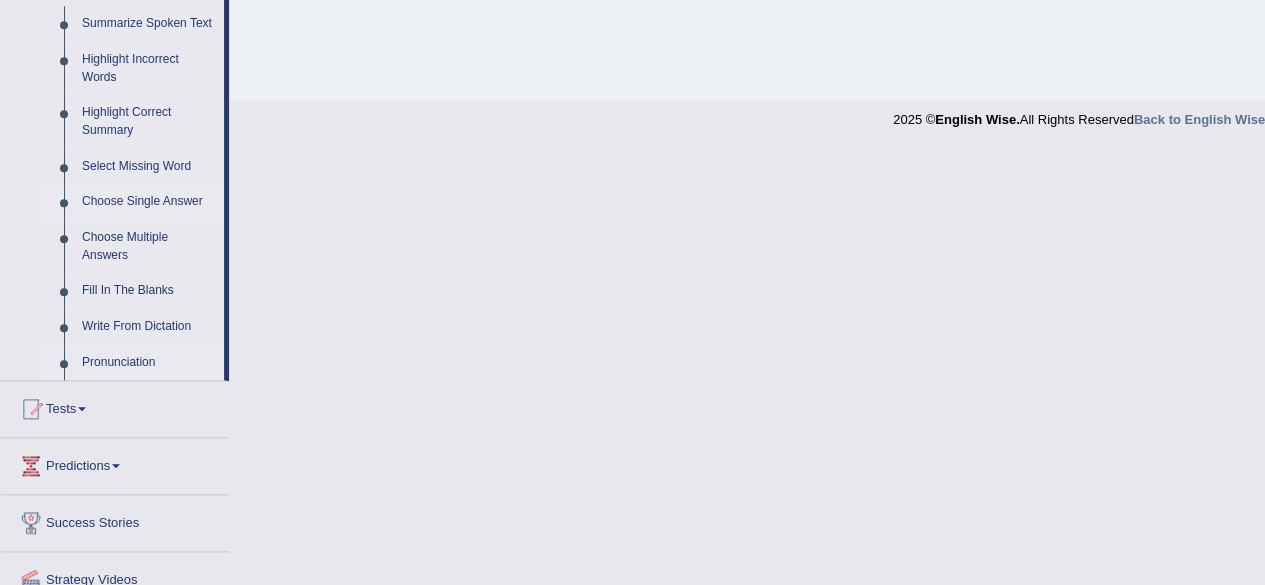 click on "Choose Single Answer" at bounding box center (148, 202) 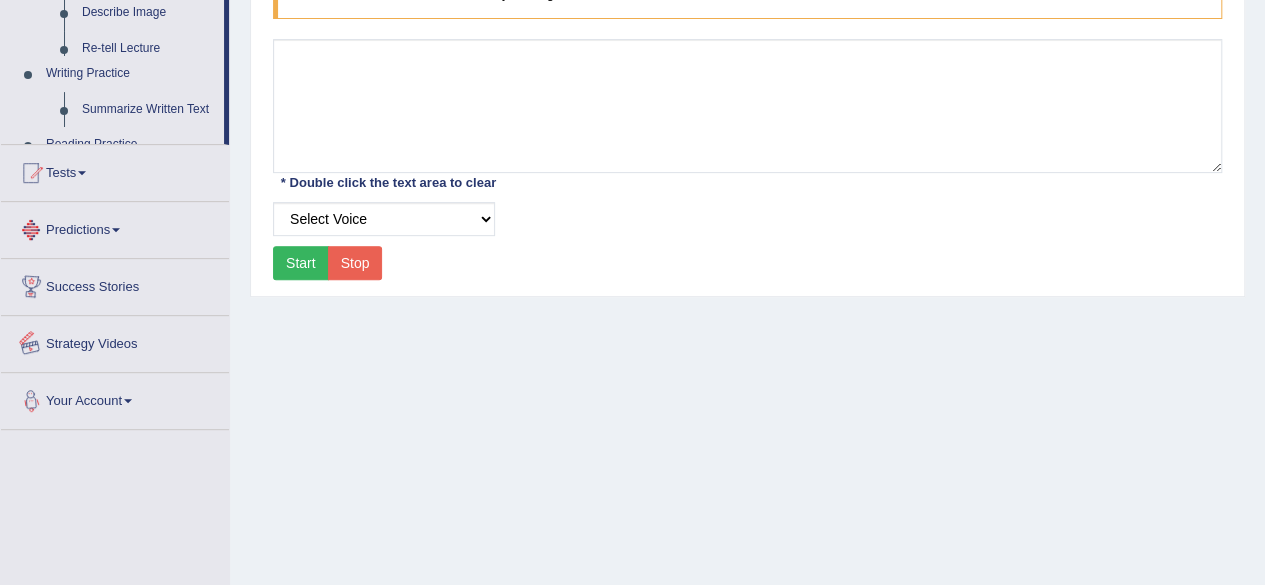 scroll, scrollTop: 464, scrollLeft: 0, axis: vertical 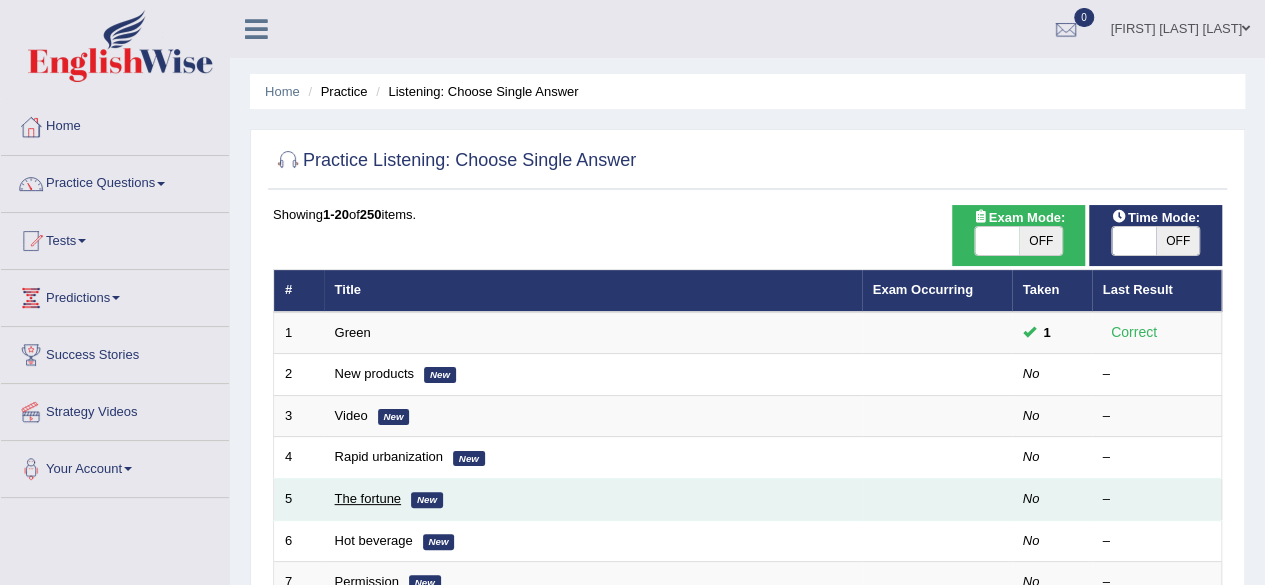 click on "The fortune" at bounding box center (368, 498) 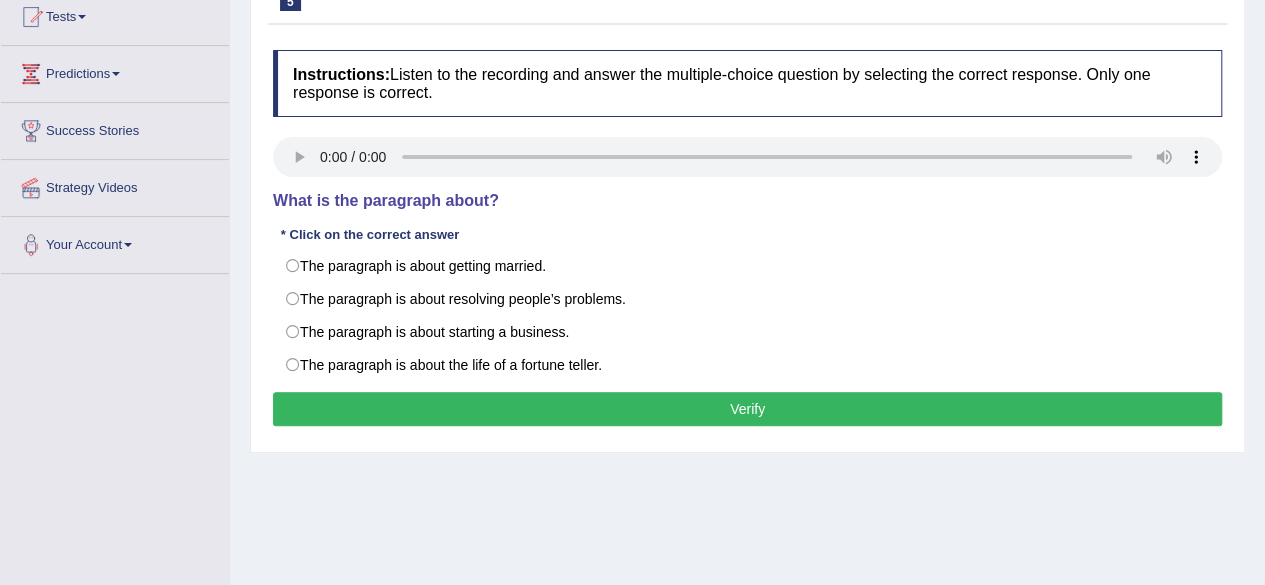 scroll, scrollTop: 300, scrollLeft: 0, axis: vertical 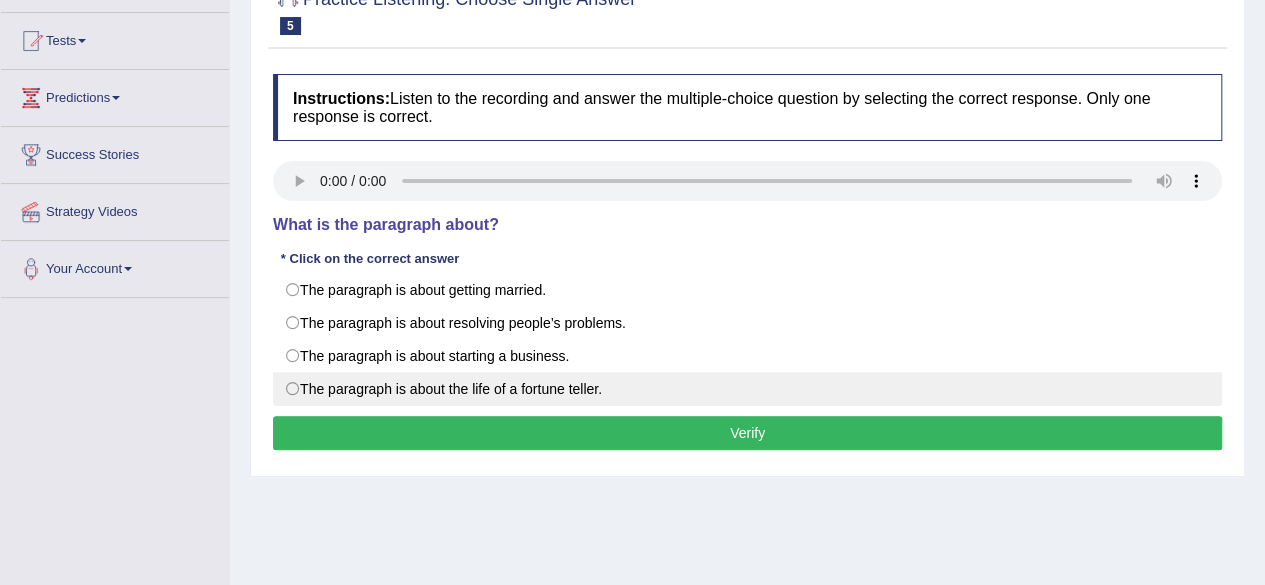 click on "The paragraph is about the life of a fortune teller." at bounding box center (747, 389) 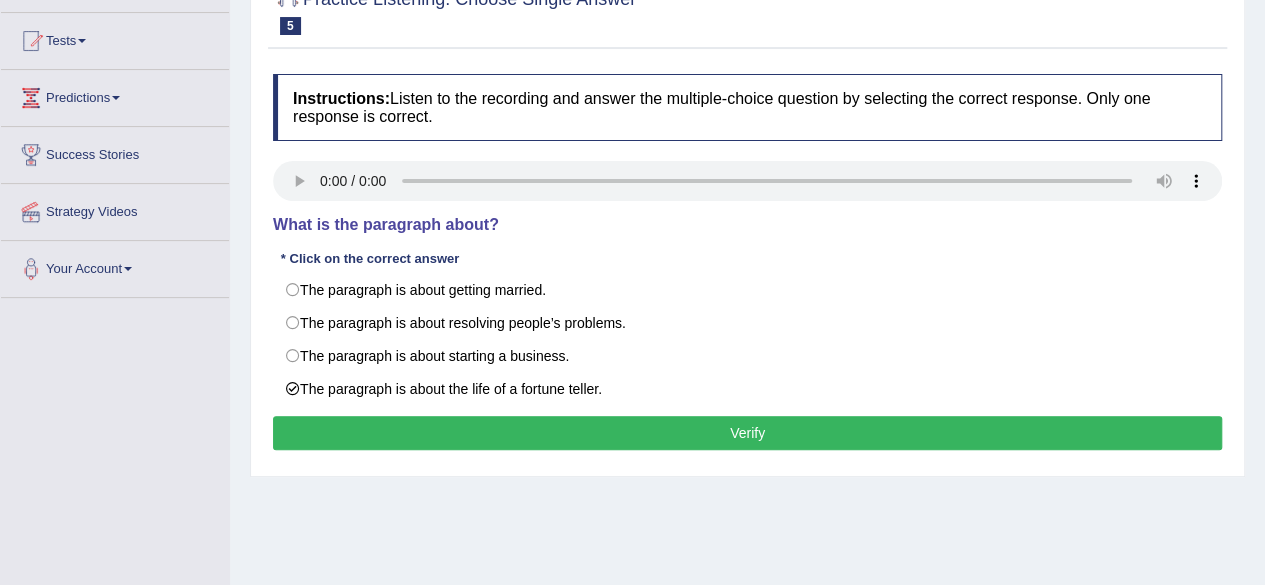 click on "Verify" at bounding box center [747, 433] 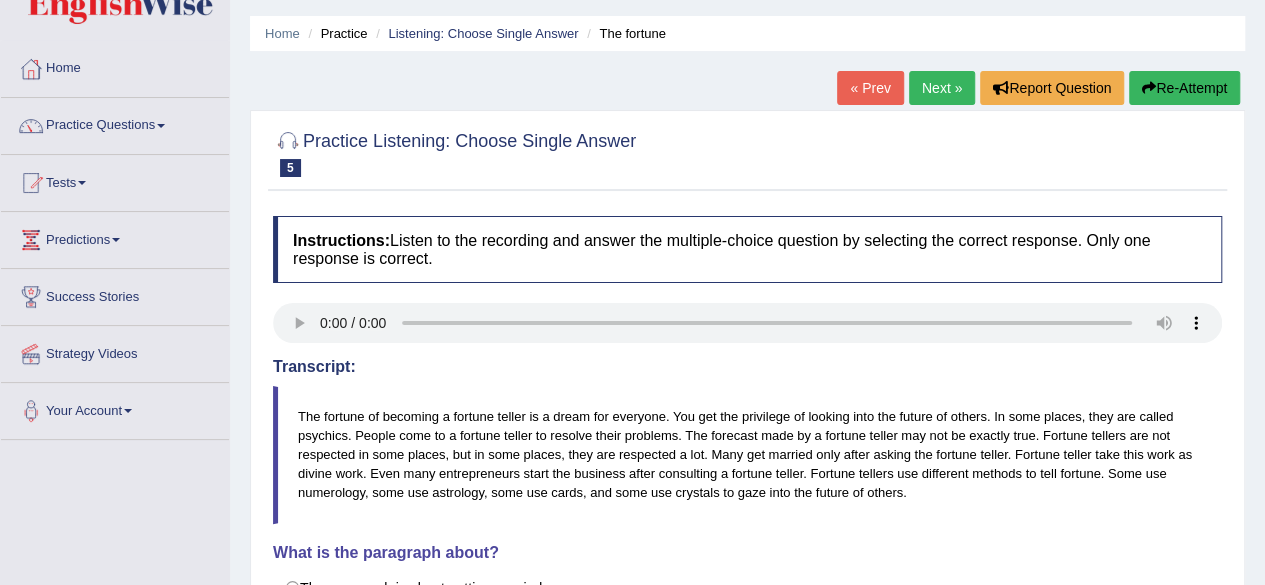 scroll, scrollTop: 0, scrollLeft: 0, axis: both 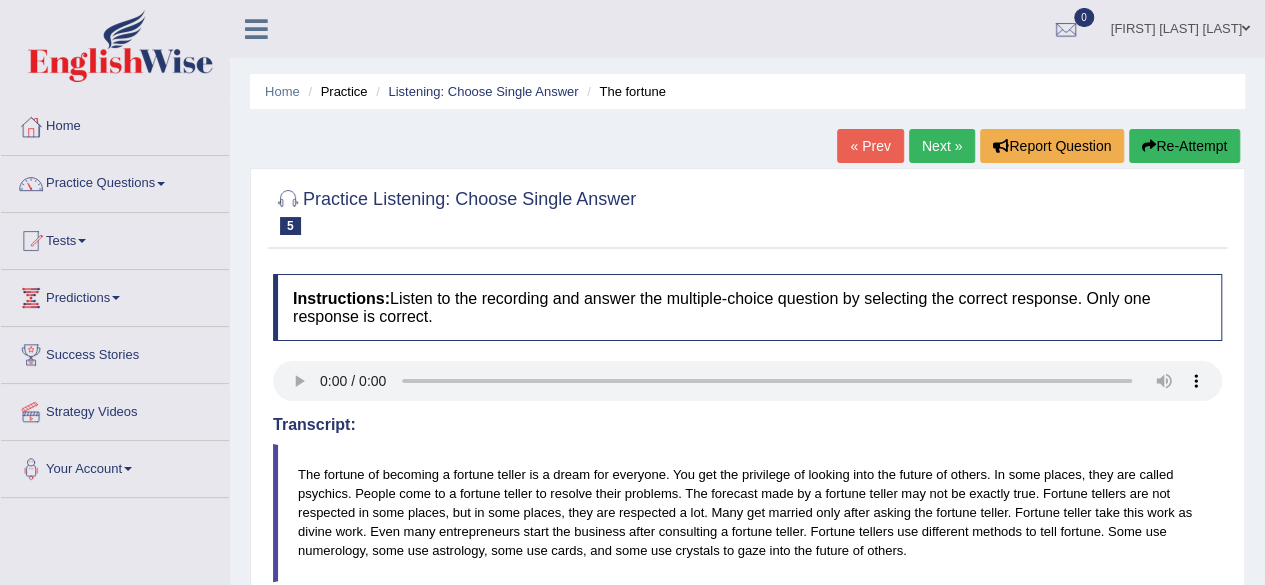 click on "Next »" at bounding box center (942, 146) 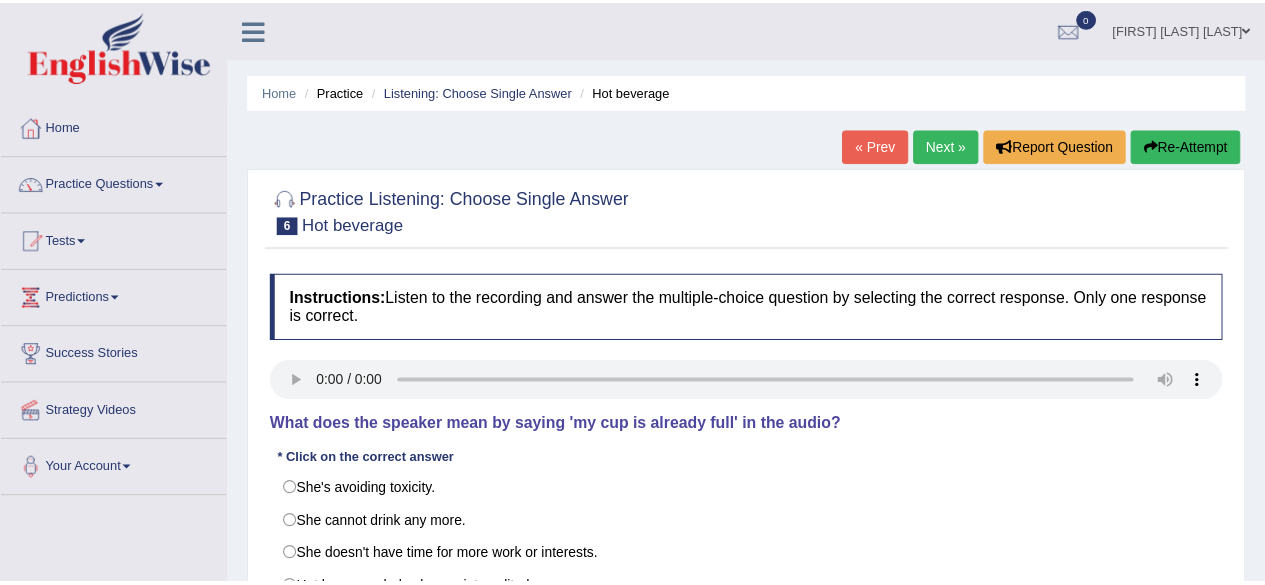 scroll, scrollTop: 0, scrollLeft: 0, axis: both 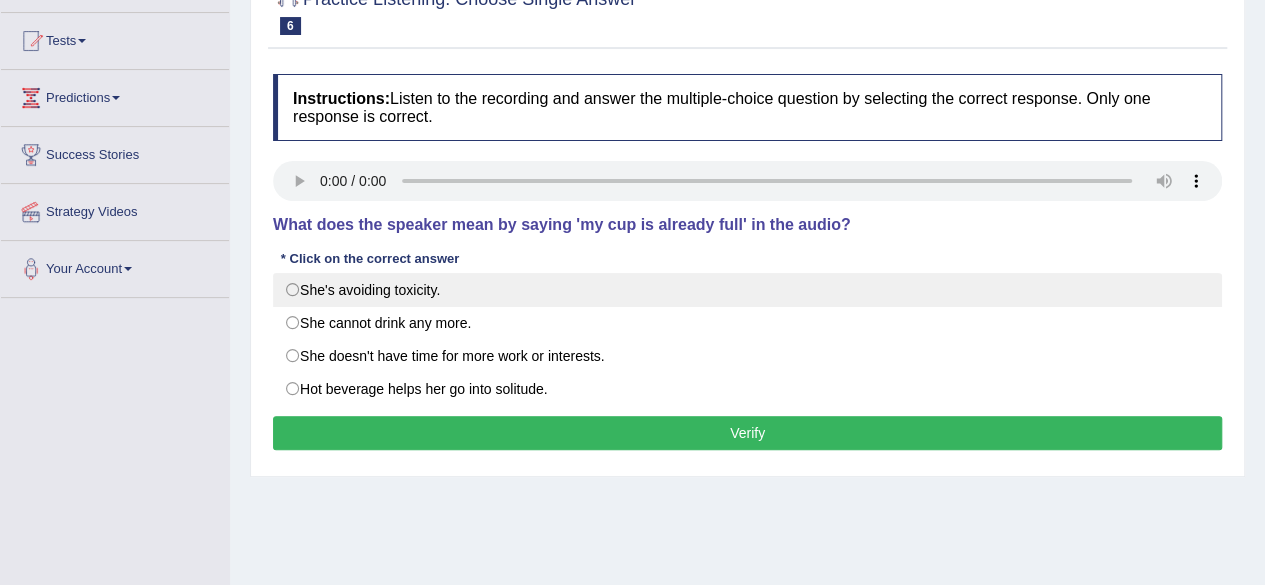 click on "She's avoiding toxicity." at bounding box center (747, 290) 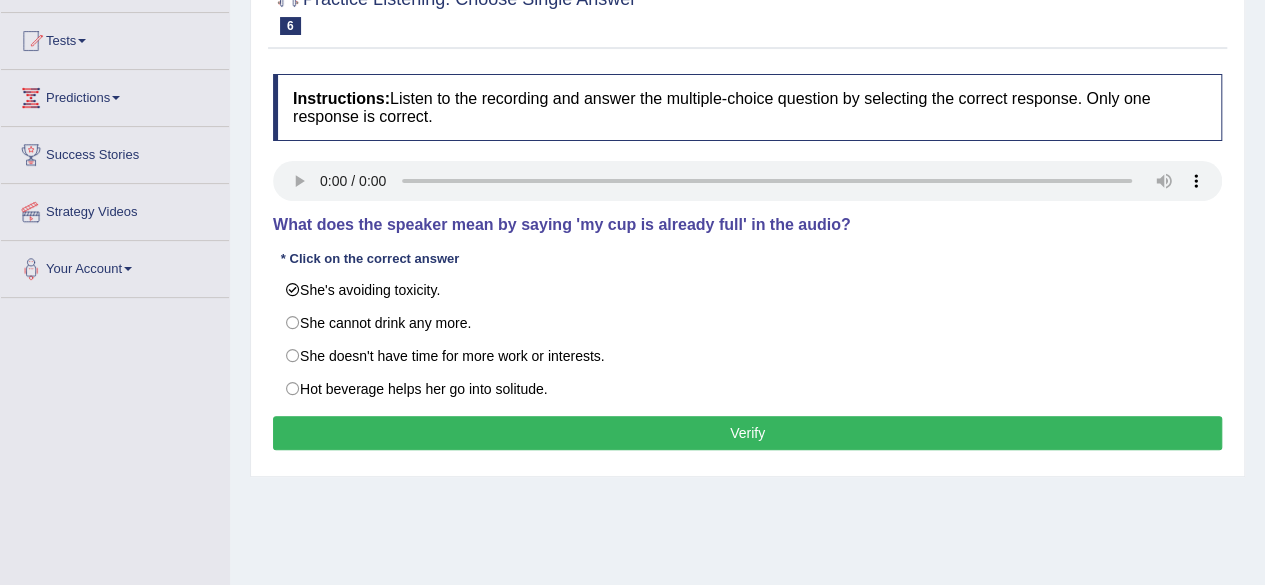 click on "Verify" at bounding box center [747, 433] 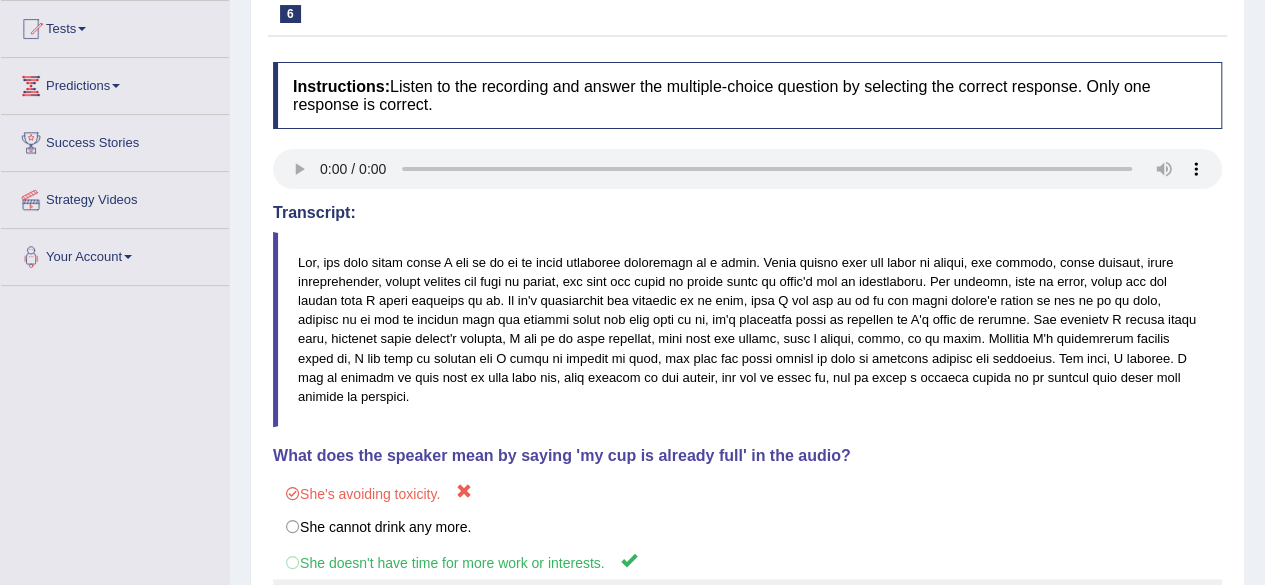 scroll, scrollTop: 0, scrollLeft: 0, axis: both 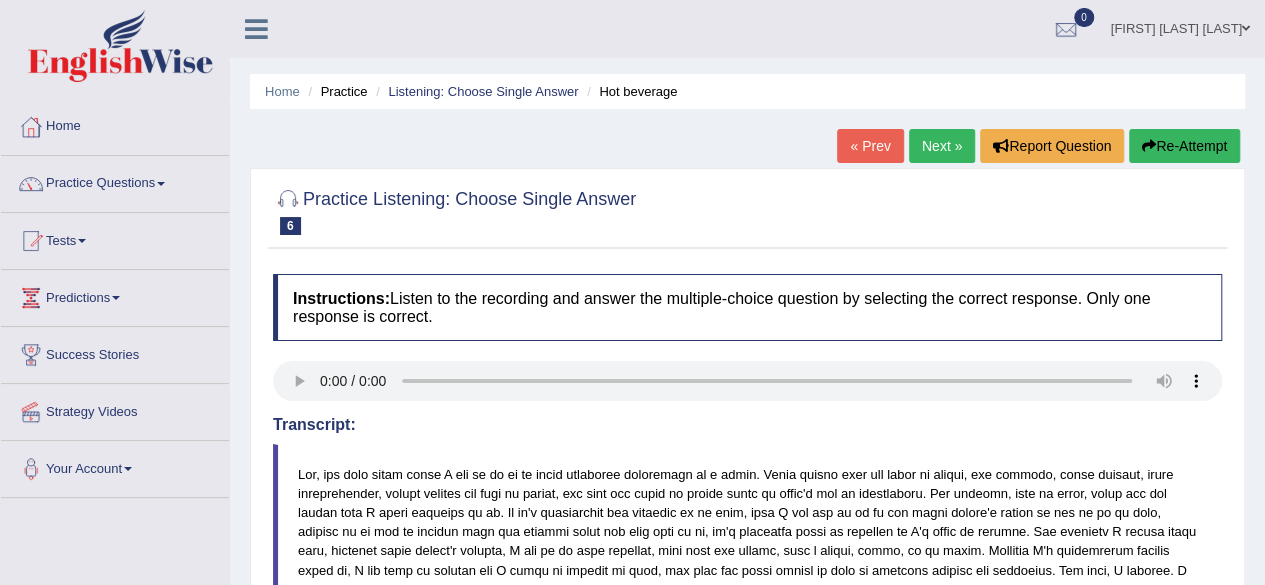 click on "Next »" at bounding box center [942, 146] 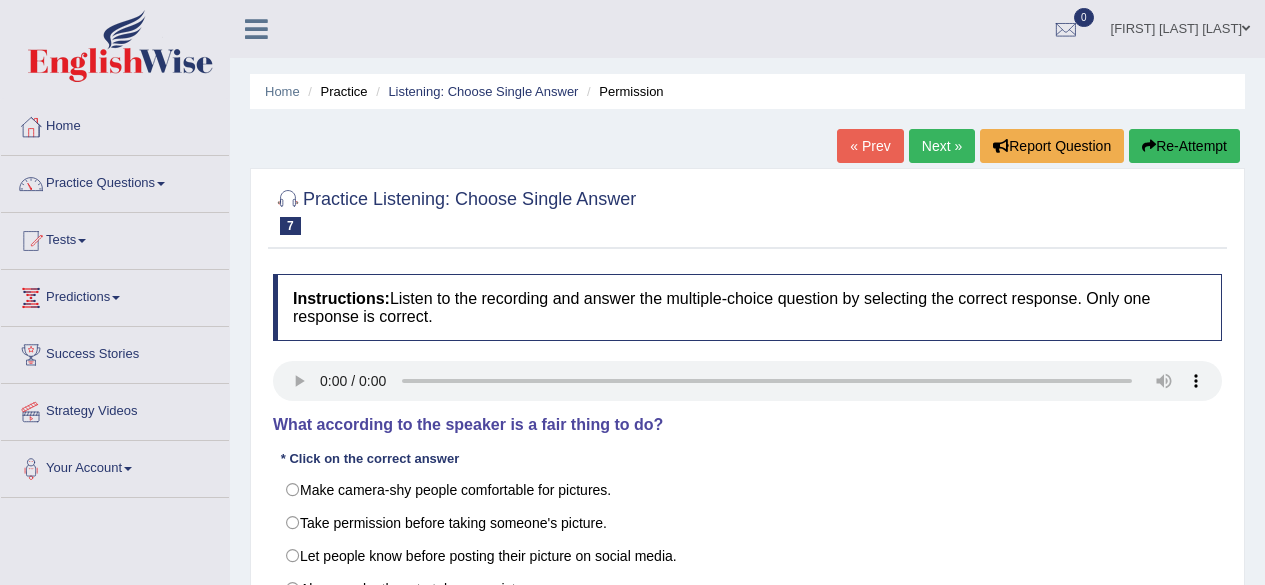 scroll, scrollTop: 300, scrollLeft: 0, axis: vertical 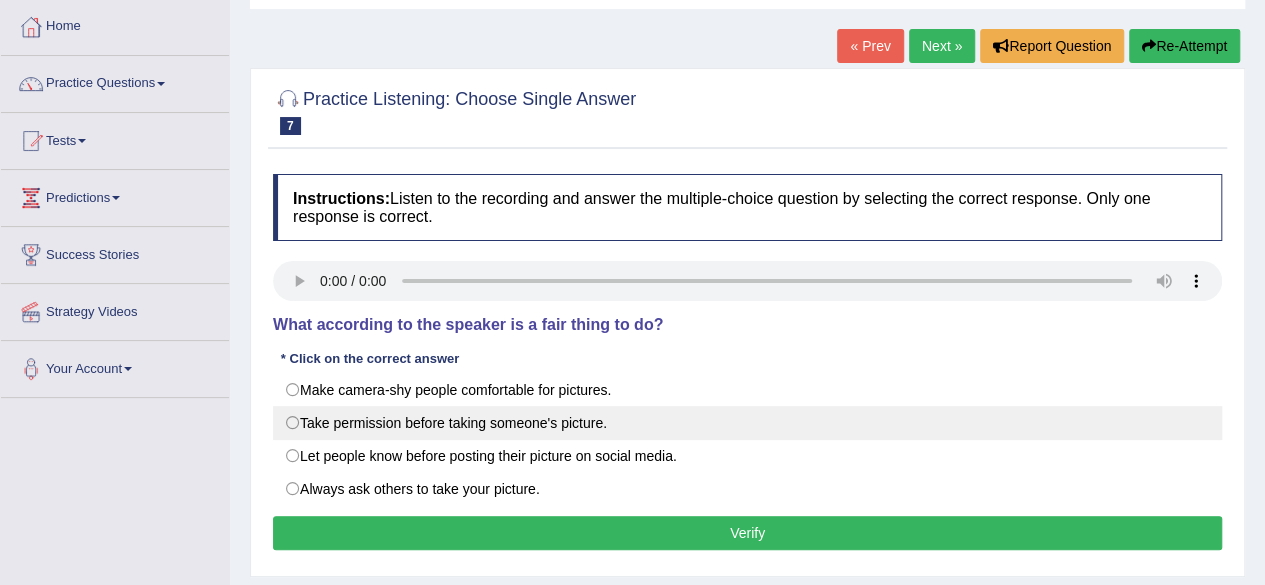 click on "Take permission before taking someone's picture." at bounding box center [747, 423] 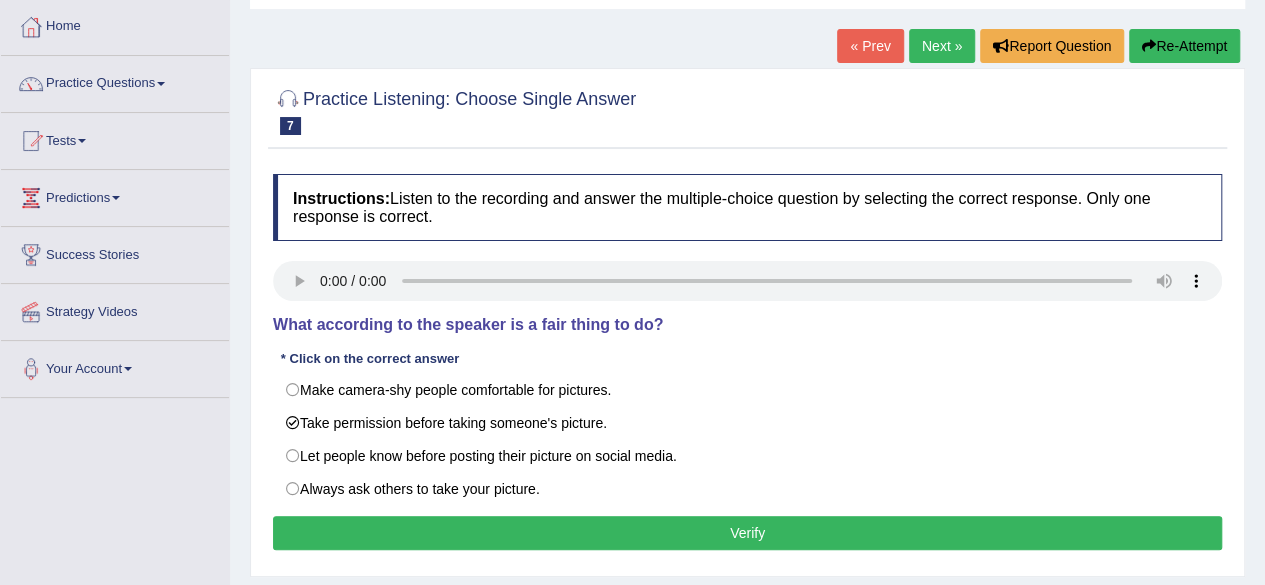 click on "Verify" at bounding box center (747, 533) 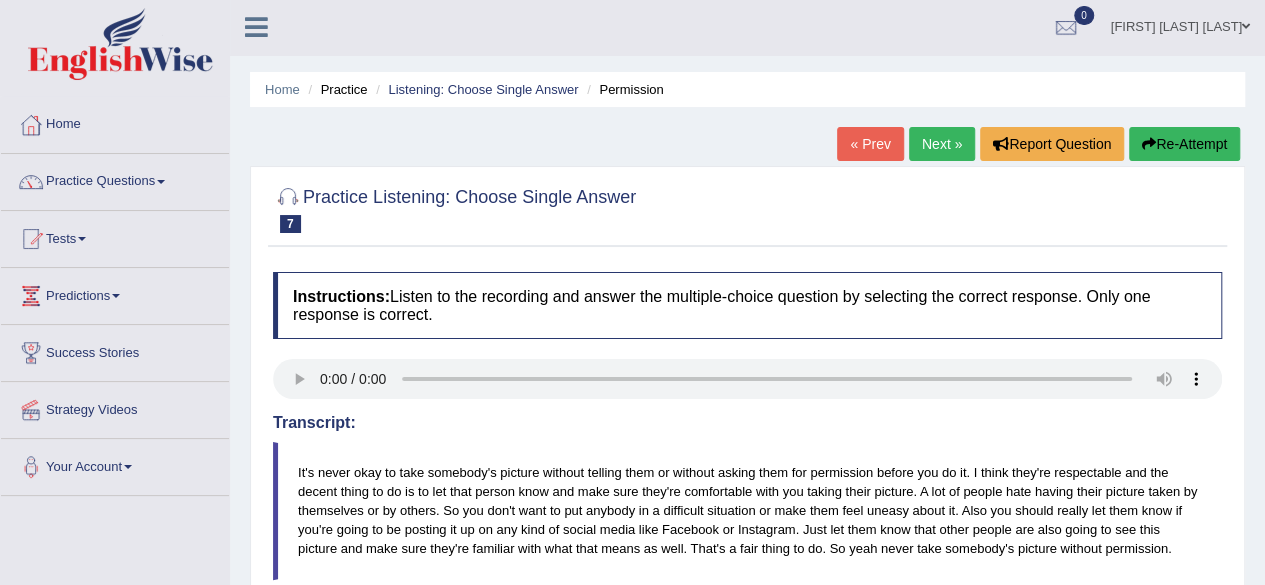 scroll, scrollTop: 0, scrollLeft: 0, axis: both 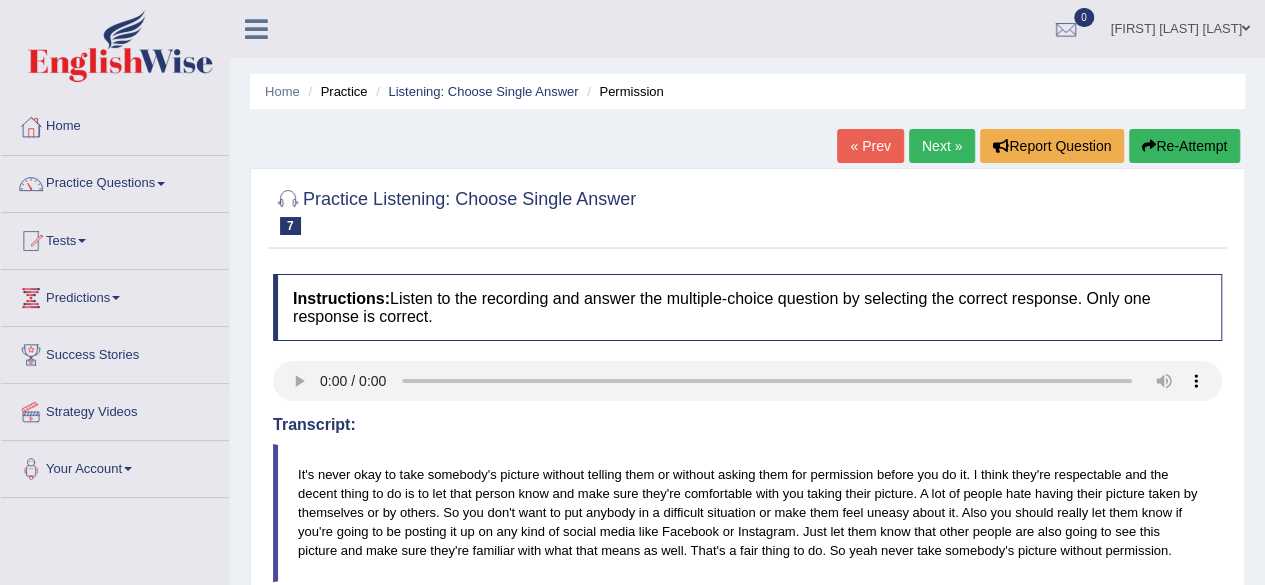 click on "Next »" at bounding box center [942, 146] 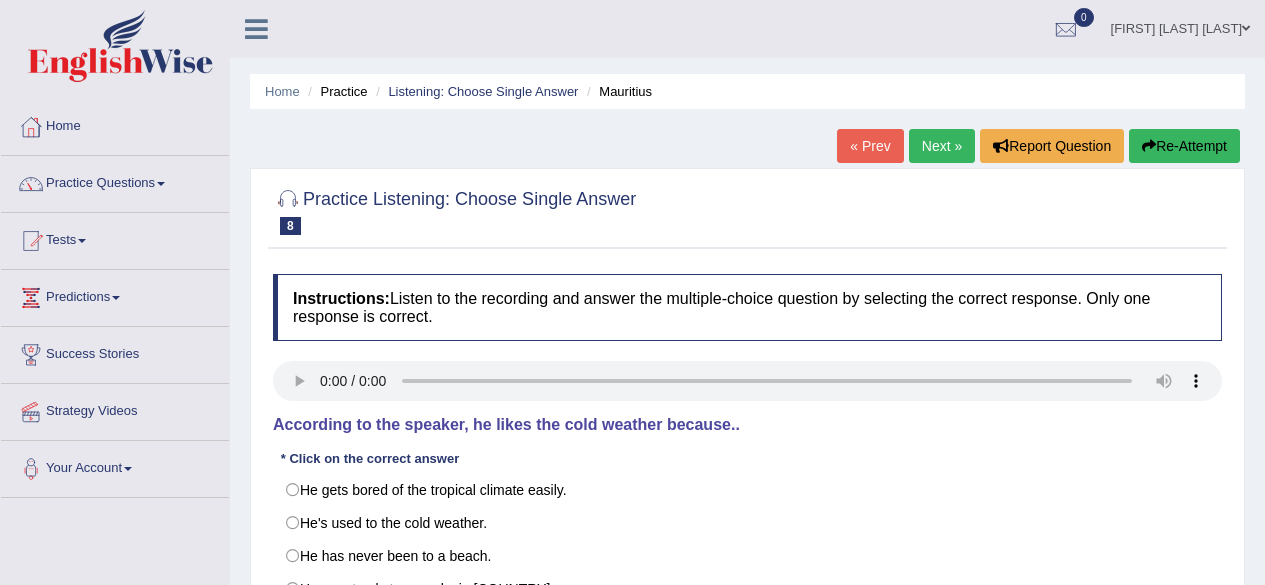 scroll, scrollTop: 0, scrollLeft: 0, axis: both 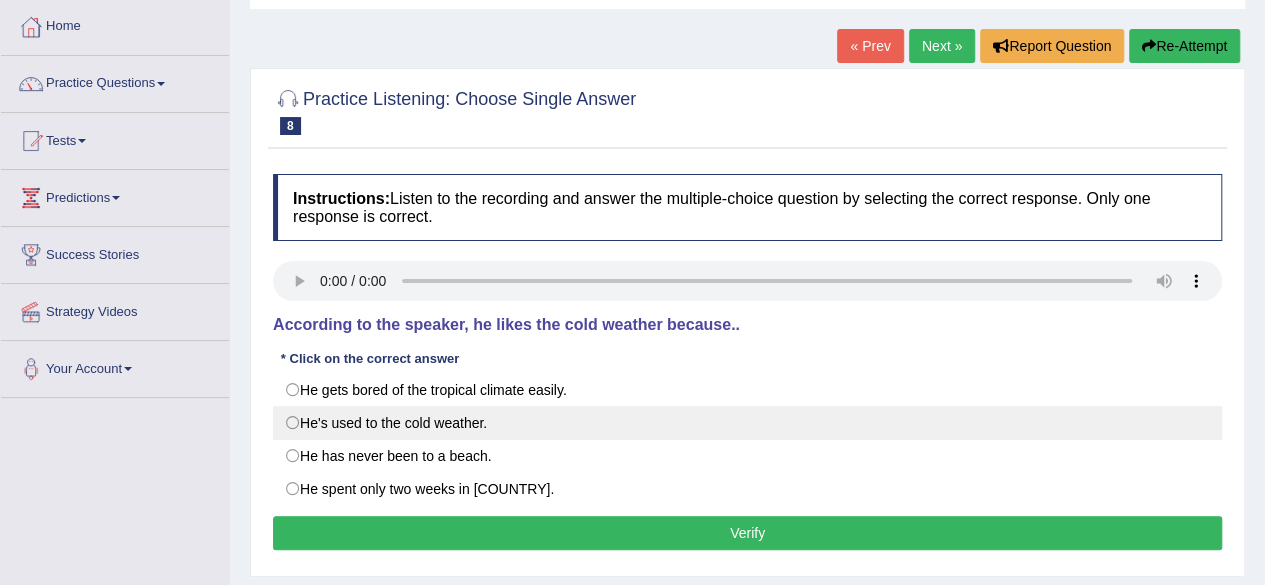 click on "He's used to the cold weather." at bounding box center [747, 423] 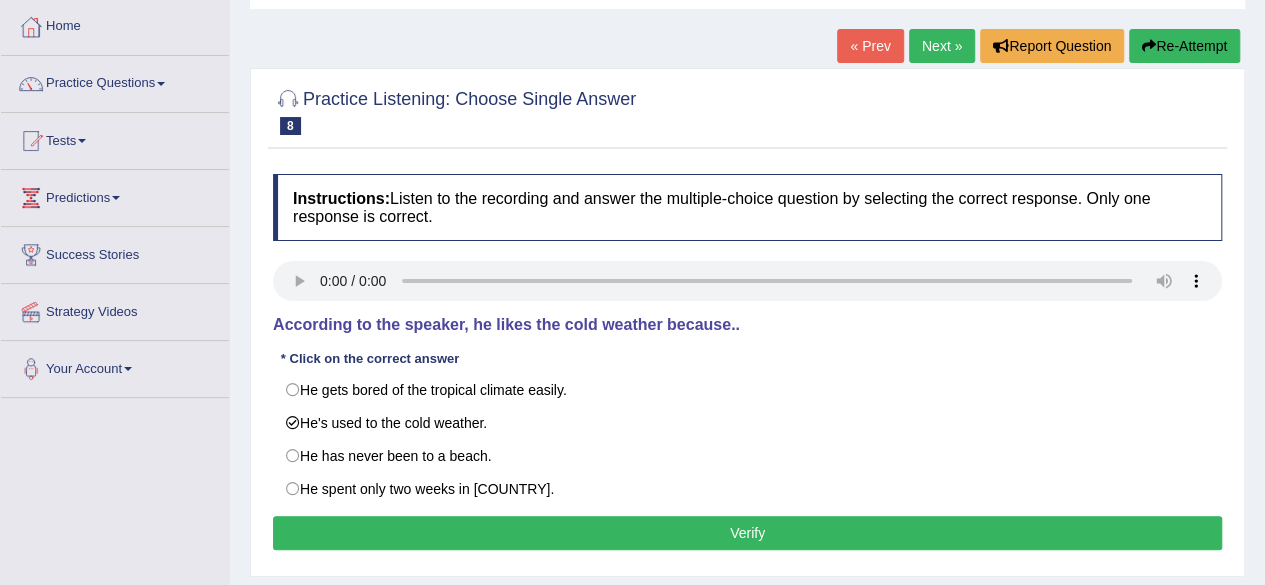 click on "Verify" at bounding box center (747, 533) 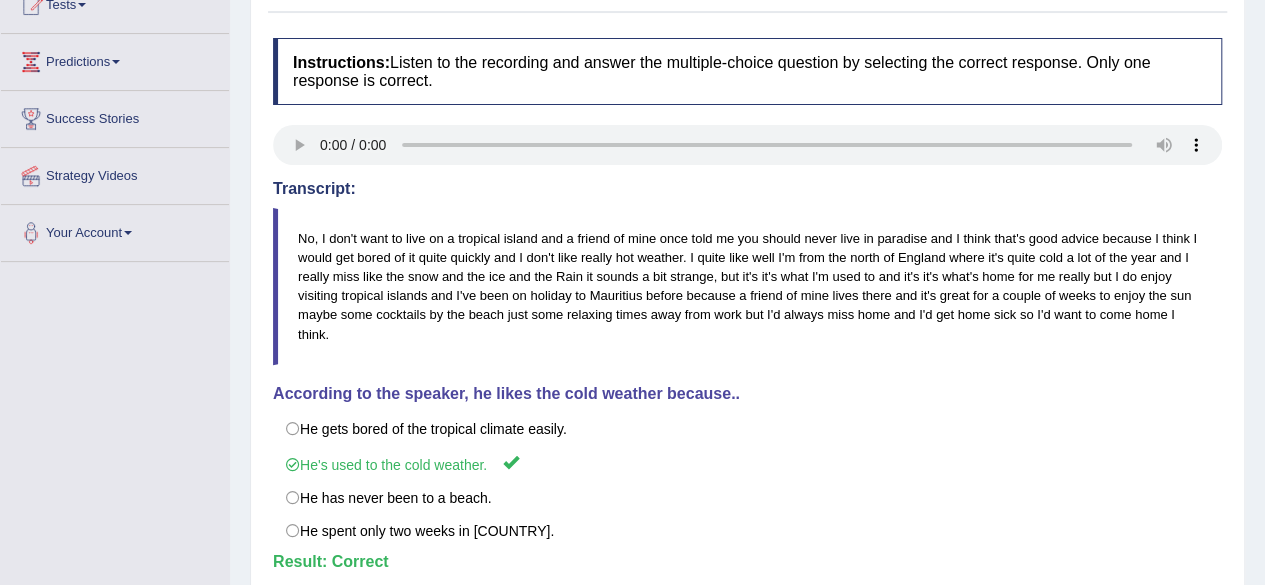 scroll, scrollTop: 0, scrollLeft: 0, axis: both 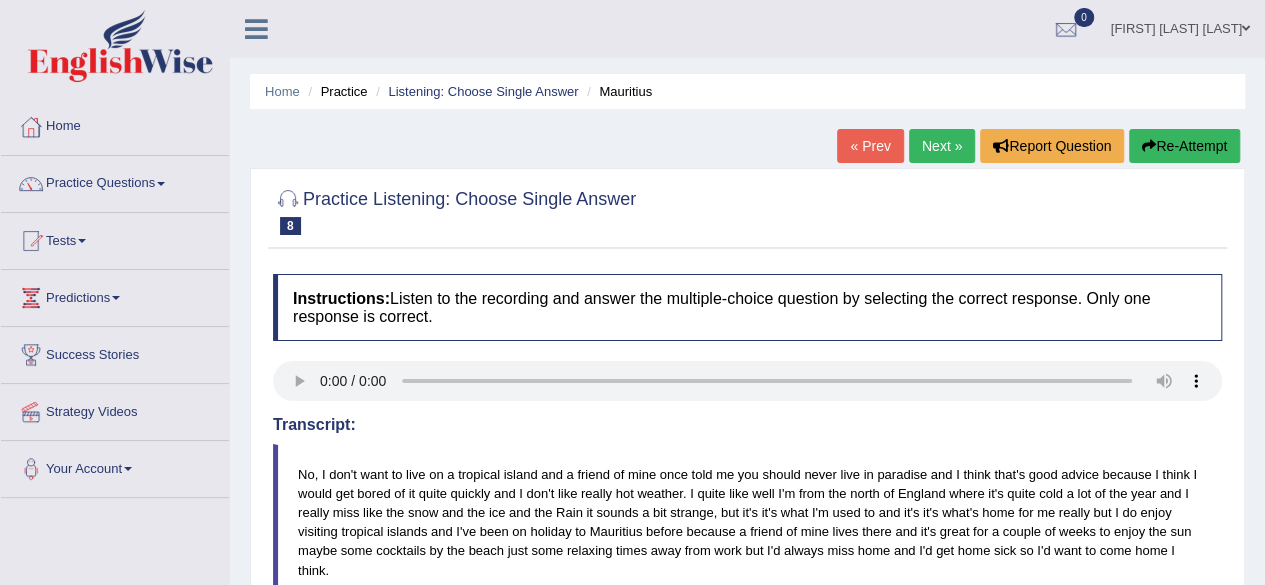 click on "Next »" at bounding box center [942, 146] 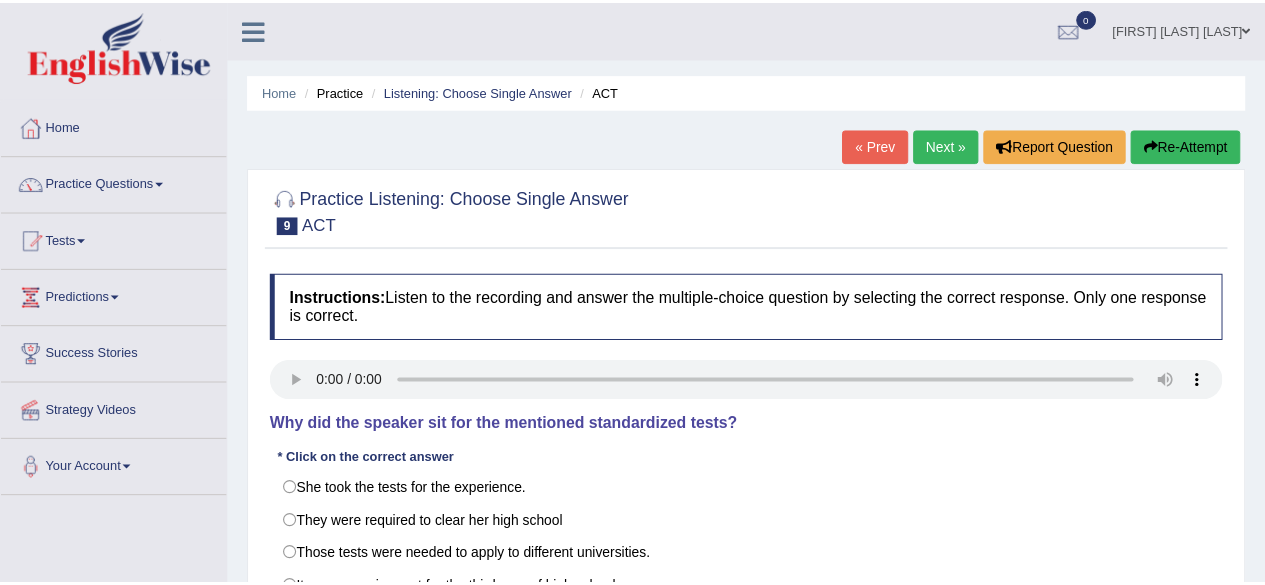 scroll, scrollTop: 0, scrollLeft: 0, axis: both 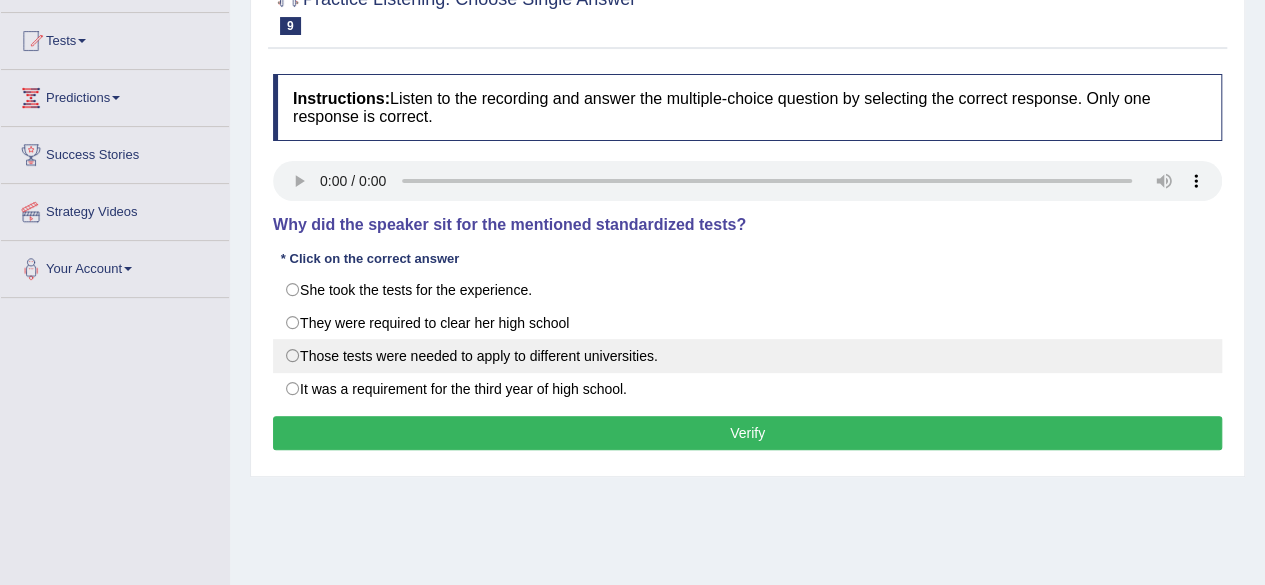 click on "Those tests were needed to apply to different universities." at bounding box center (747, 356) 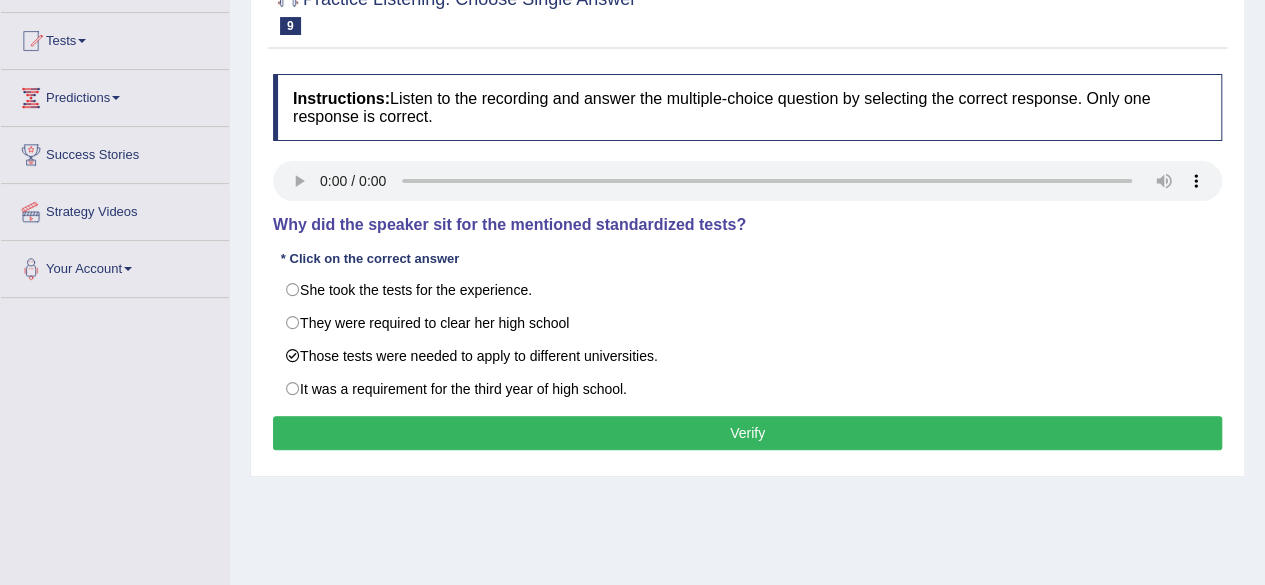 click on "Verify" at bounding box center (747, 433) 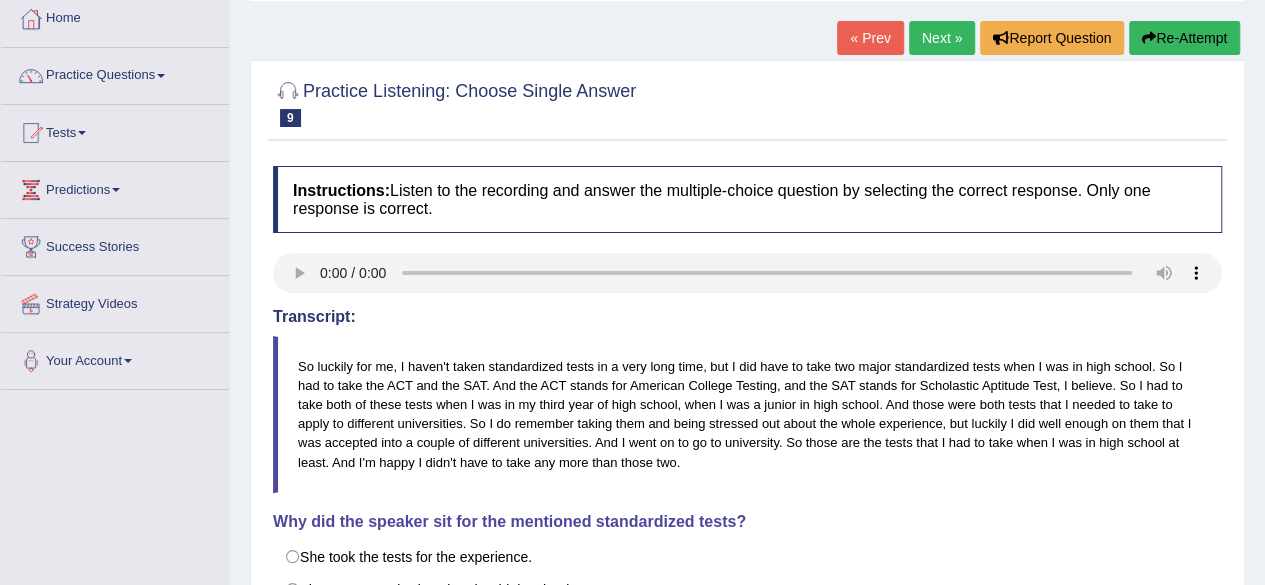 scroll, scrollTop: 0, scrollLeft: 0, axis: both 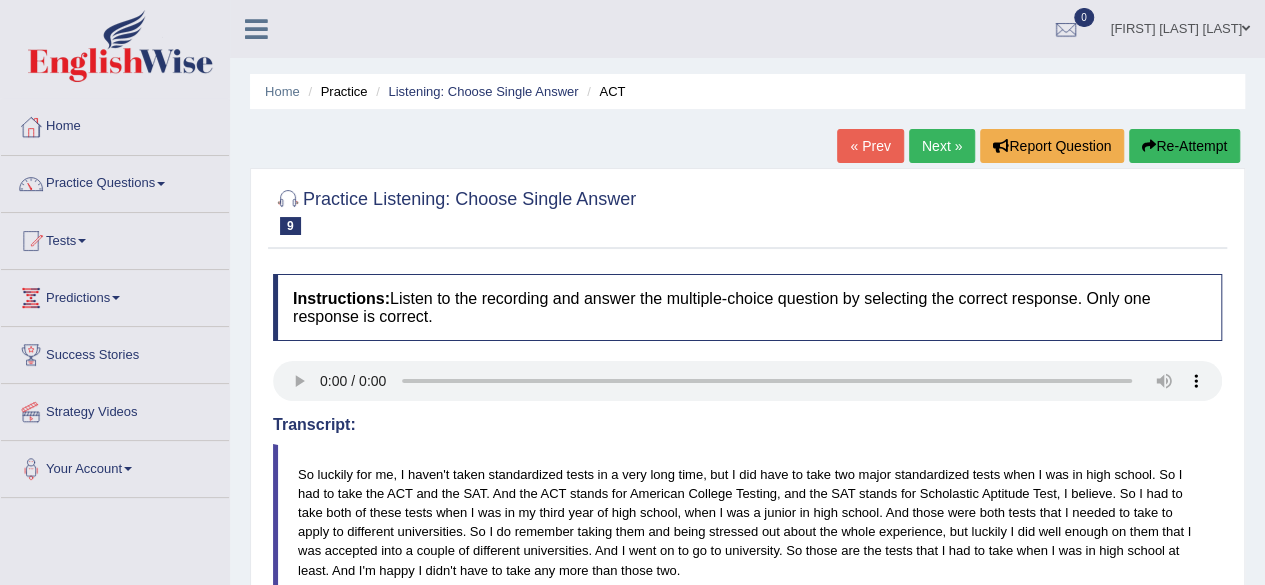 click on "Next »" at bounding box center (942, 146) 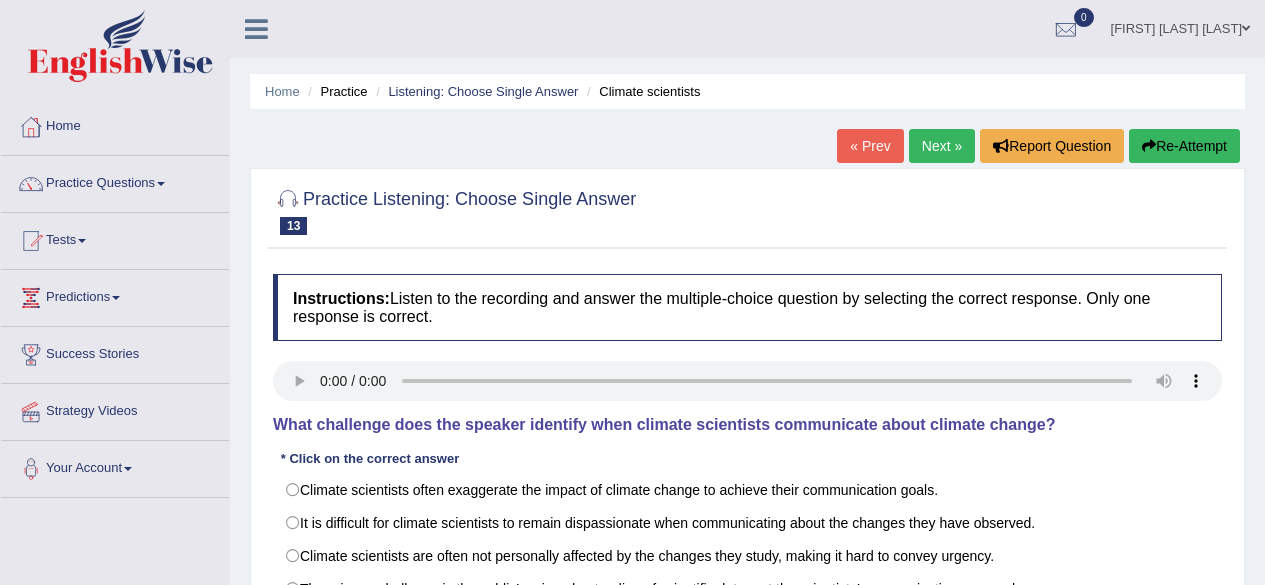 scroll, scrollTop: 0, scrollLeft: 0, axis: both 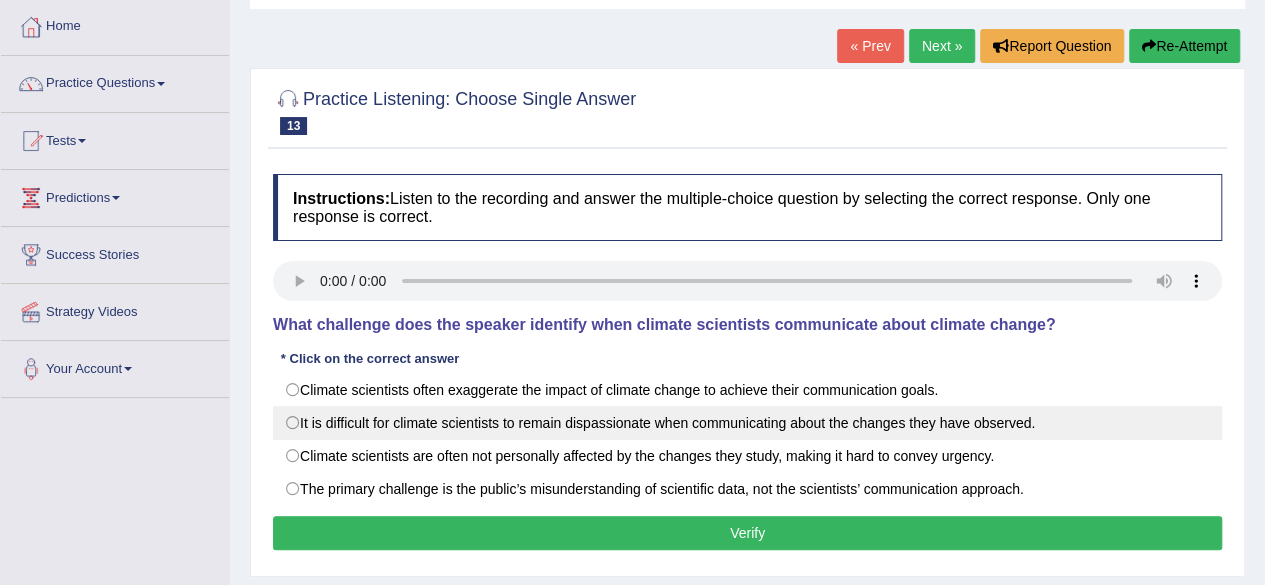 click on "It is difficult for climate scientists to remain dispassionate when communicating about the changes they have observed." at bounding box center [747, 423] 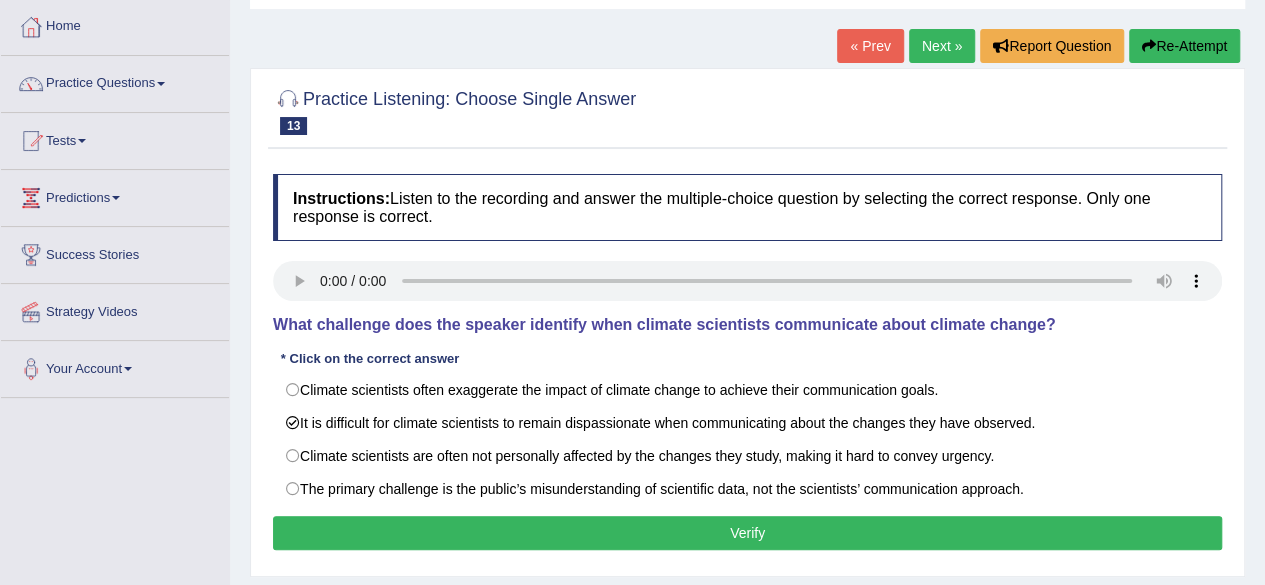 click on "Verify" at bounding box center (747, 533) 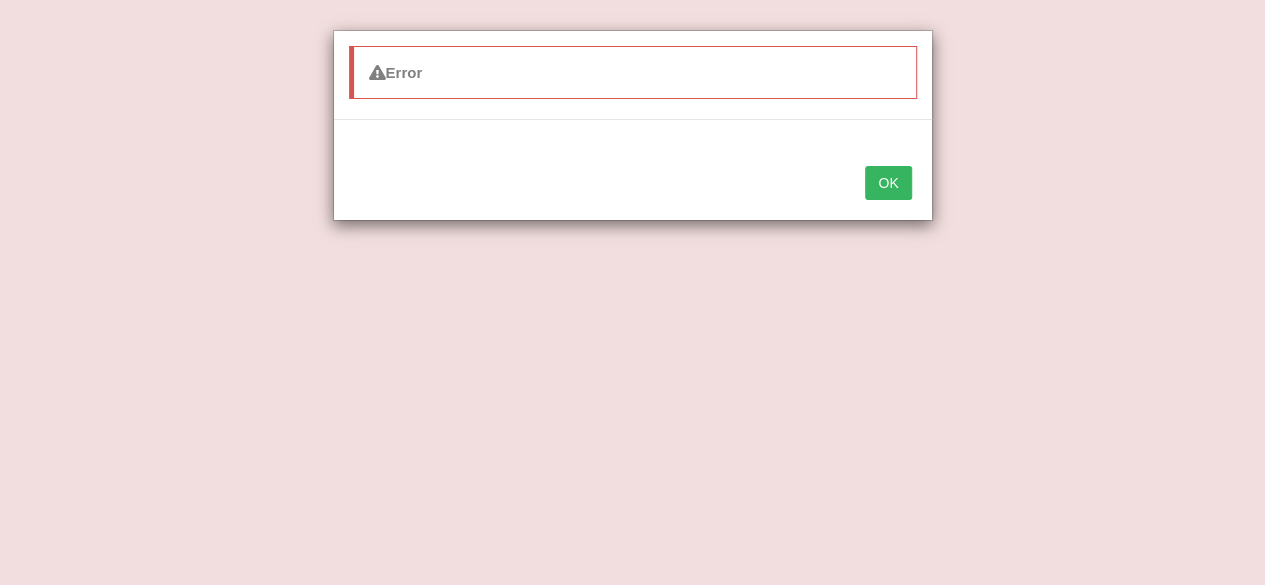 click on "OK" at bounding box center [888, 183] 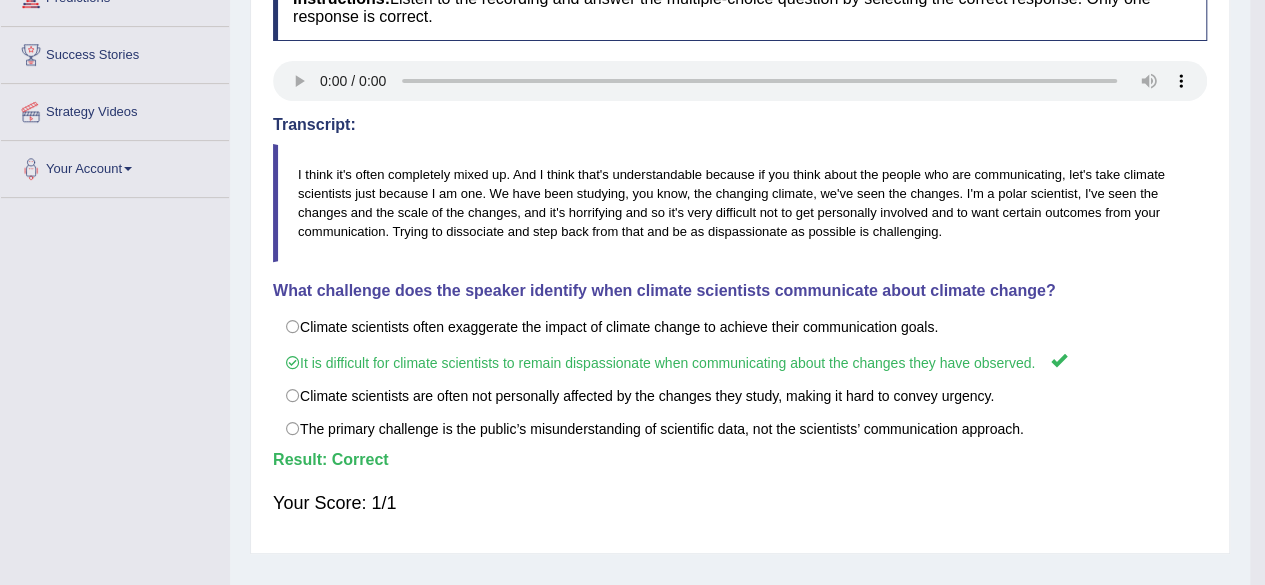 scroll, scrollTop: 100, scrollLeft: 0, axis: vertical 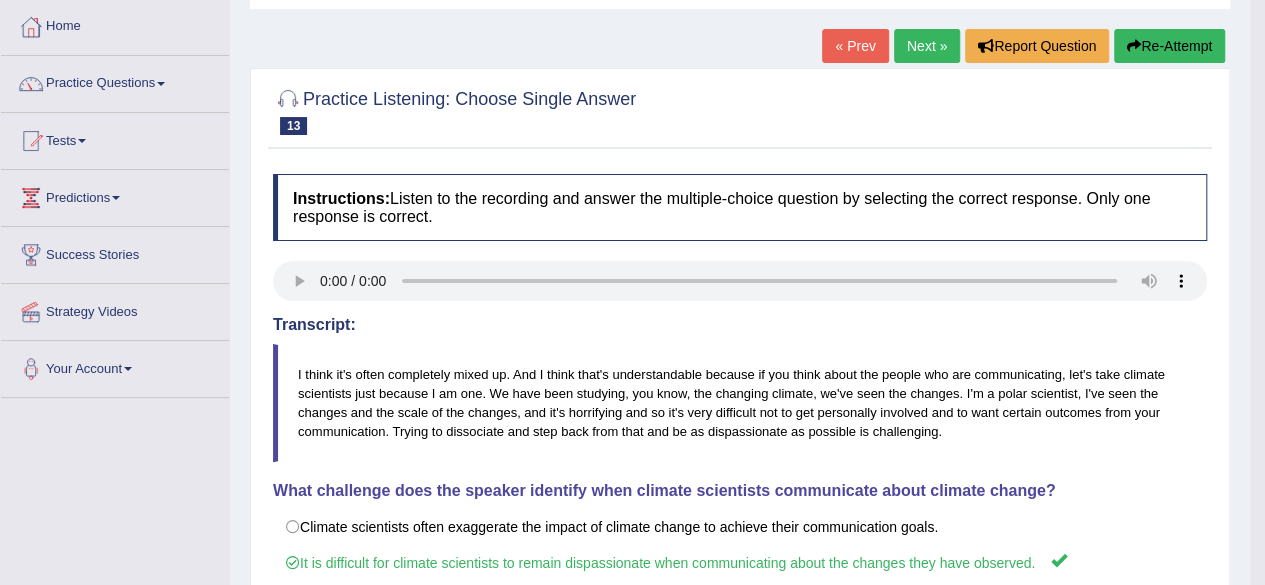 click on "Next »" at bounding box center (927, 46) 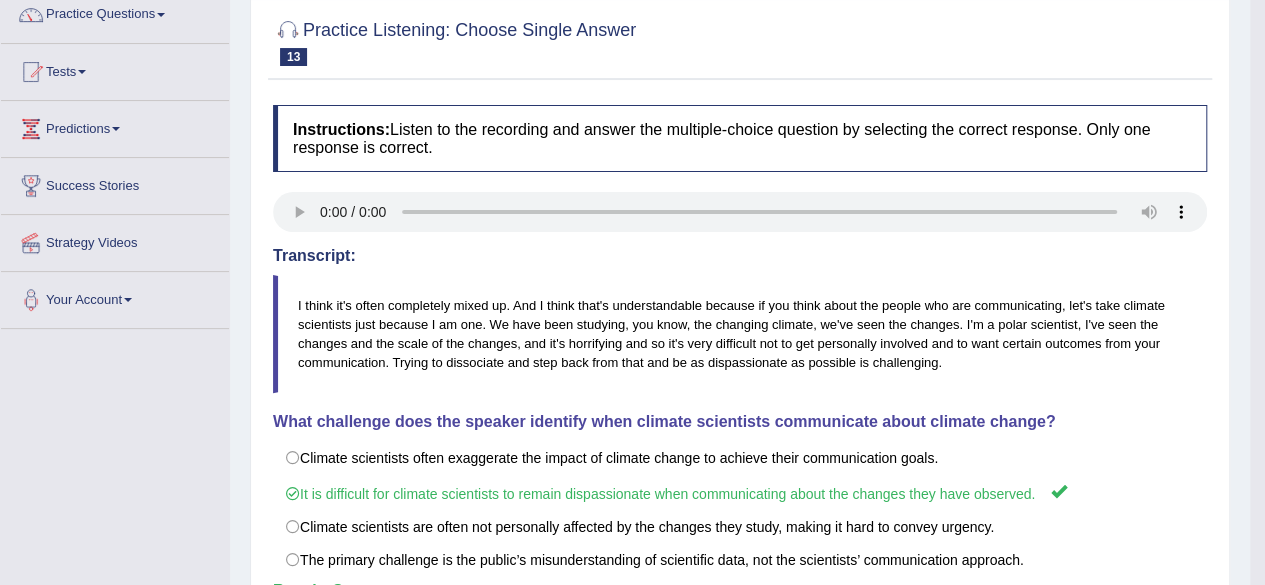 scroll, scrollTop: 200, scrollLeft: 0, axis: vertical 